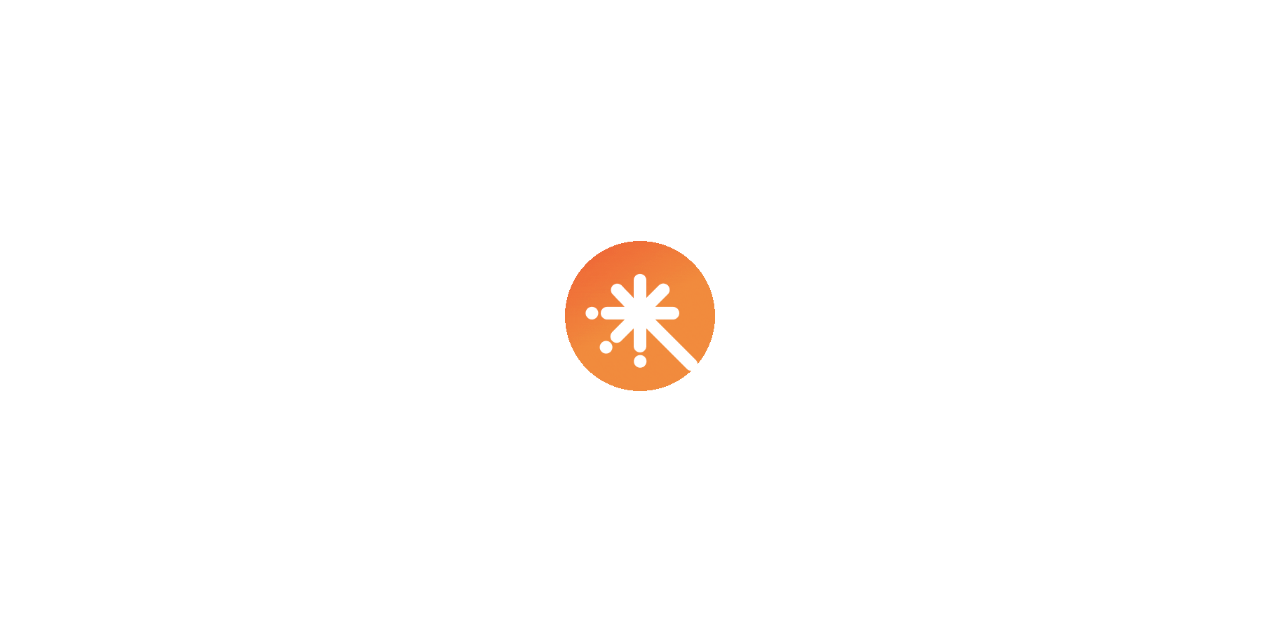 scroll, scrollTop: 0, scrollLeft: 0, axis: both 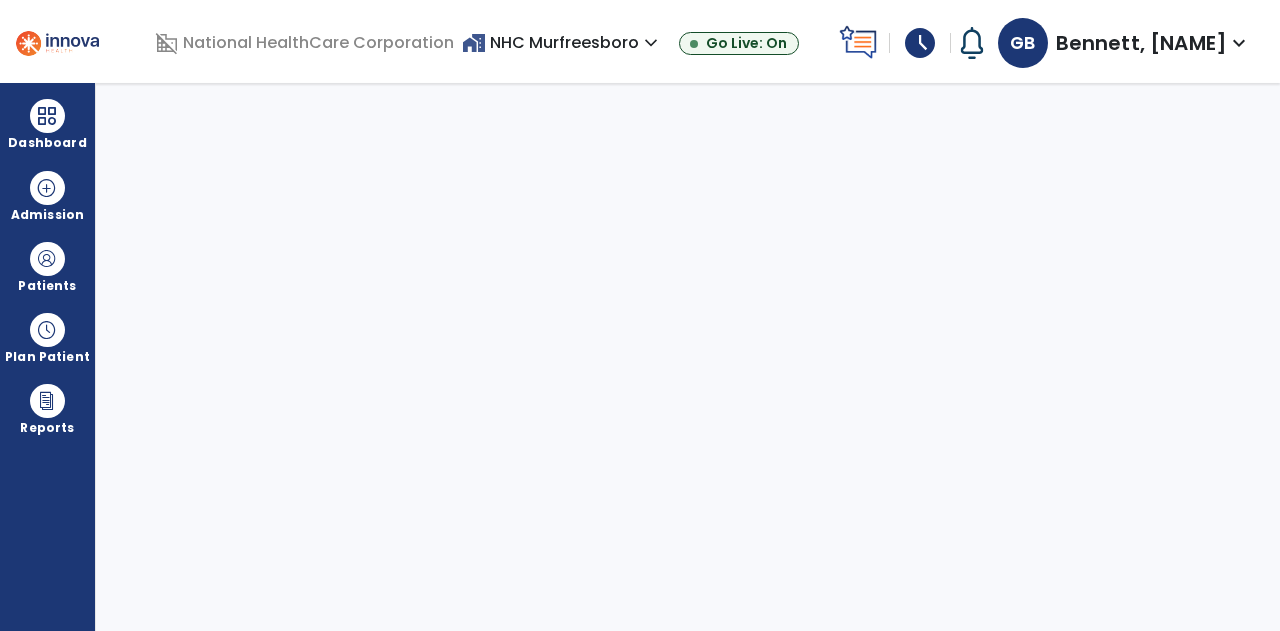 select on "****" 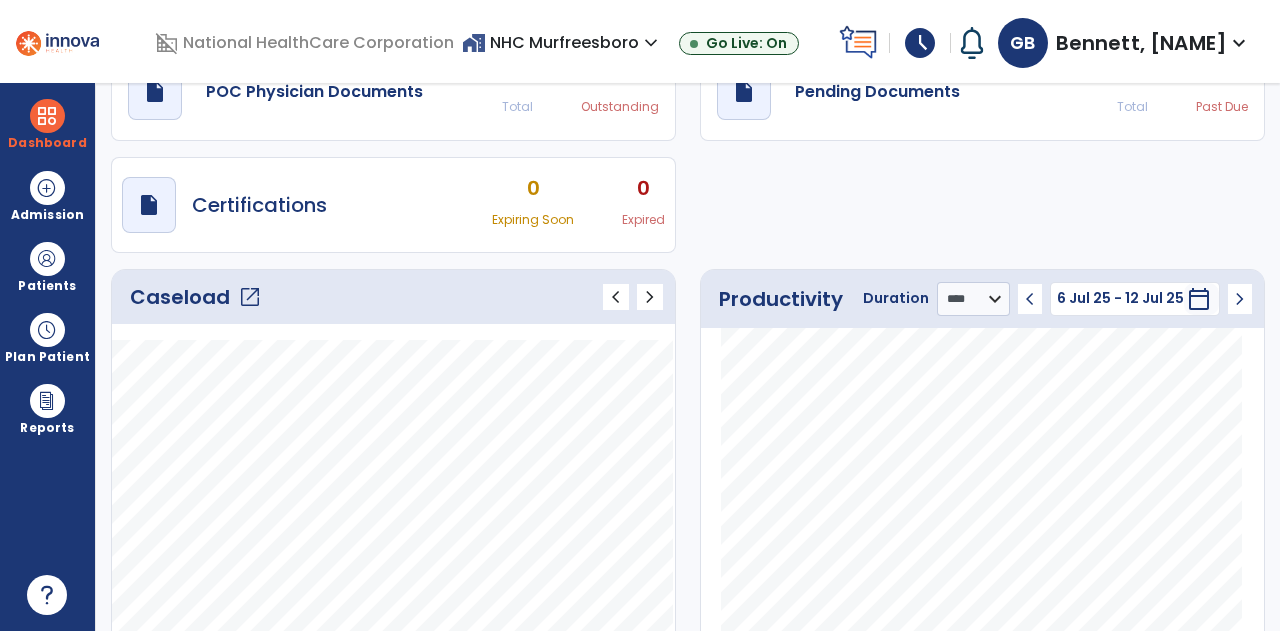 click on "open_in_new" 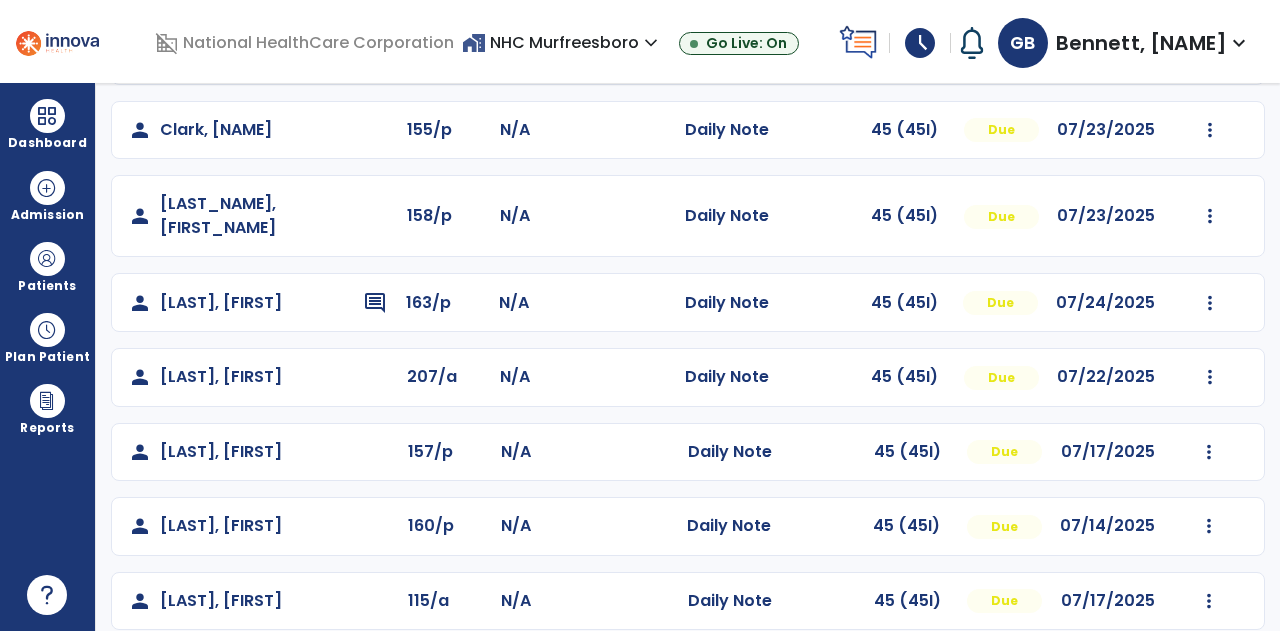 scroll, scrollTop: 0, scrollLeft: 0, axis: both 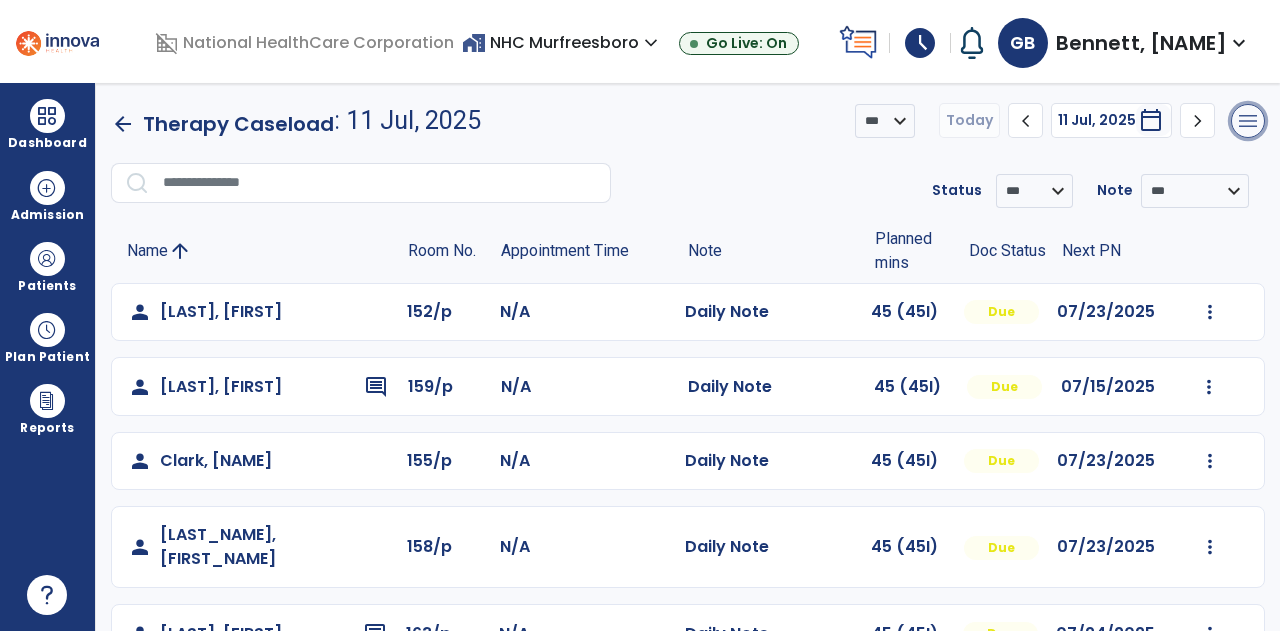 click on "menu" at bounding box center [1248, 121] 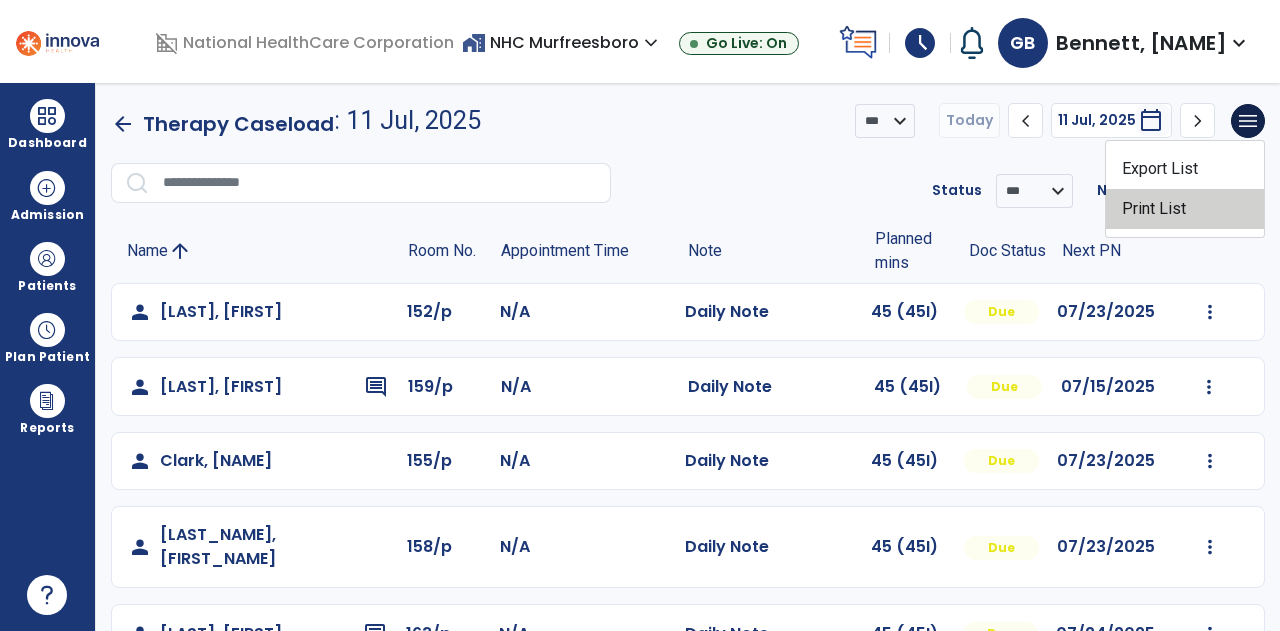 click on "Print List" 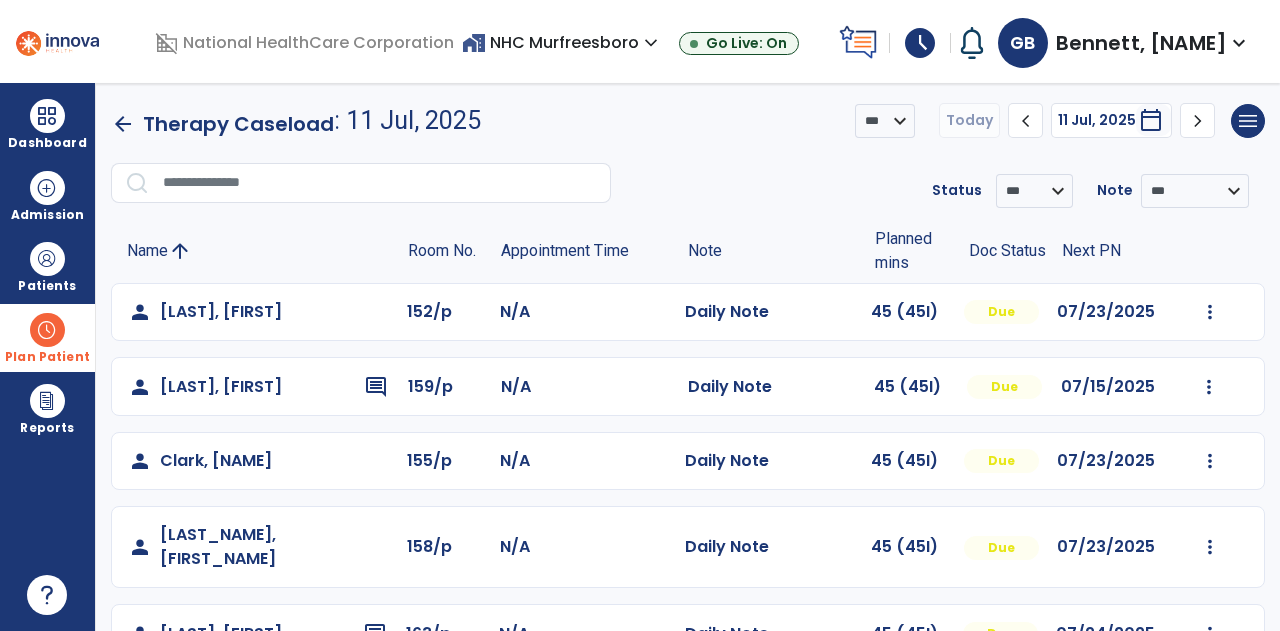 click at bounding box center (47, 330) 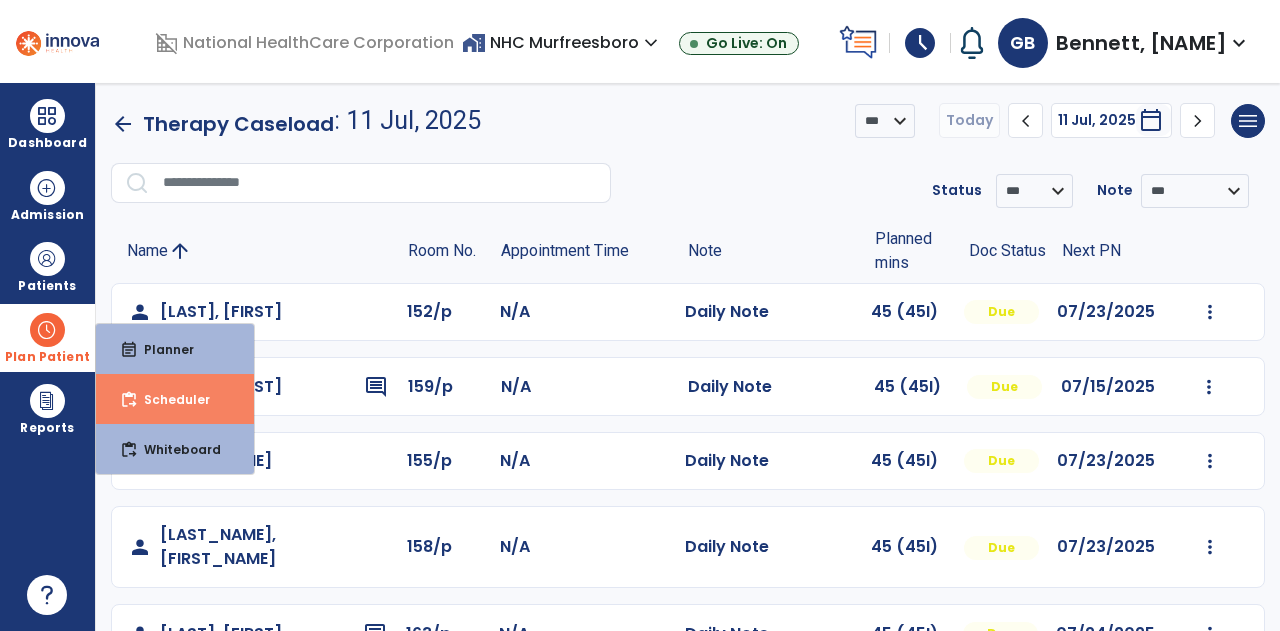 click on "Scheduler" at bounding box center (169, 399) 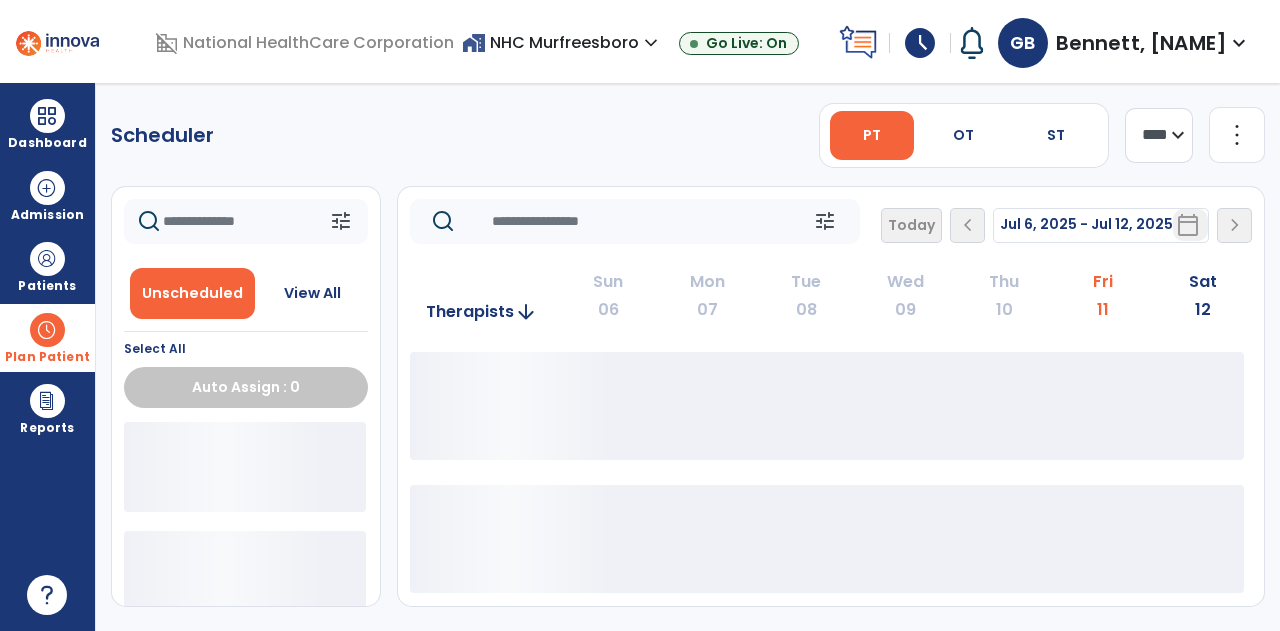 click on "Scheduler   PT   OT   ST  **** *** more_vert  Manage Labor   View All Therapists   Print" 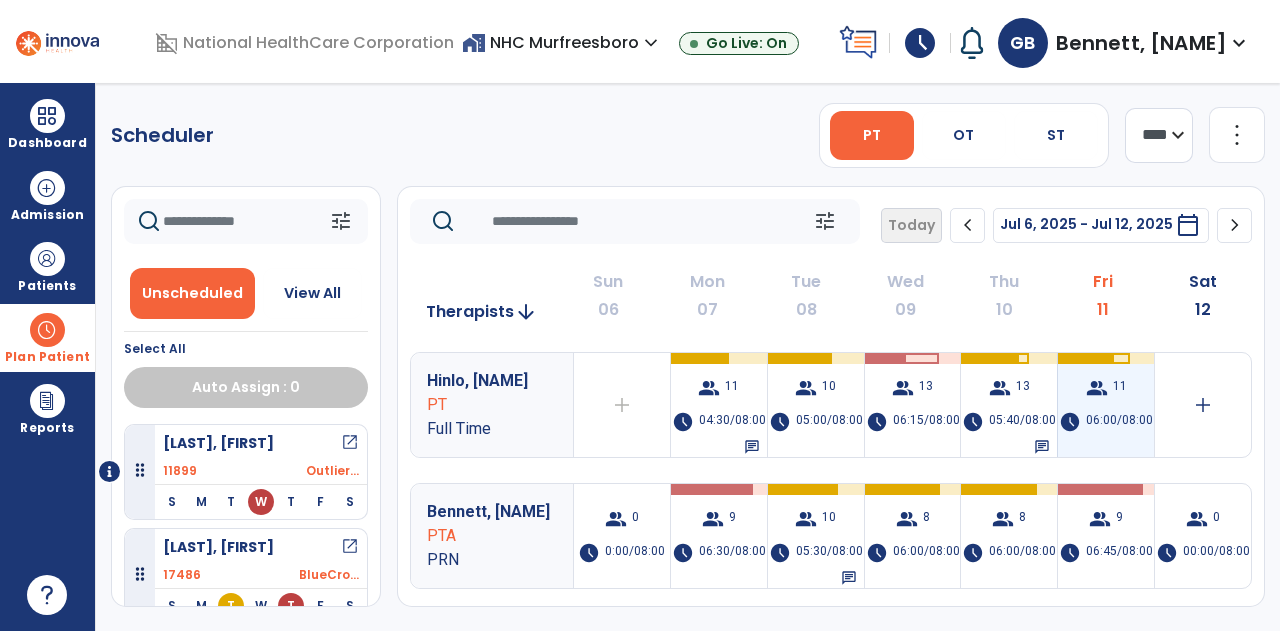 click on "06:00/08:00" at bounding box center (1119, 422) 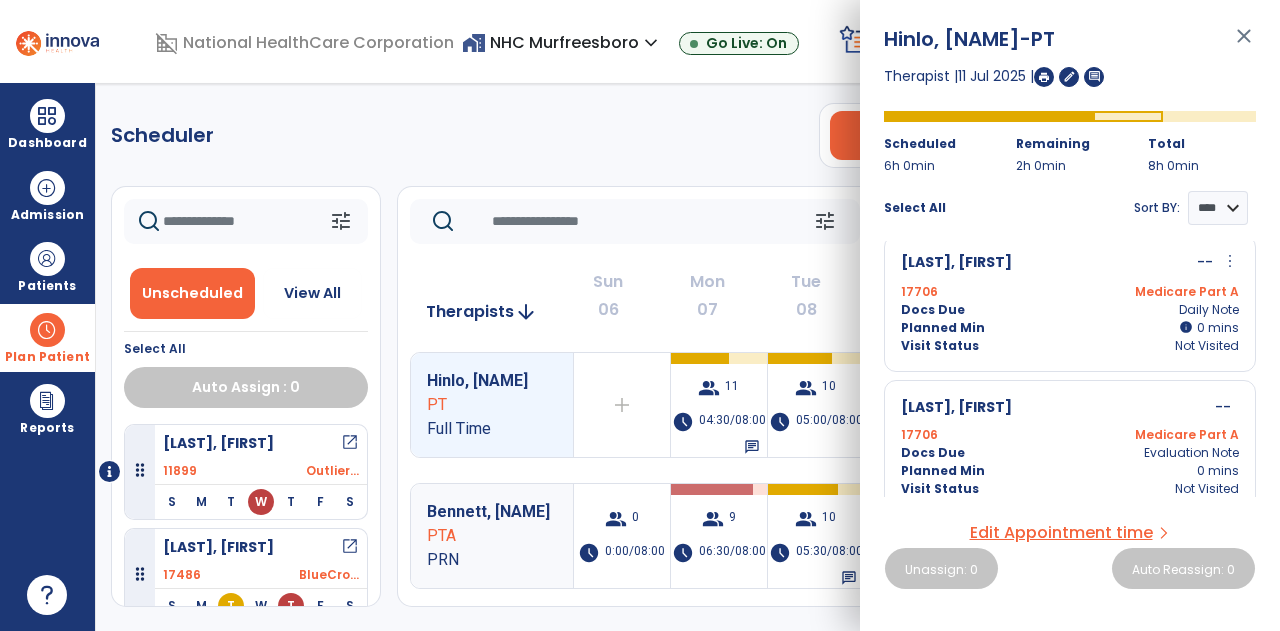 scroll, scrollTop: 1428, scrollLeft: 0, axis: vertical 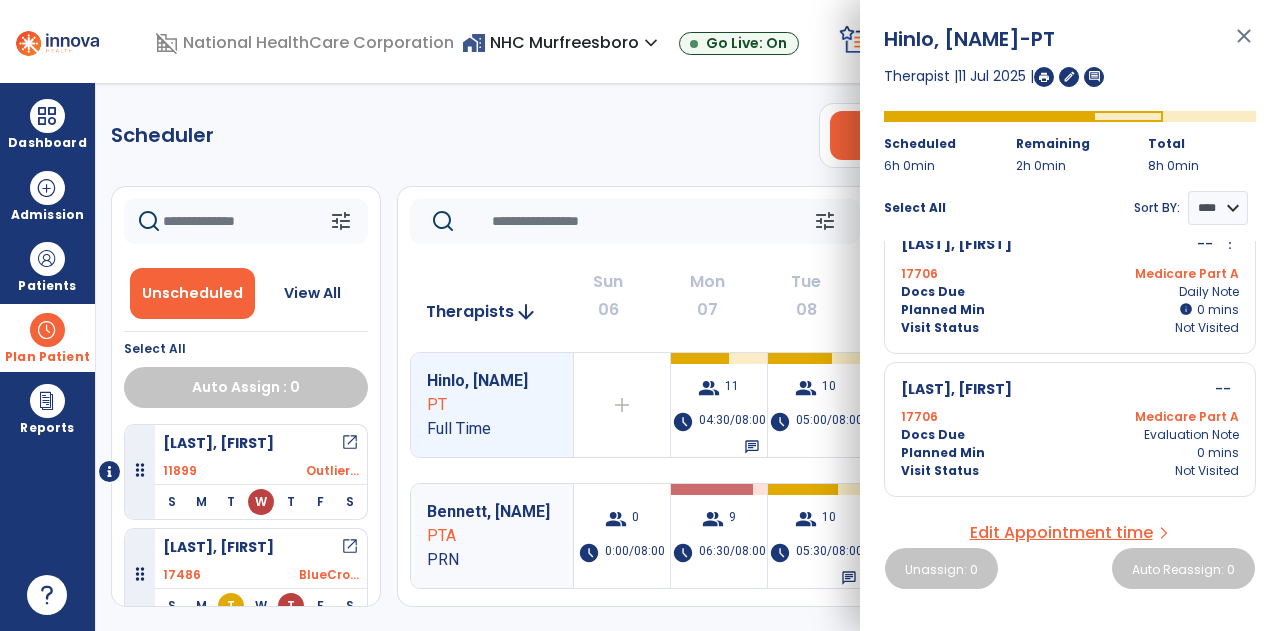 click on "close" at bounding box center (1244, 45) 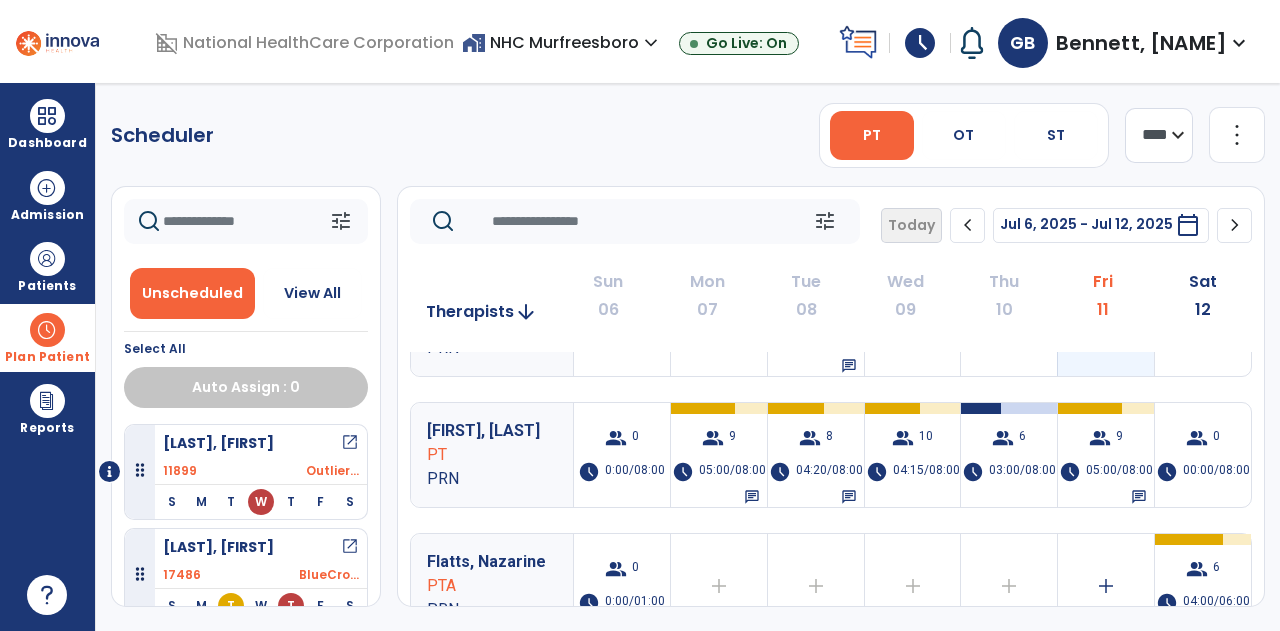 scroll, scrollTop: 211, scrollLeft: 0, axis: vertical 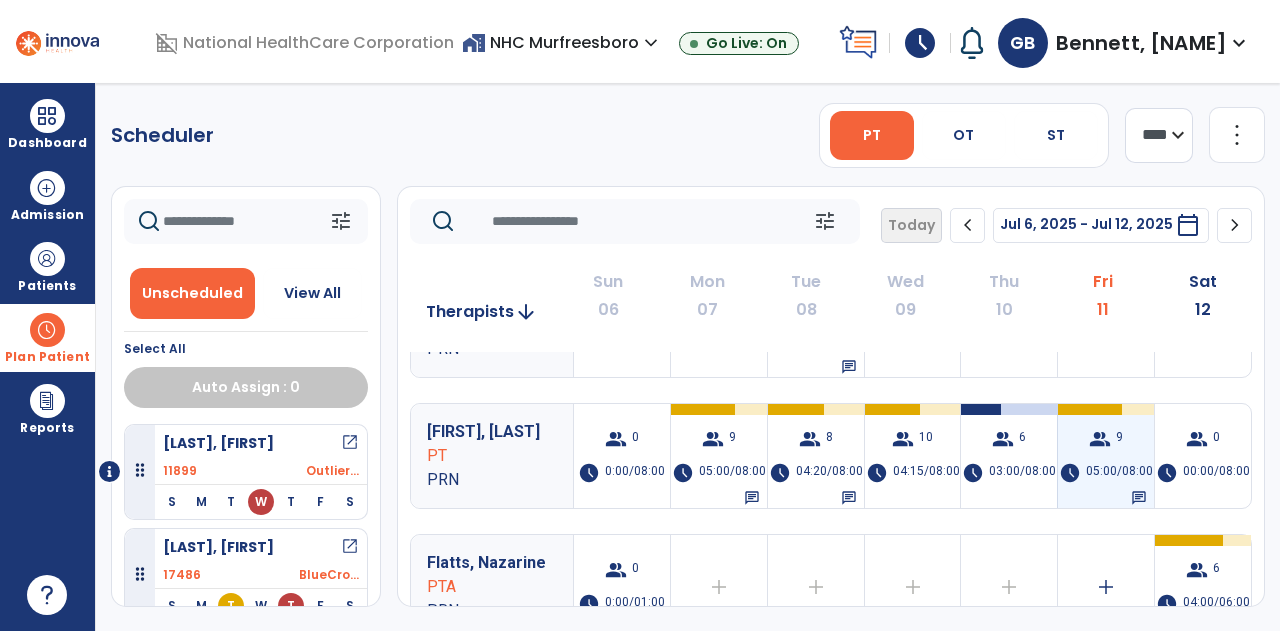 click on "group  9  schedule  05:00/08:00   chat" at bounding box center [1106, 456] 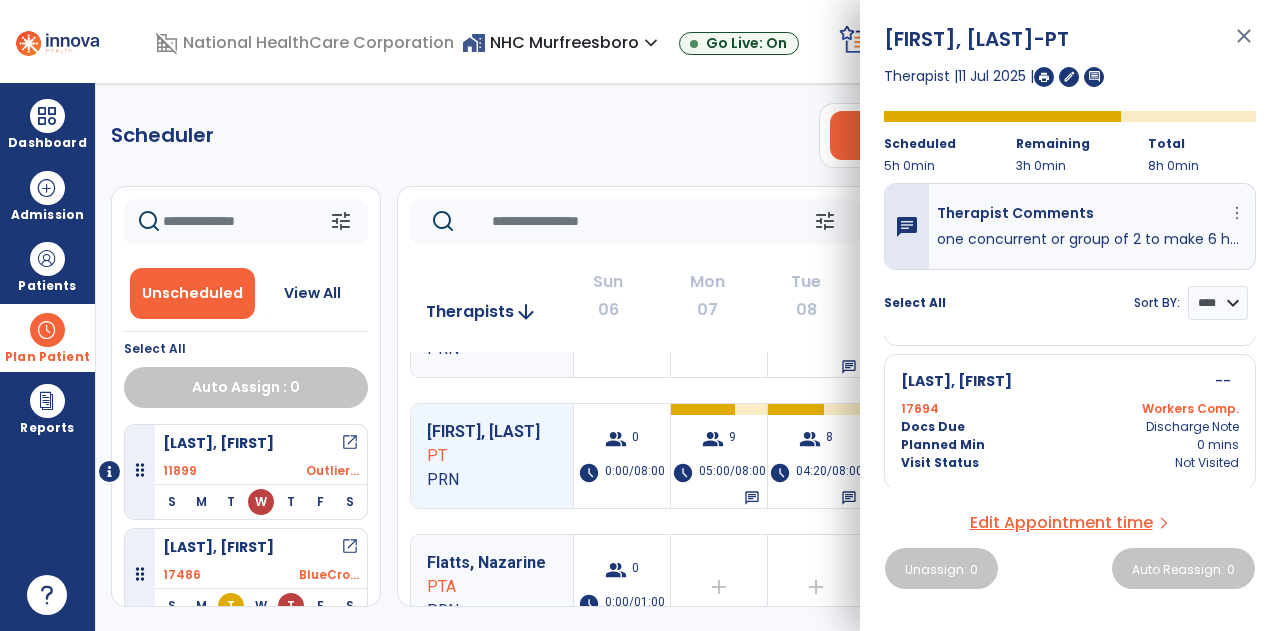 scroll, scrollTop: 1152, scrollLeft: 0, axis: vertical 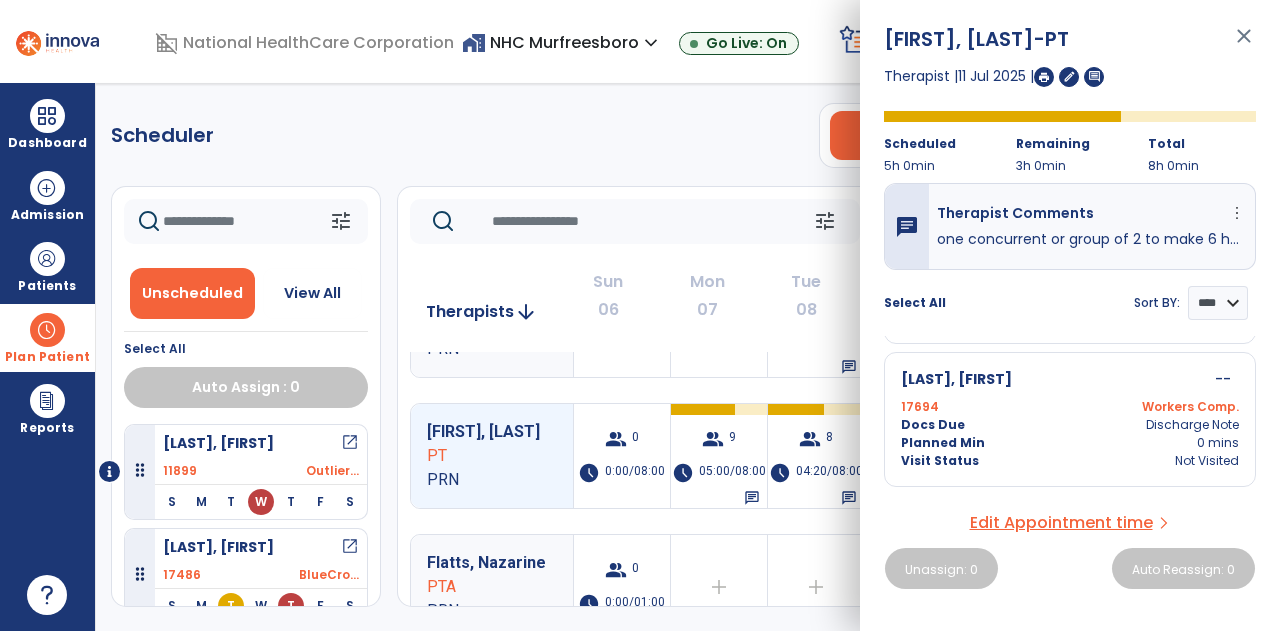 click on "close" at bounding box center [1244, 45] 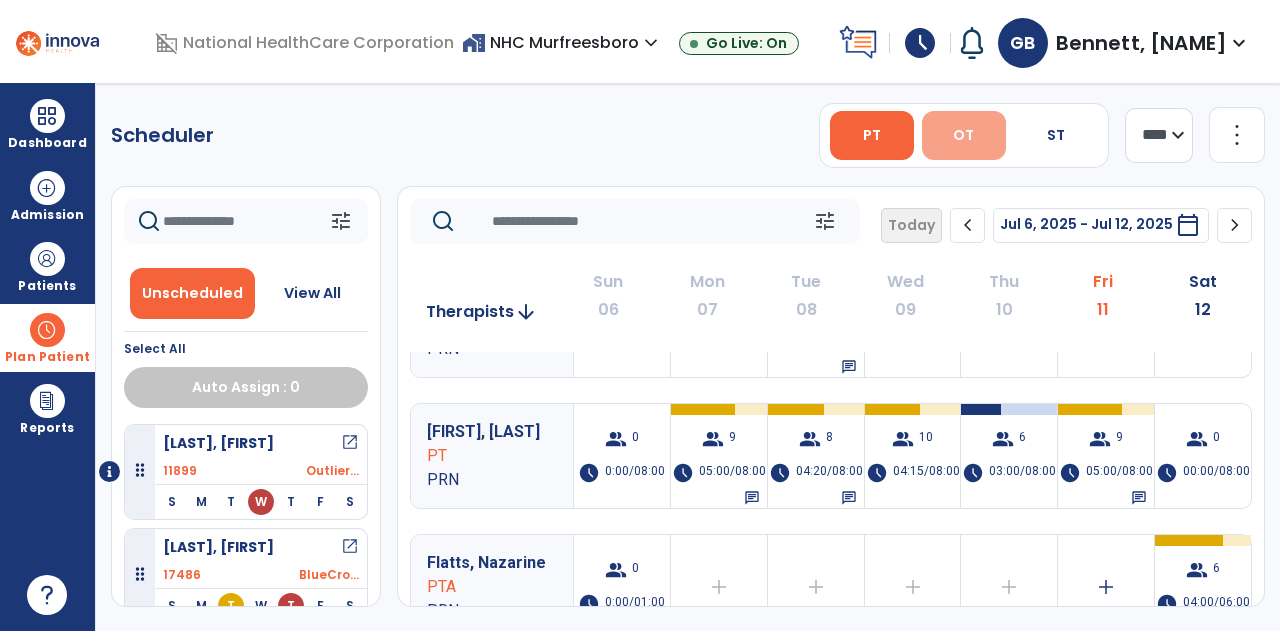 click on "OT" at bounding box center (964, 135) 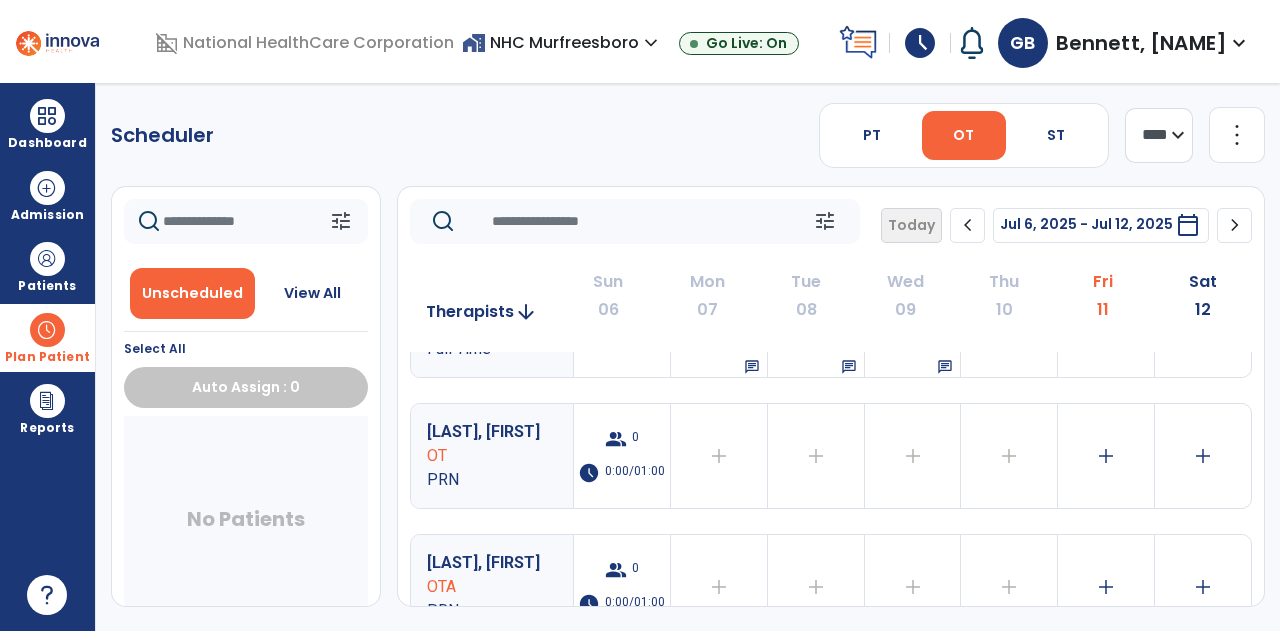 scroll, scrollTop: 0, scrollLeft: 0, axis: both 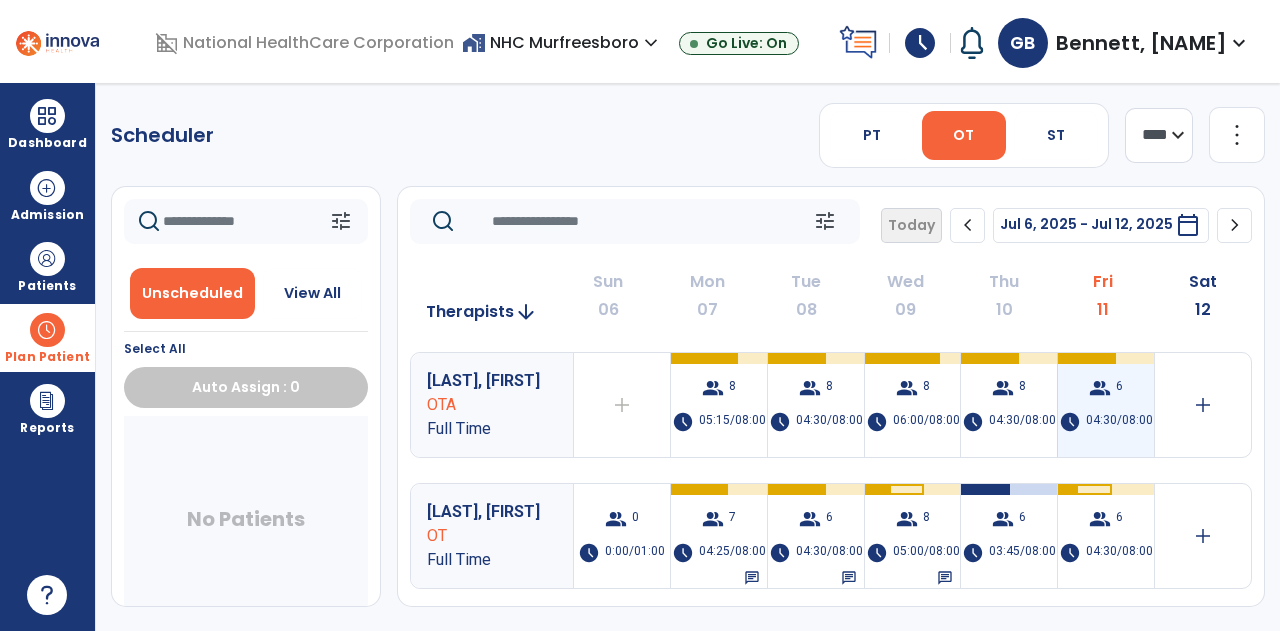 click on "group  6  schedule  04:30/08:00" at bounding box center [1106, 405] 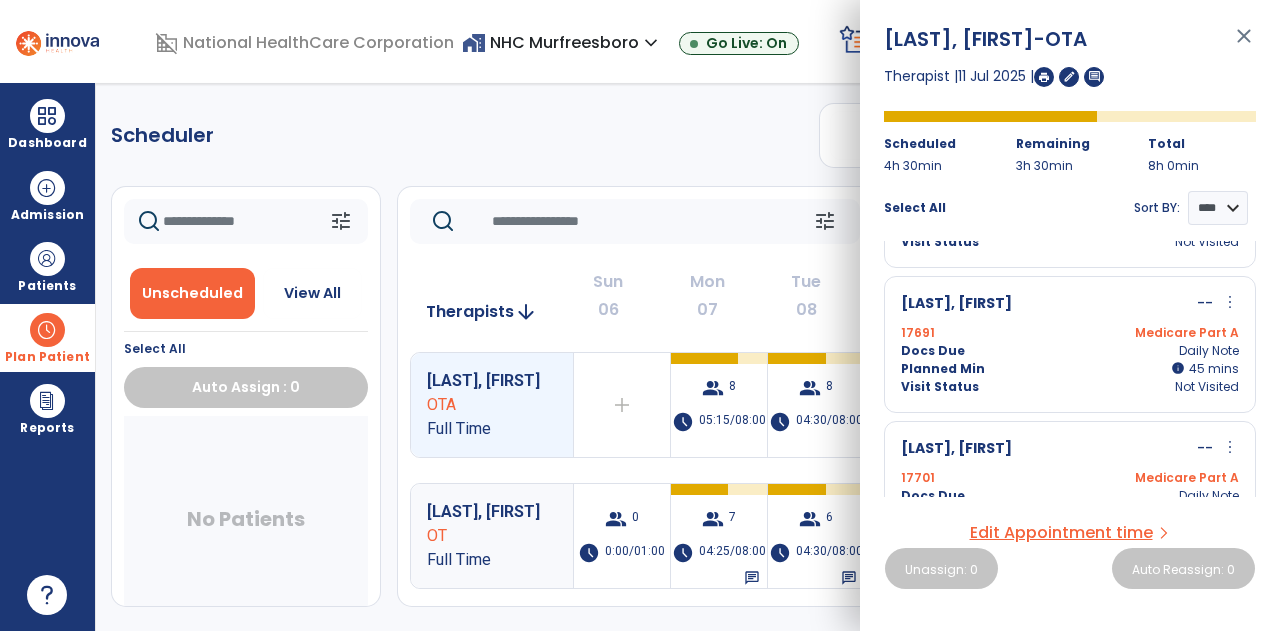 scroll, scrollTop: 614, scrollLeft: 0, axis: vertical 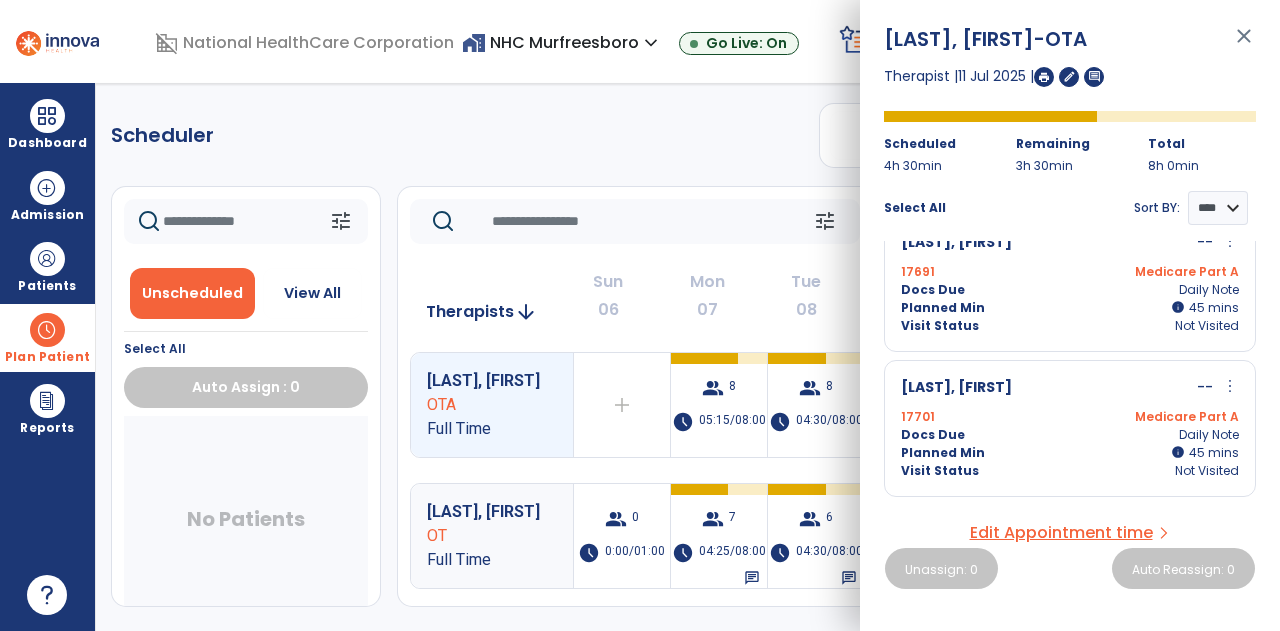 click on "close" at bounding box center (1244, 45) 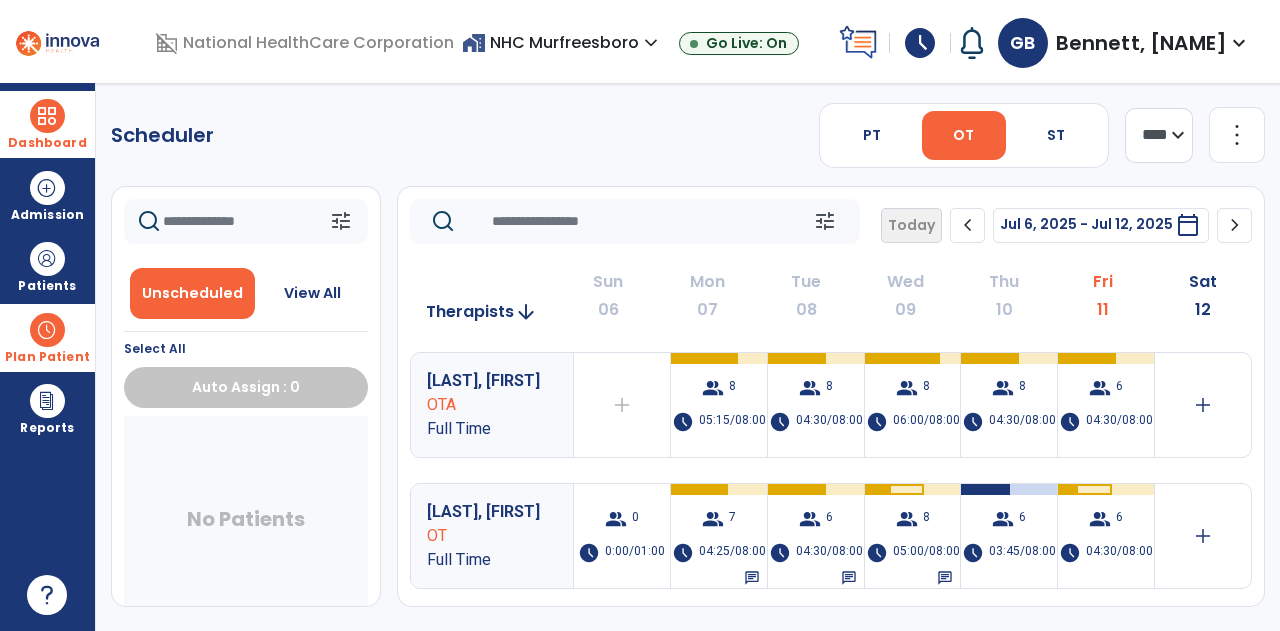 click on "Dashboard" at bounding box center [47, 124] 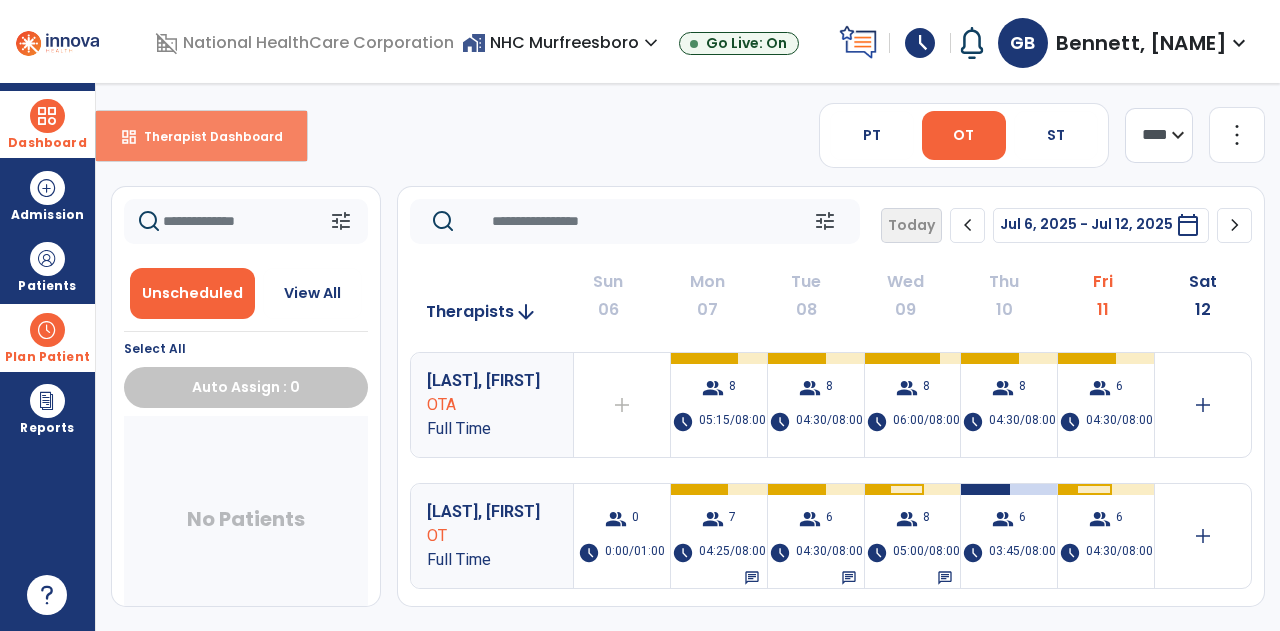 click on "dashboard  Therapist Dashboard" at bounding box center (201, 136) 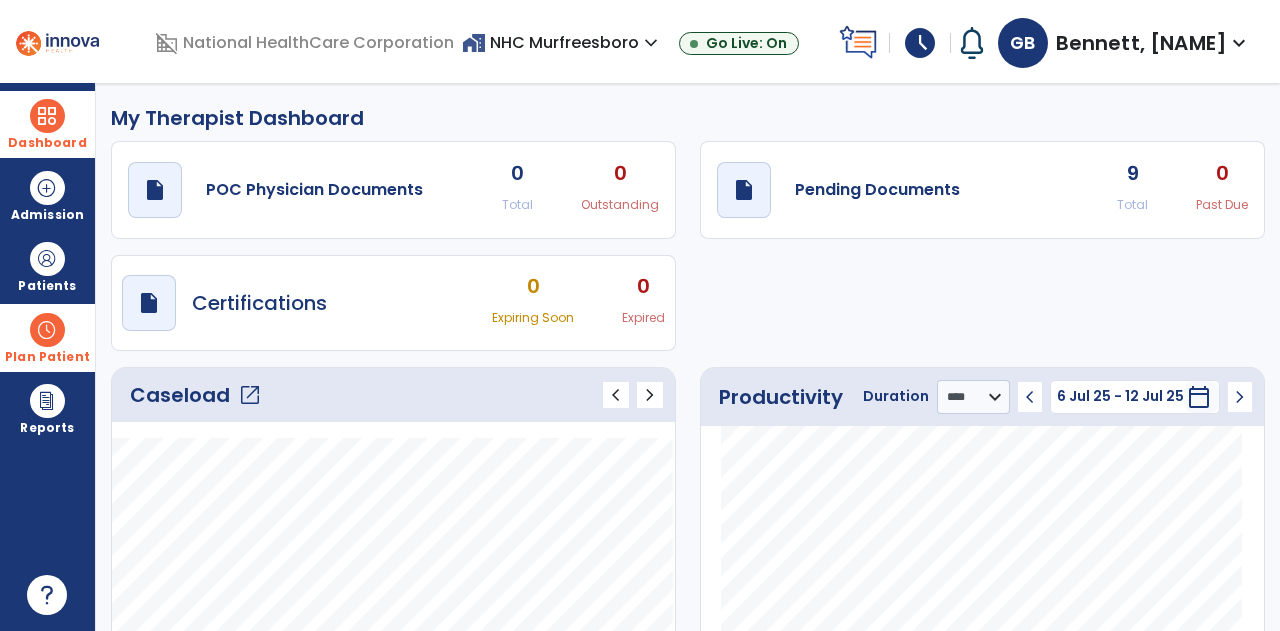 click at bounding box center (47, 330) 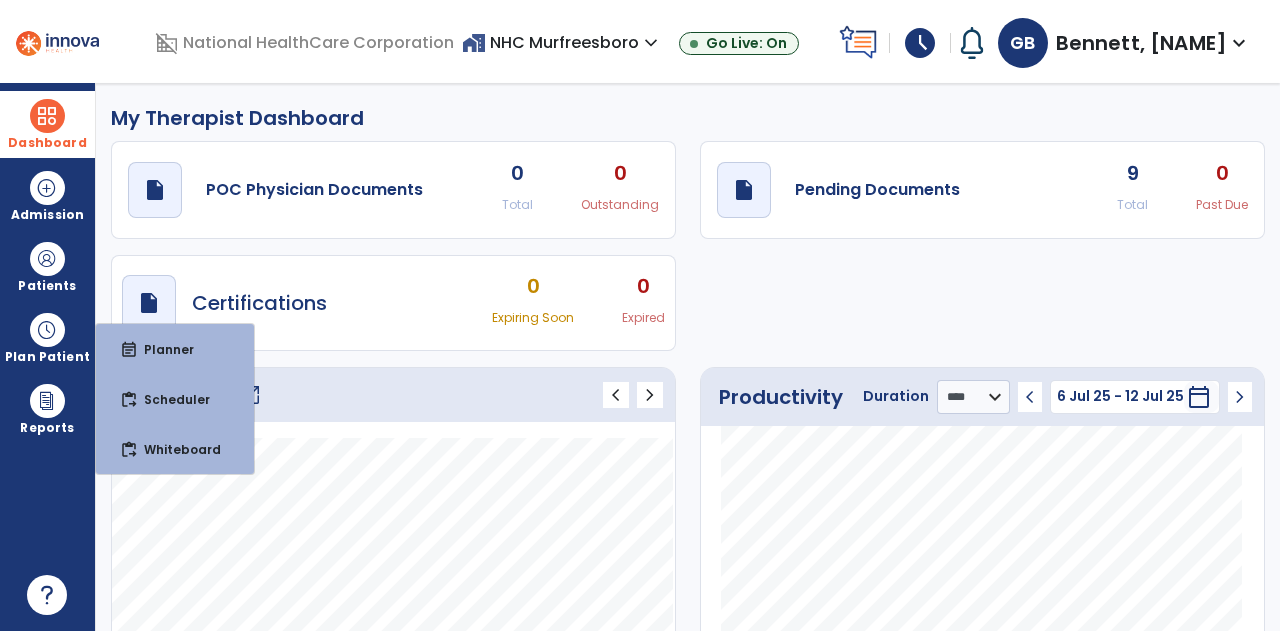 click on "My Therapist Dashboard" 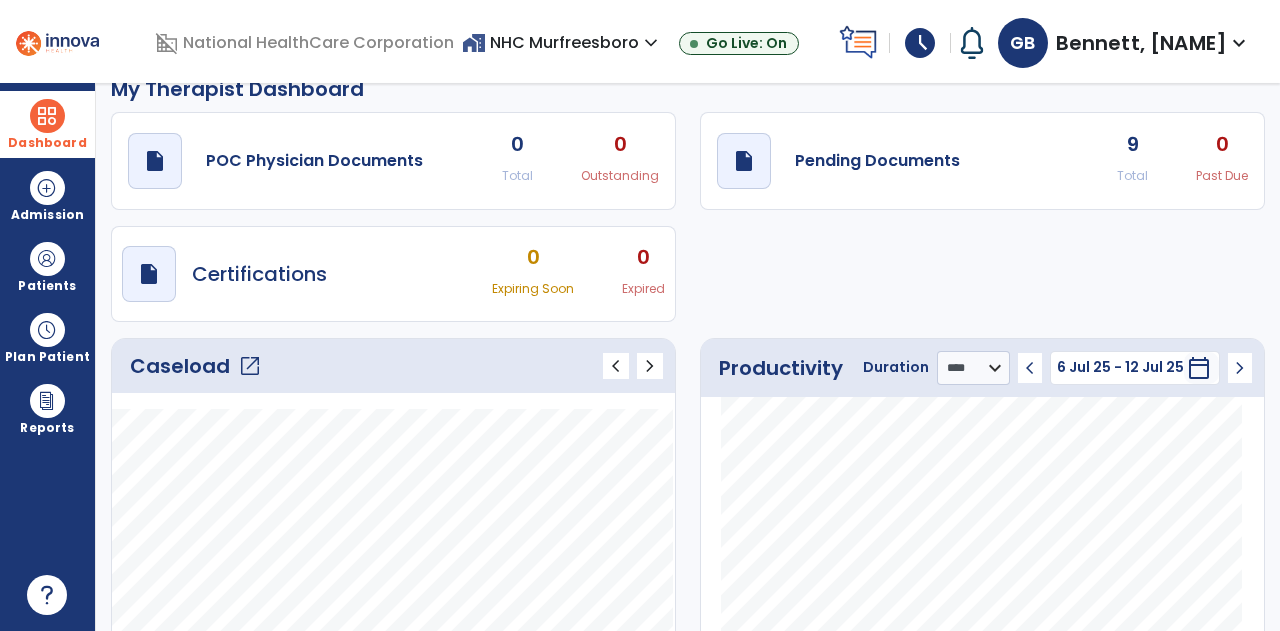 scroll, scrollTop: 28, scrollLeft: 0, axis: vertical 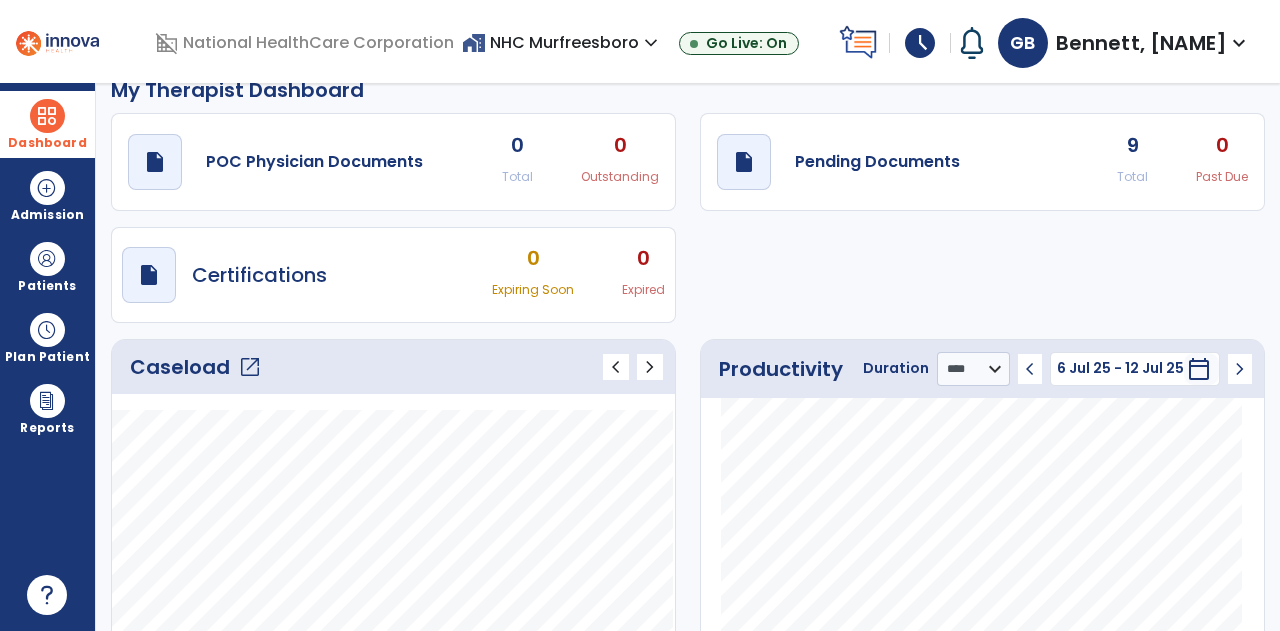 click on "open_in_new" 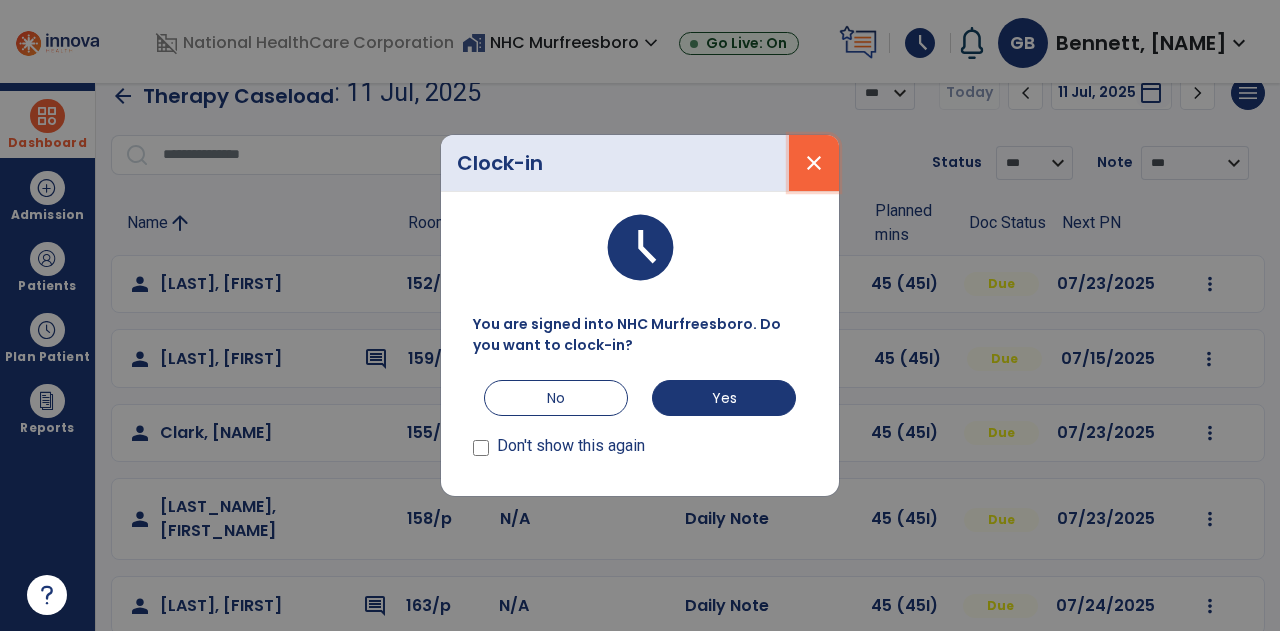 click on "close" at bounding box center [814, 163] 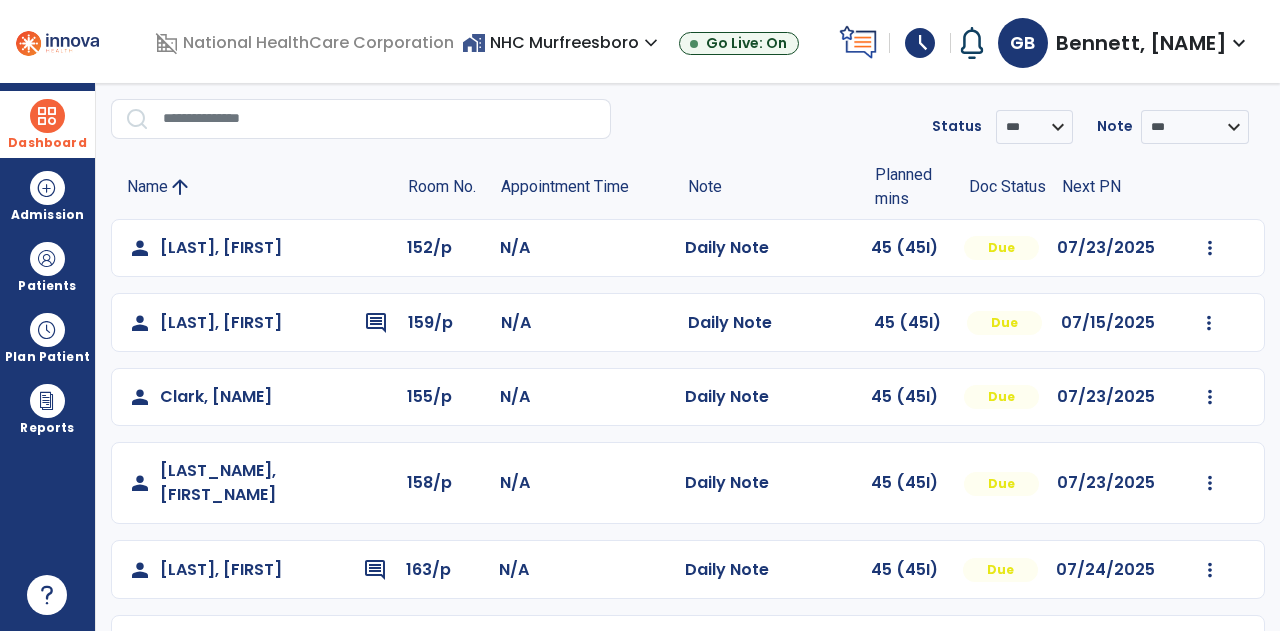 scroll, scrollTop: 0, scrollLeft: 0, axis: both 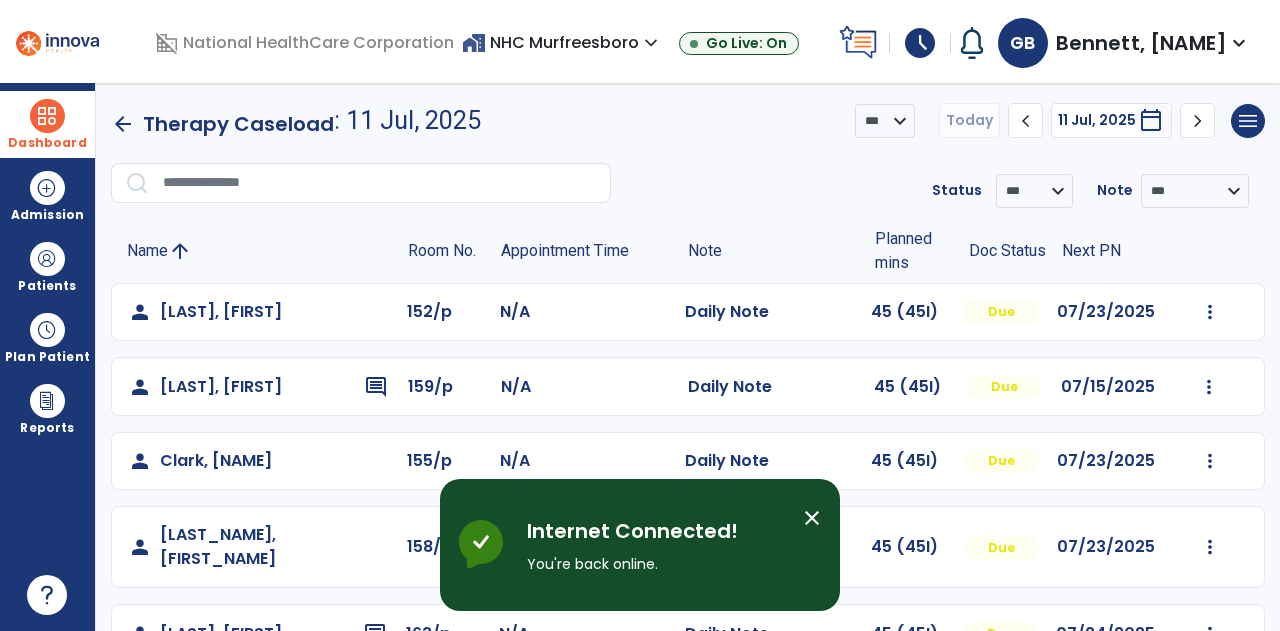click on "schedule" at bounding box center [920, 43] 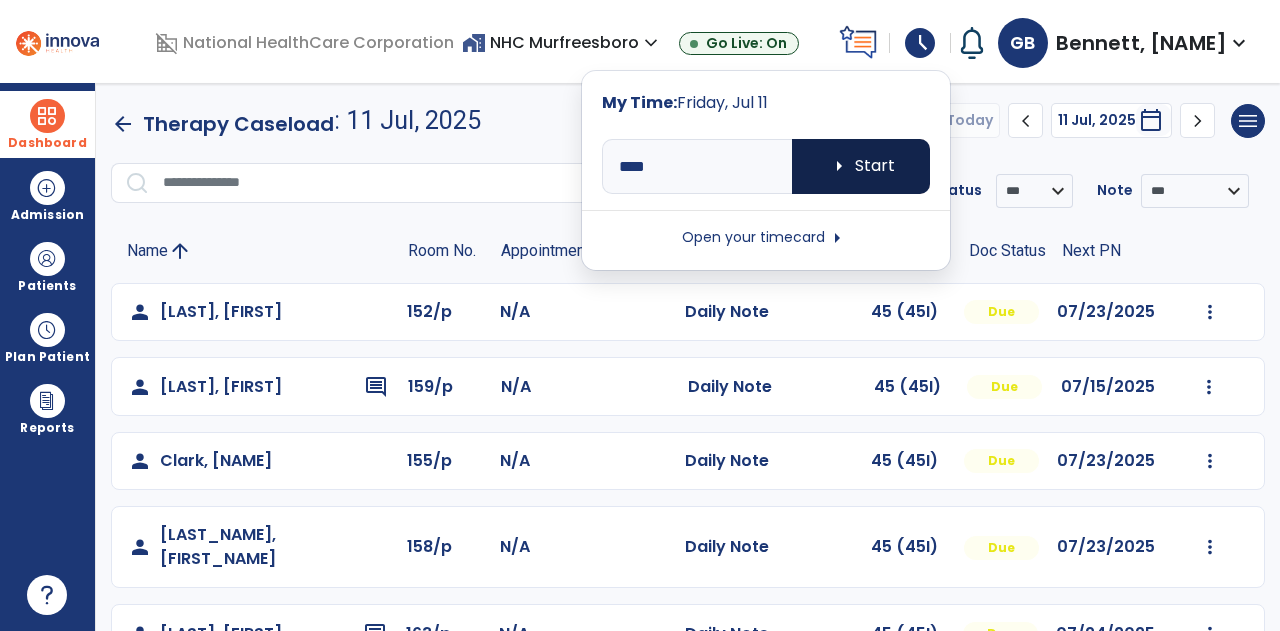 click on "arrow_right" at bounding box center [839, 166] 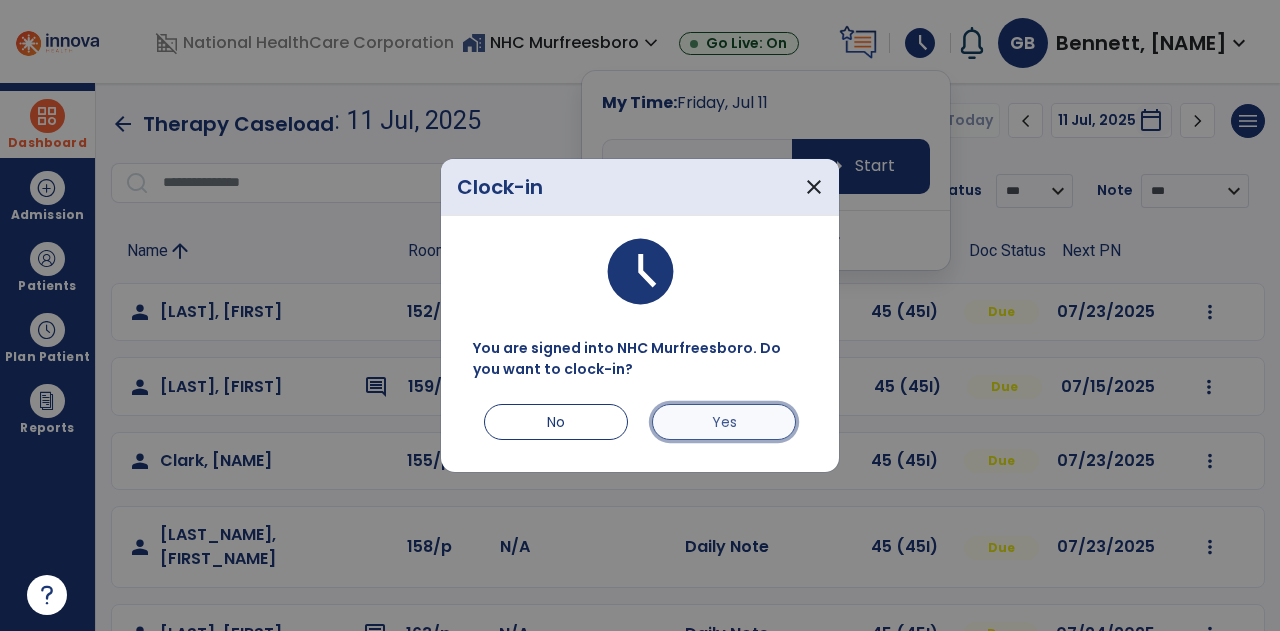 click on "Yes" at bounding box center (724, 422) 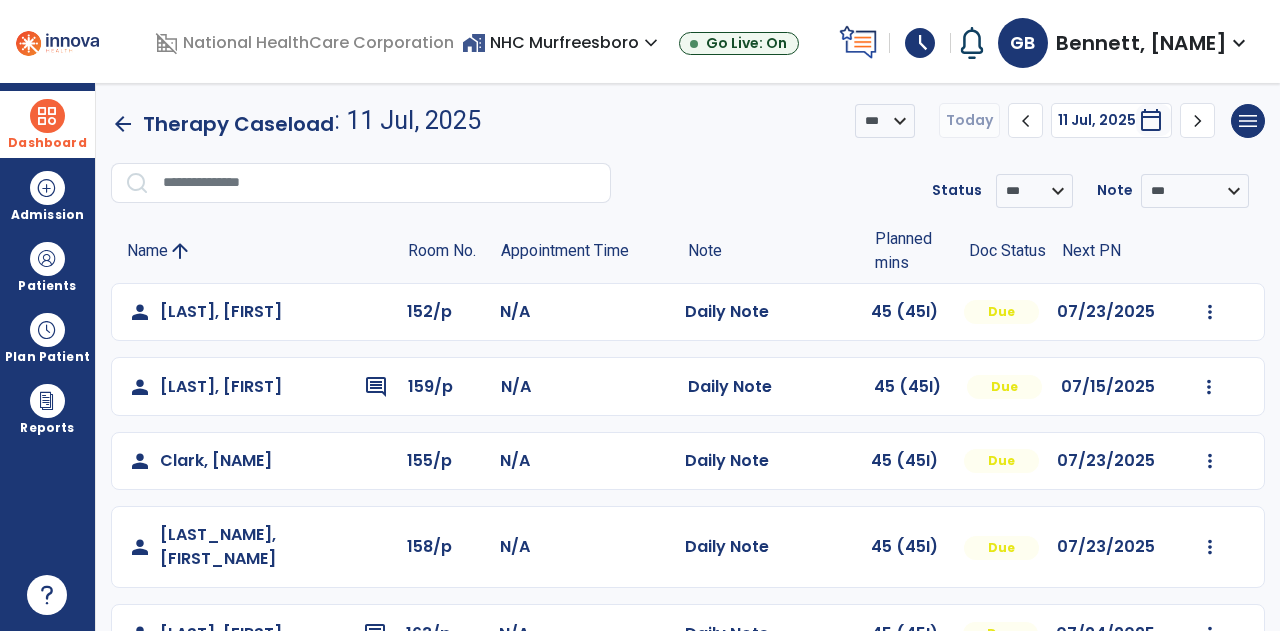 scroll, scrollTop: 63, scrollLeft: 0, axis: vertical 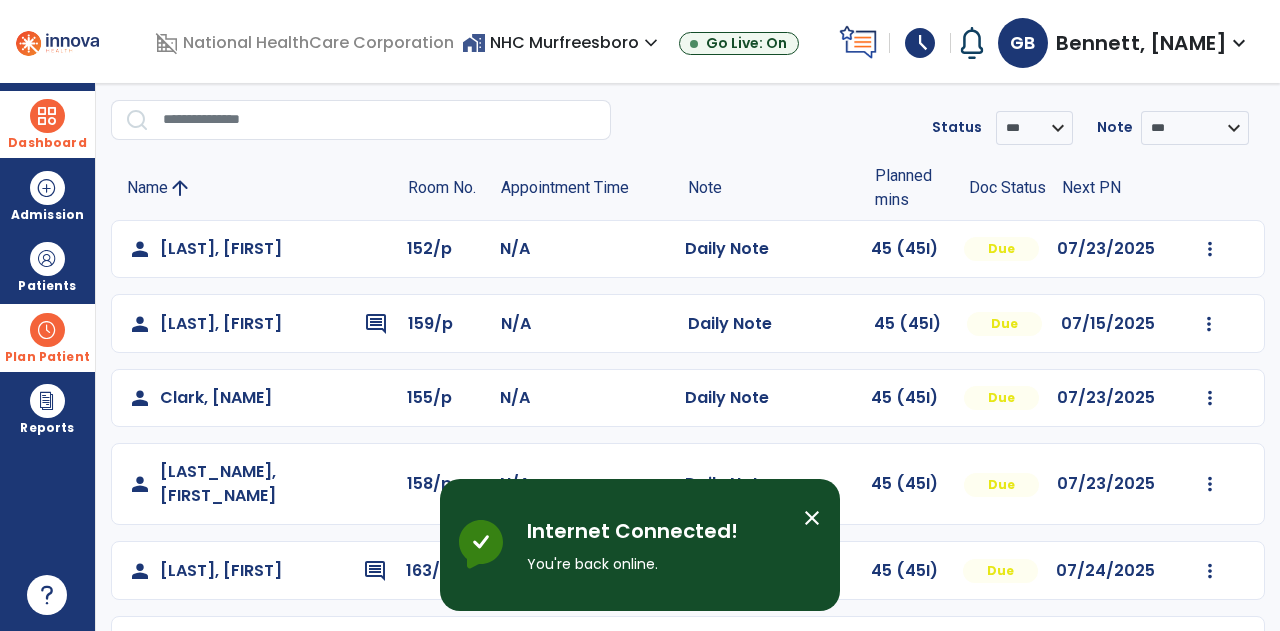click on "Plan Patient" at bounding box center (47, 286) 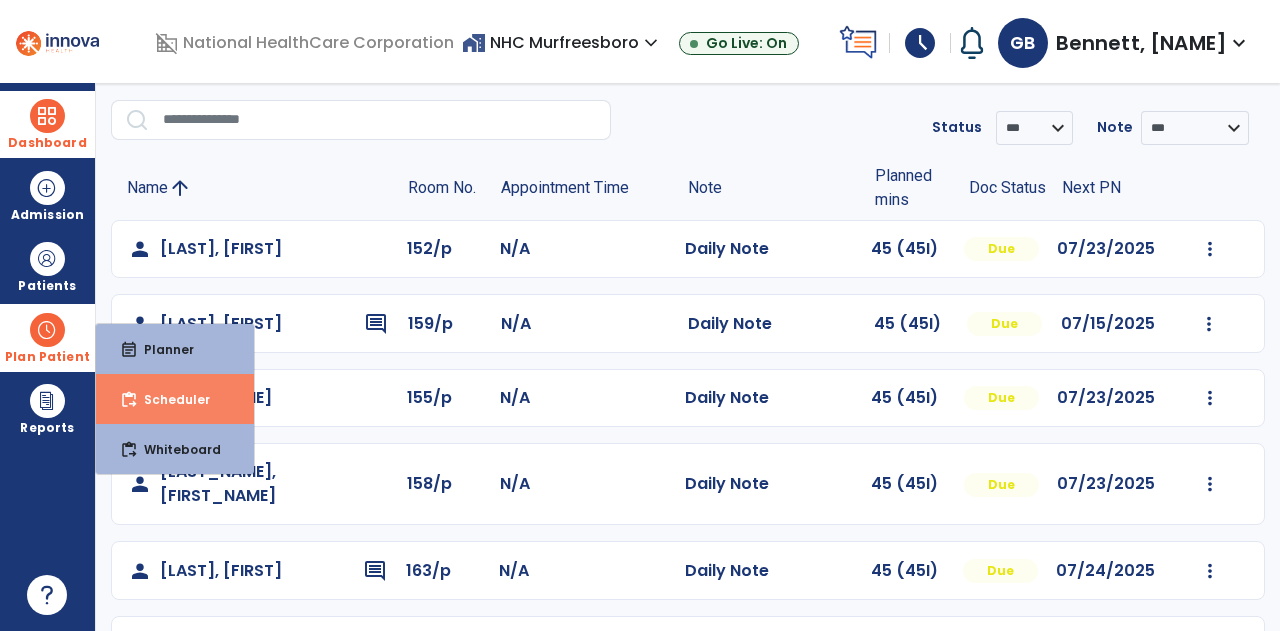 click on "content_paste_go  Scheduler" at bounding box center [175, 399] 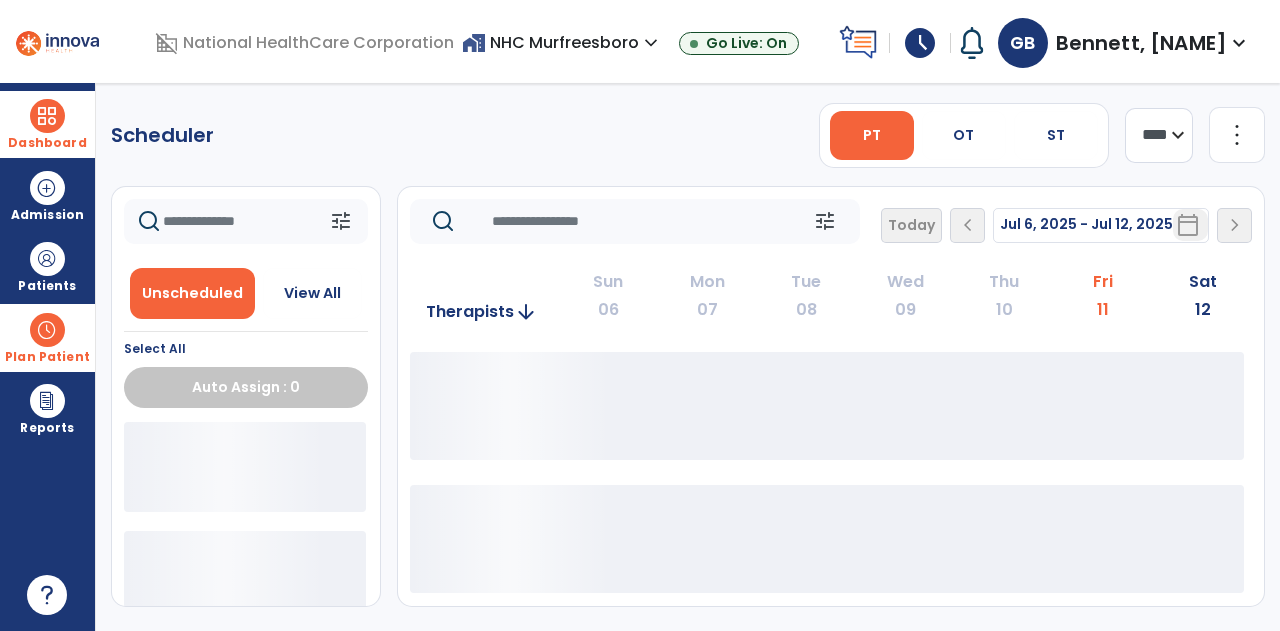 scroll, scrollTop: 0, scrollLeft: 0, axis: both 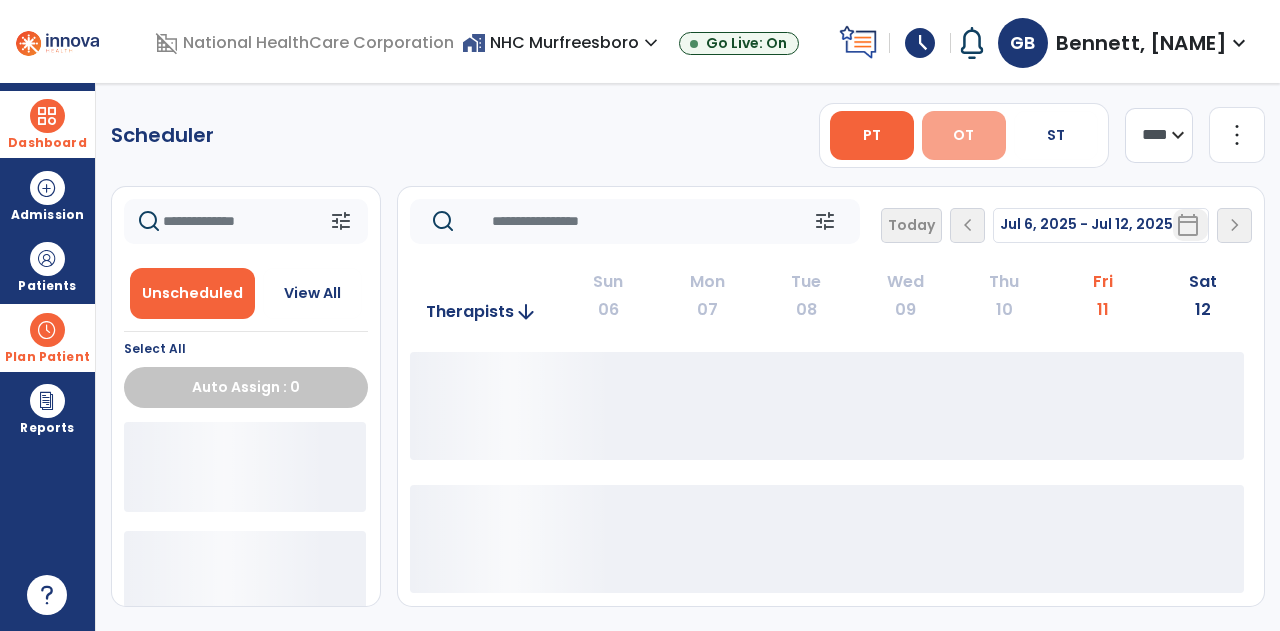 click on "OT" at bounding box center [964, 135] 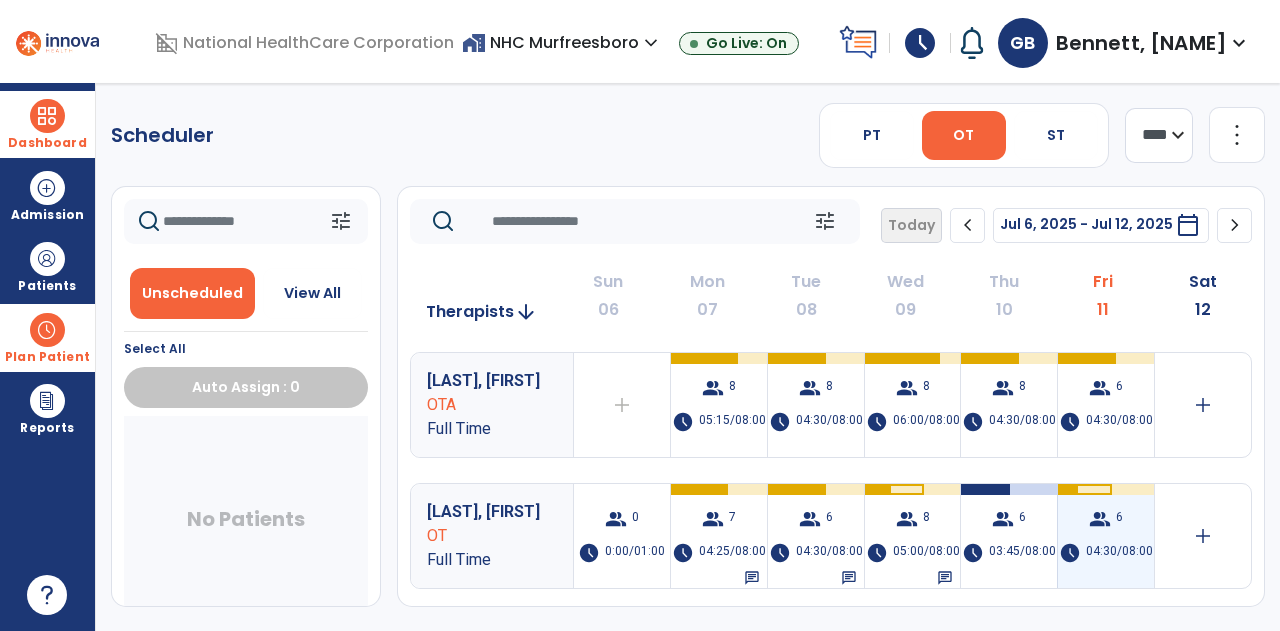 click on "group  6  schedule  04:30/08:00" at bounding box center (1106, 536) 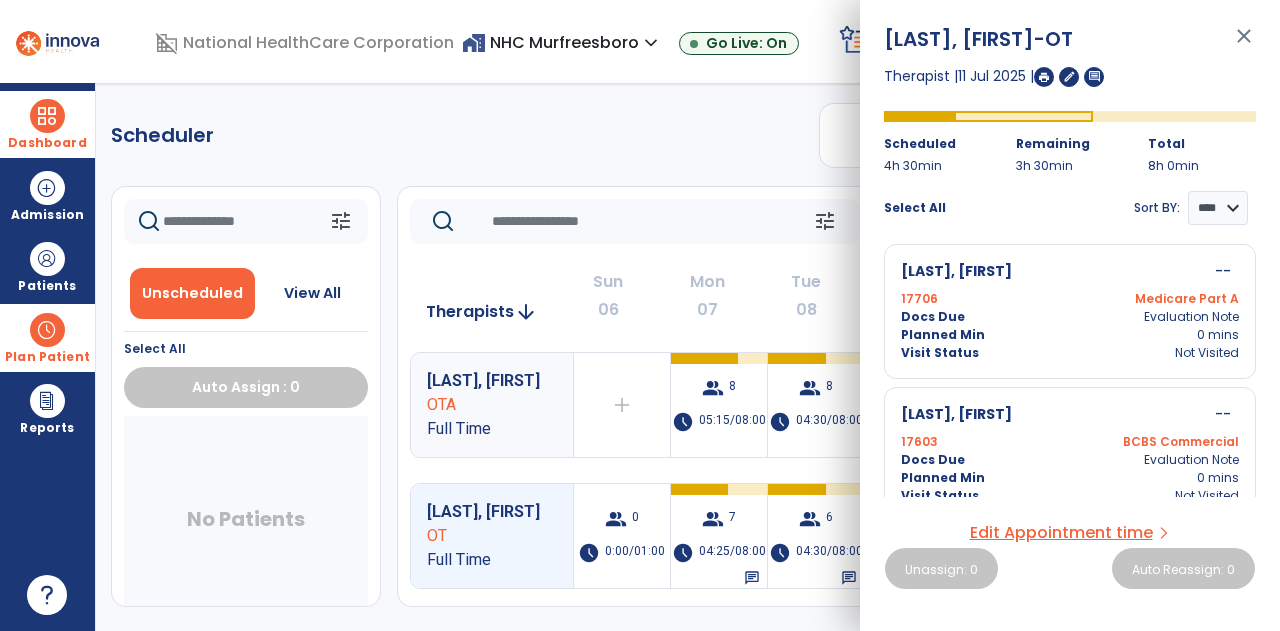 scroll, scrollTop: 705, scrollLeft: 0, axis: vertical 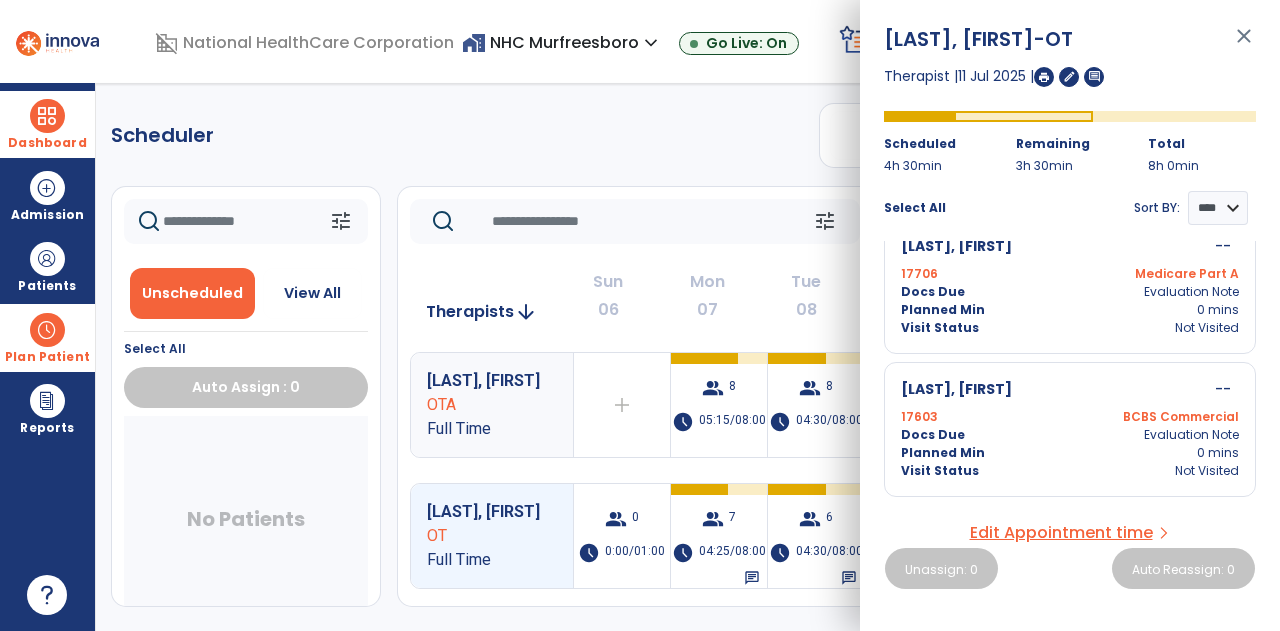 click on "close" at bounding box center (1244, 45) 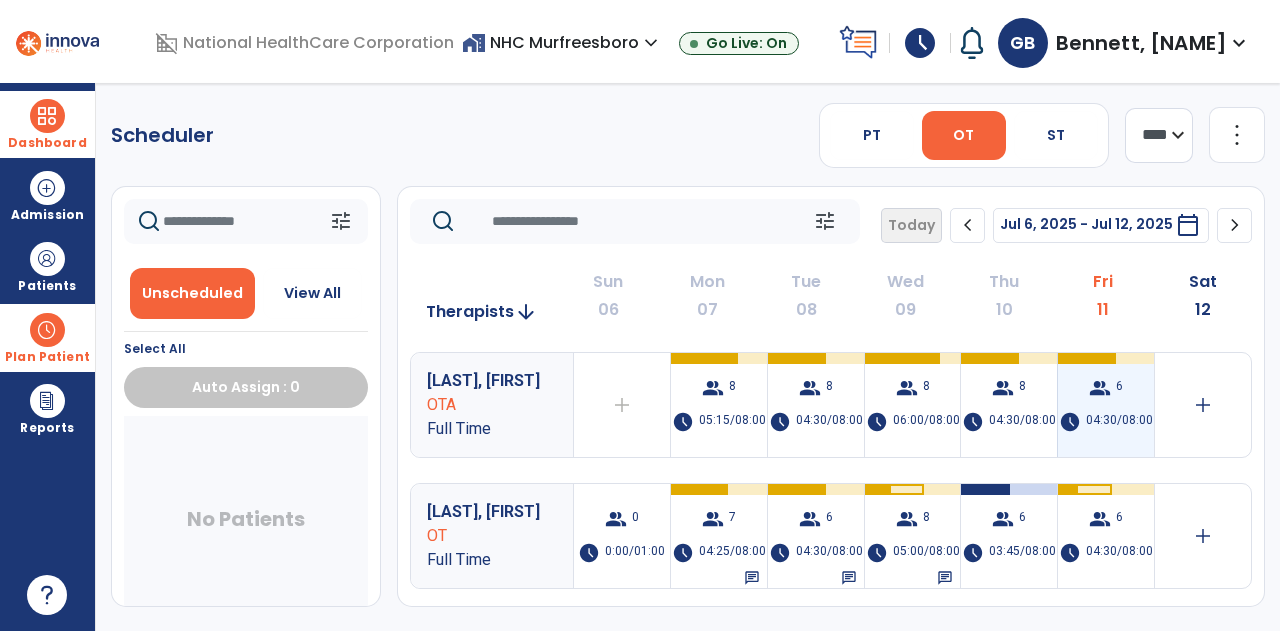 click on "group" at bounding box center (1100, 388) 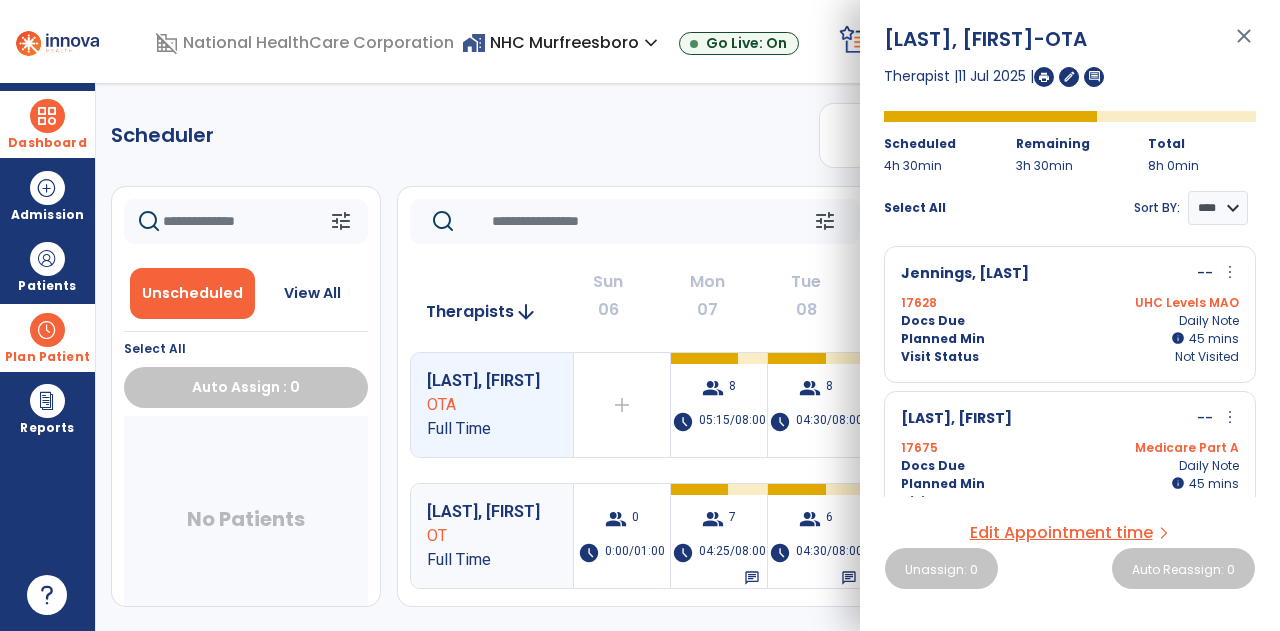 scroll, scrollTop: 614, scrollLeft: 0, axis: vertical 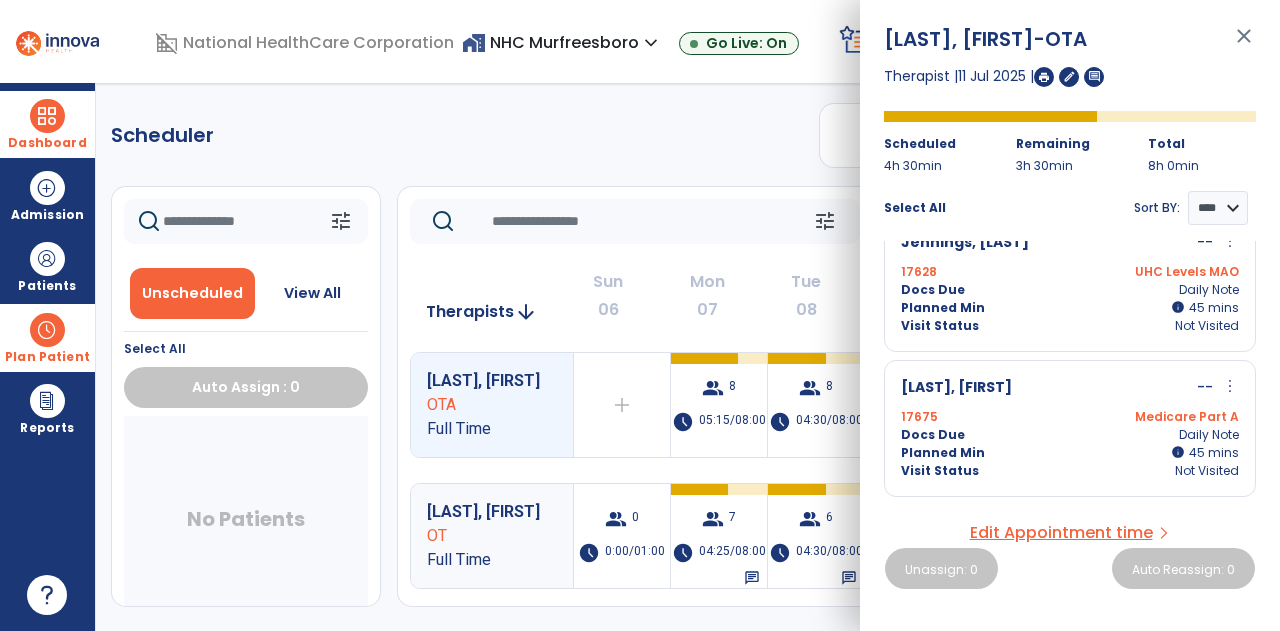 click on "close" at bounding box center [1244, 45] 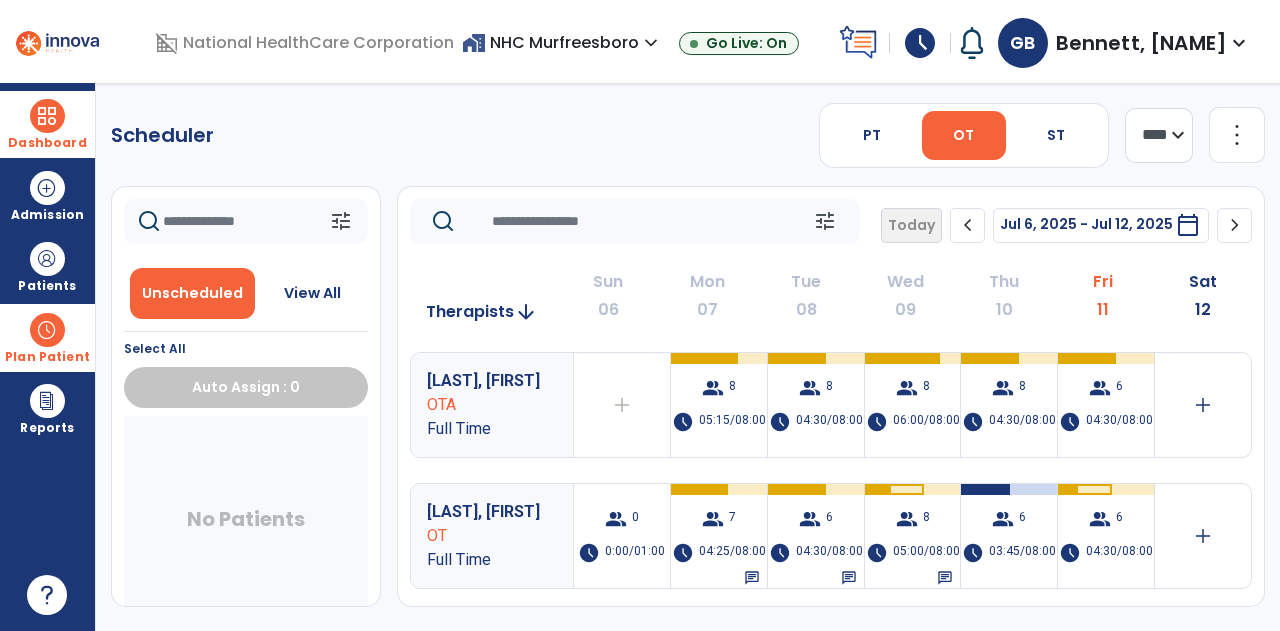 click on "Dashboard" at bounding box center (47, 124) 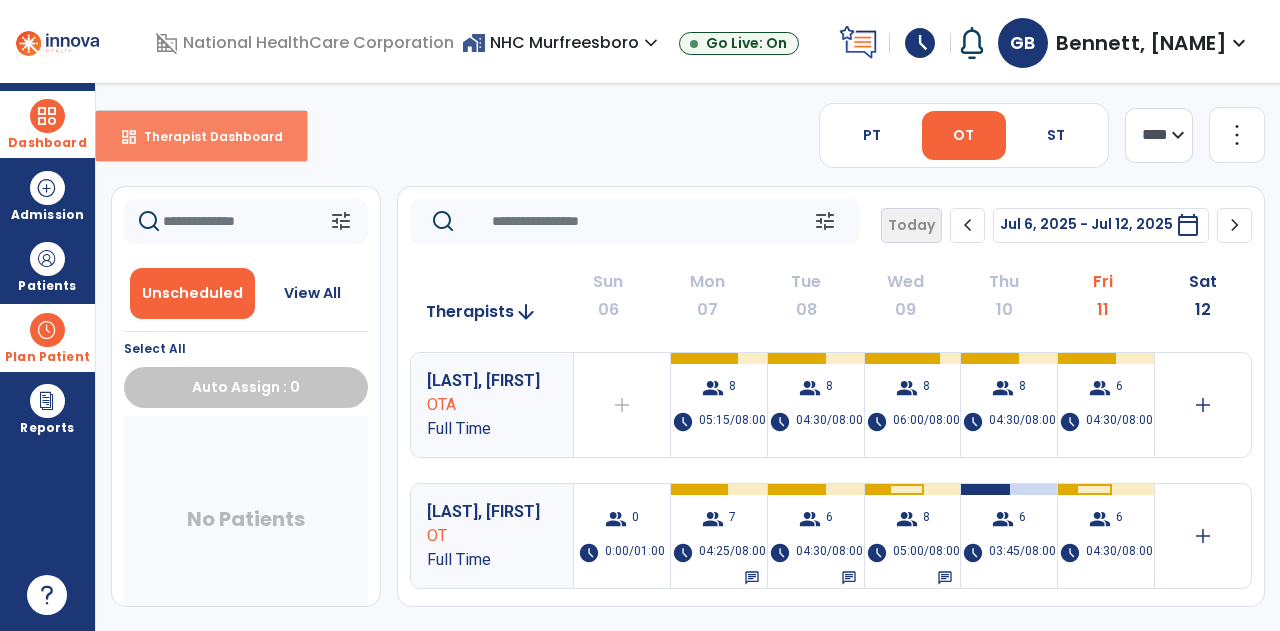 click on "Therapist Dashboard" at bounding box center [205, 136] 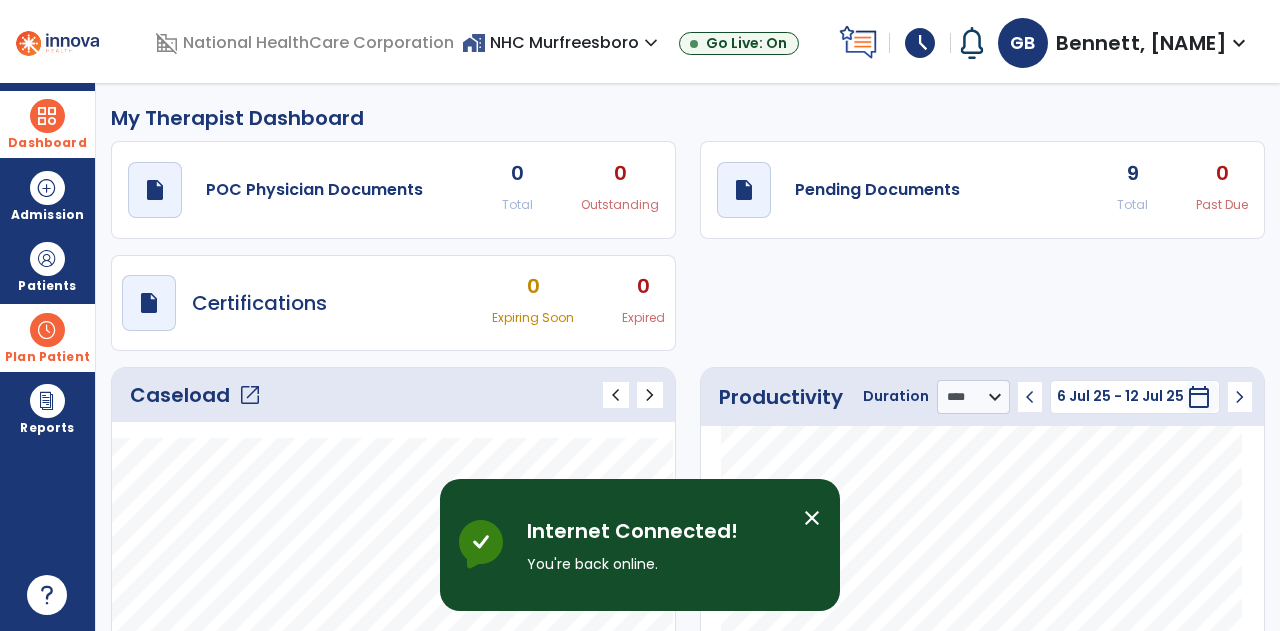 click on "open_in_new" 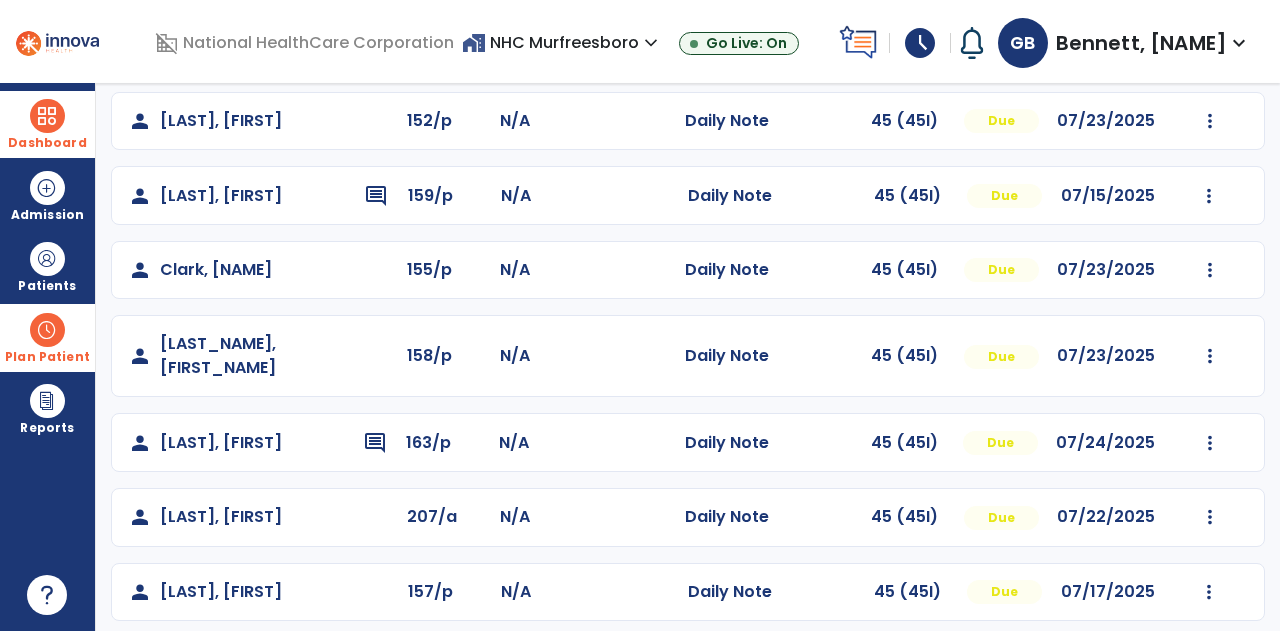 scroll, scrollTop: 194, scrollLeft: 0, axis: vertical 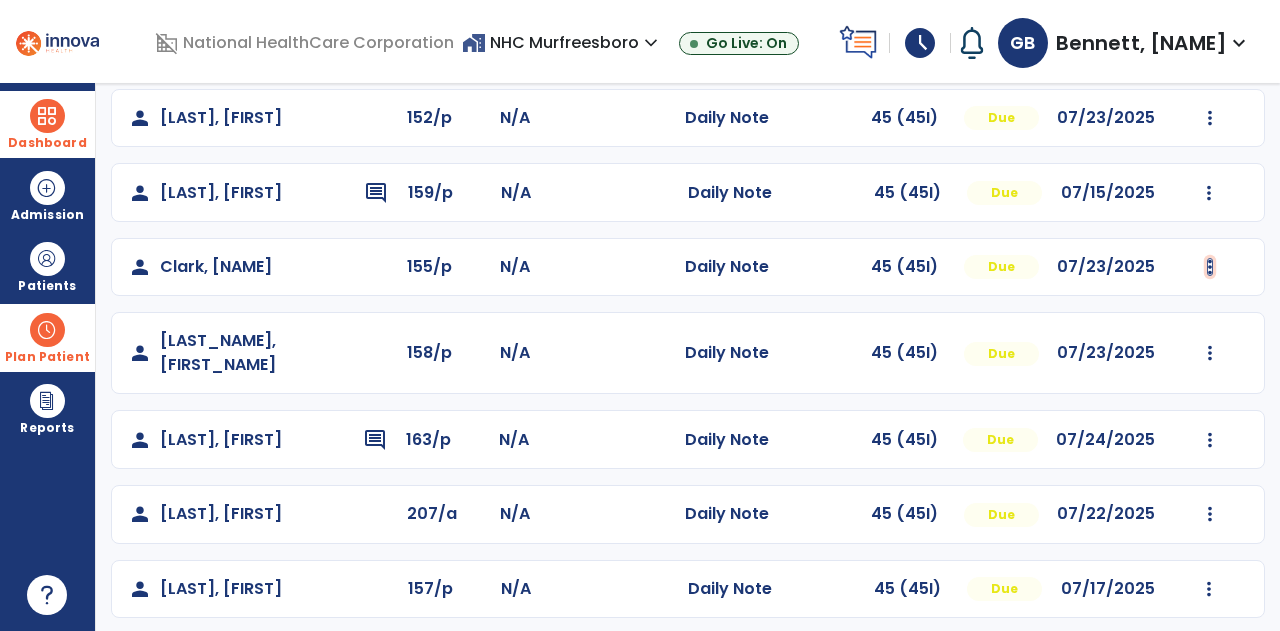 click at bounding box center [1210, 118] 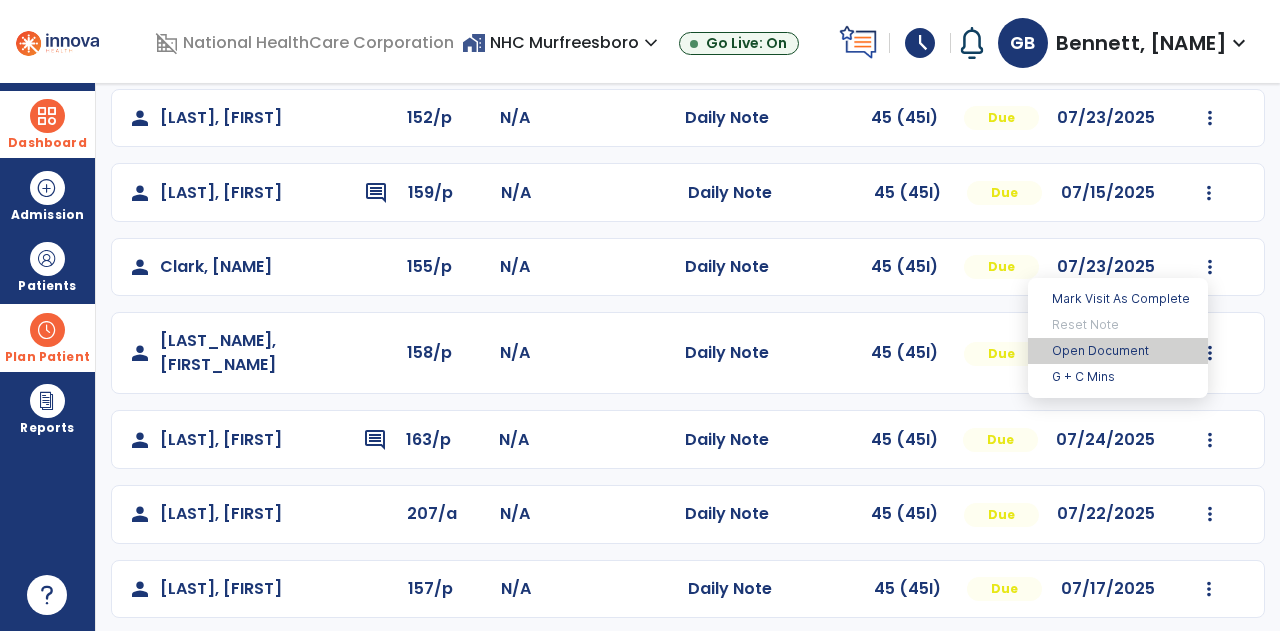 click on "Open Document" at bounding box center [1118, 351] 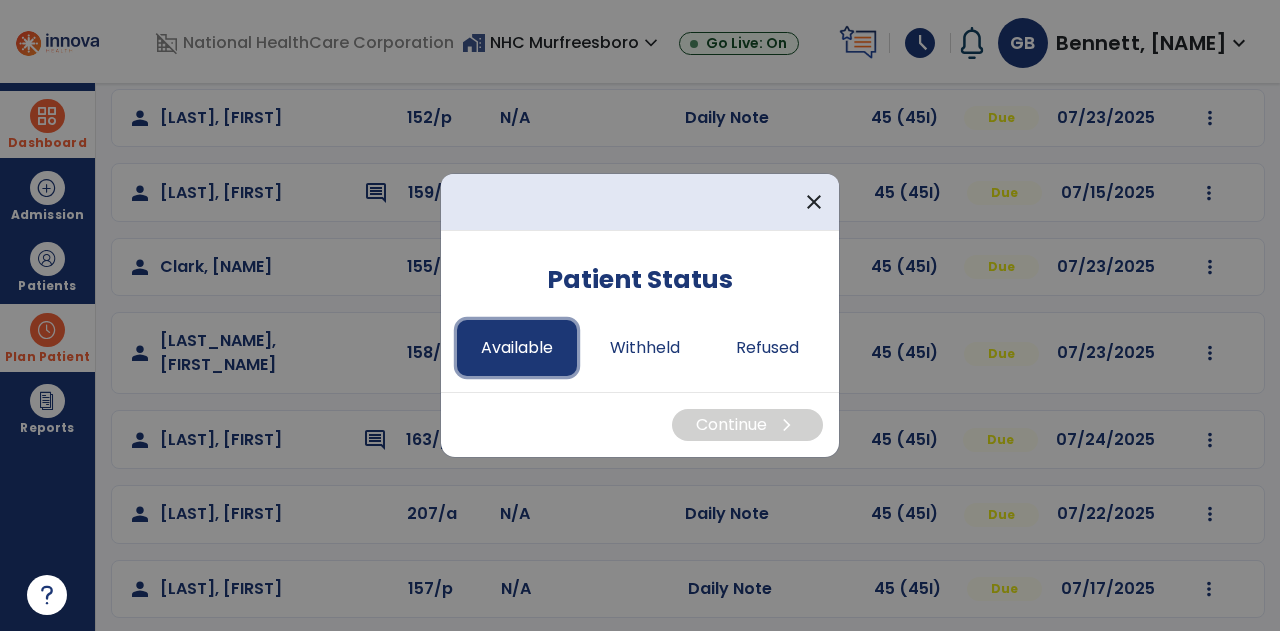 click on "Available" at bounding box center [517, 348] 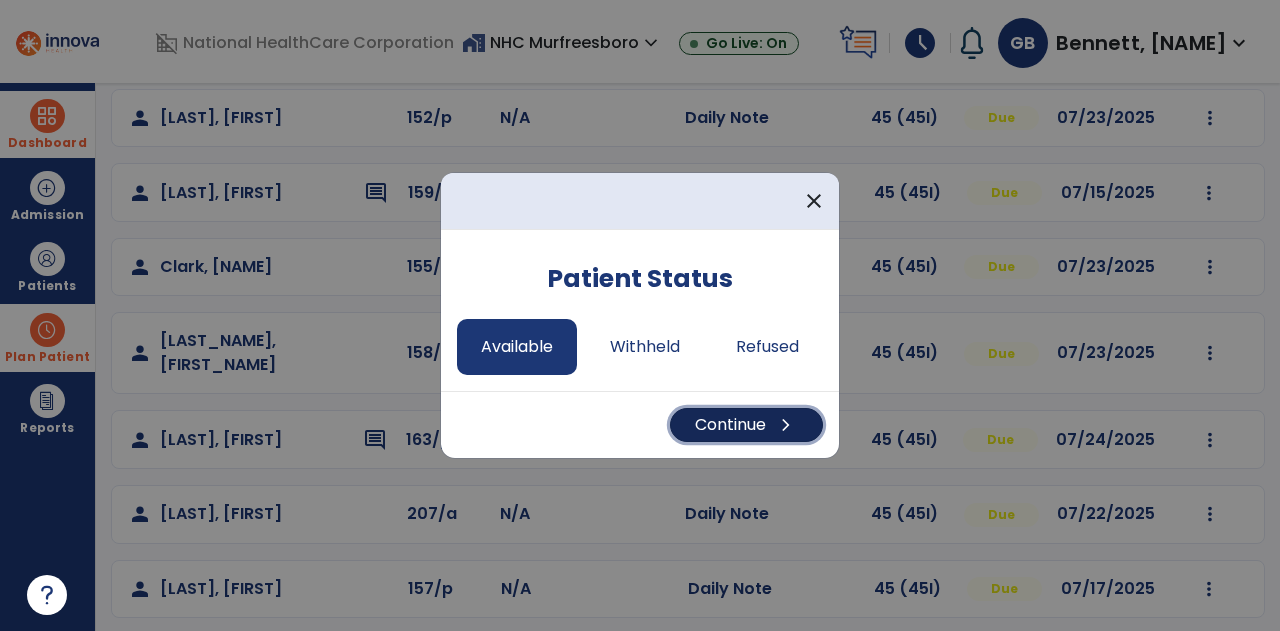 click on "Continue   chevron_right" at bounding box center (746, 425) 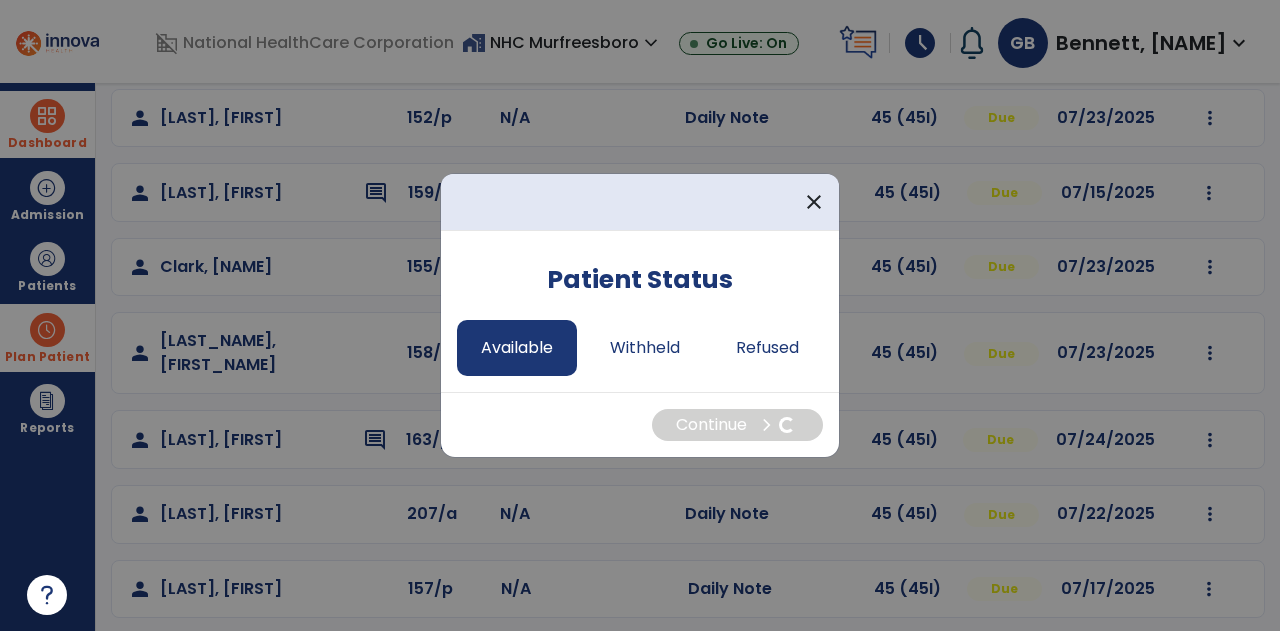 select on "*" 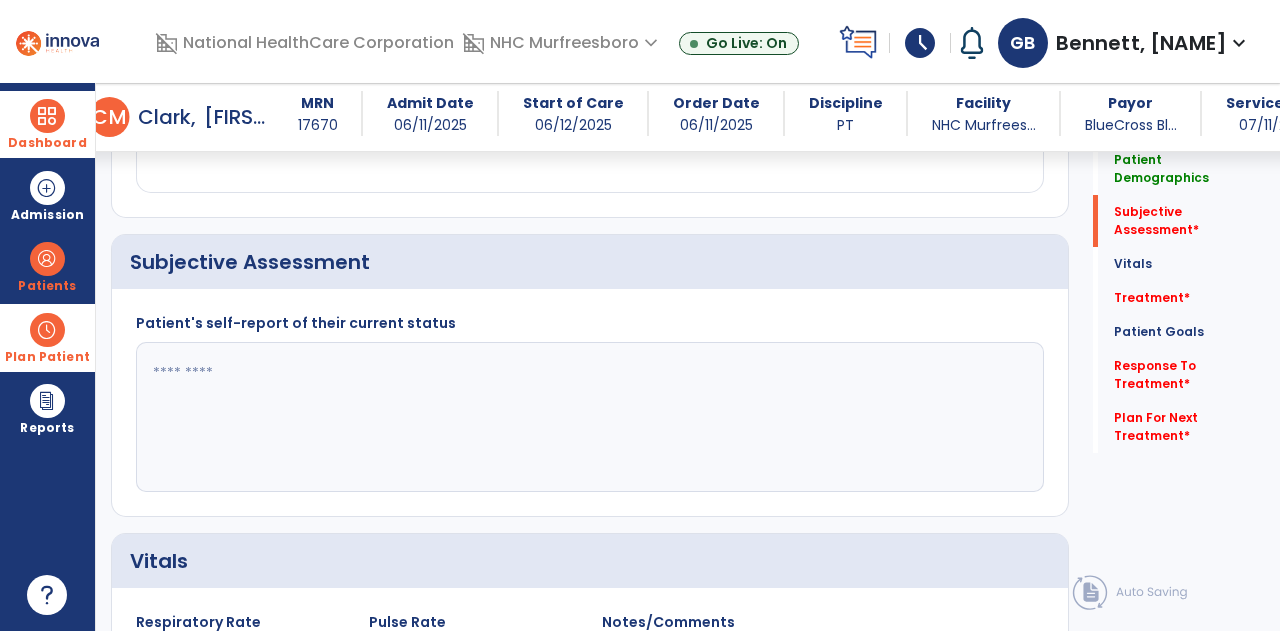 scroll, scrollTop: 405, scrollLeft: 0, axis: vertical 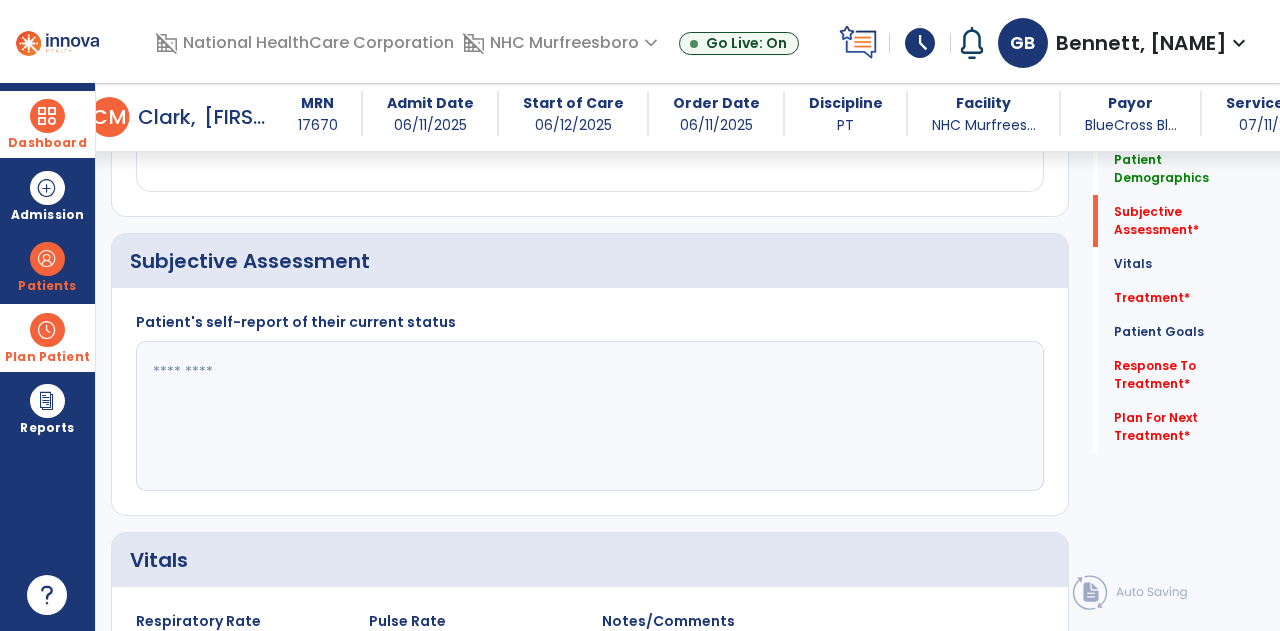 click 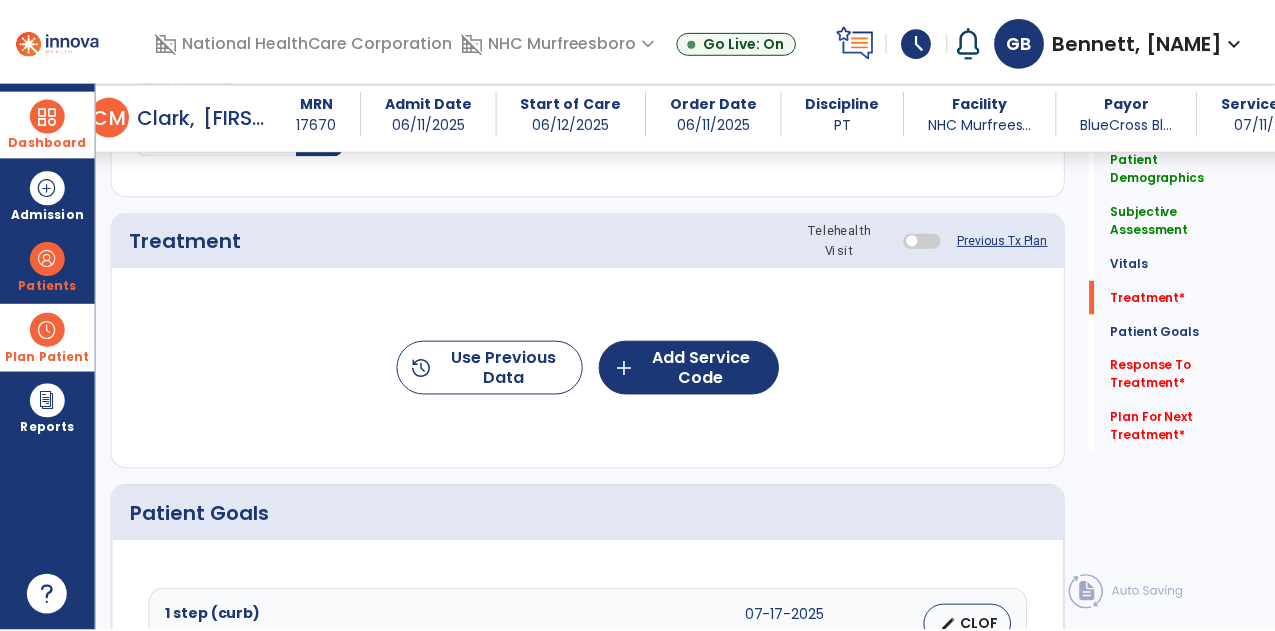 scroll, scrollTop: 1147, scrollLeft: 0, axis: vertical 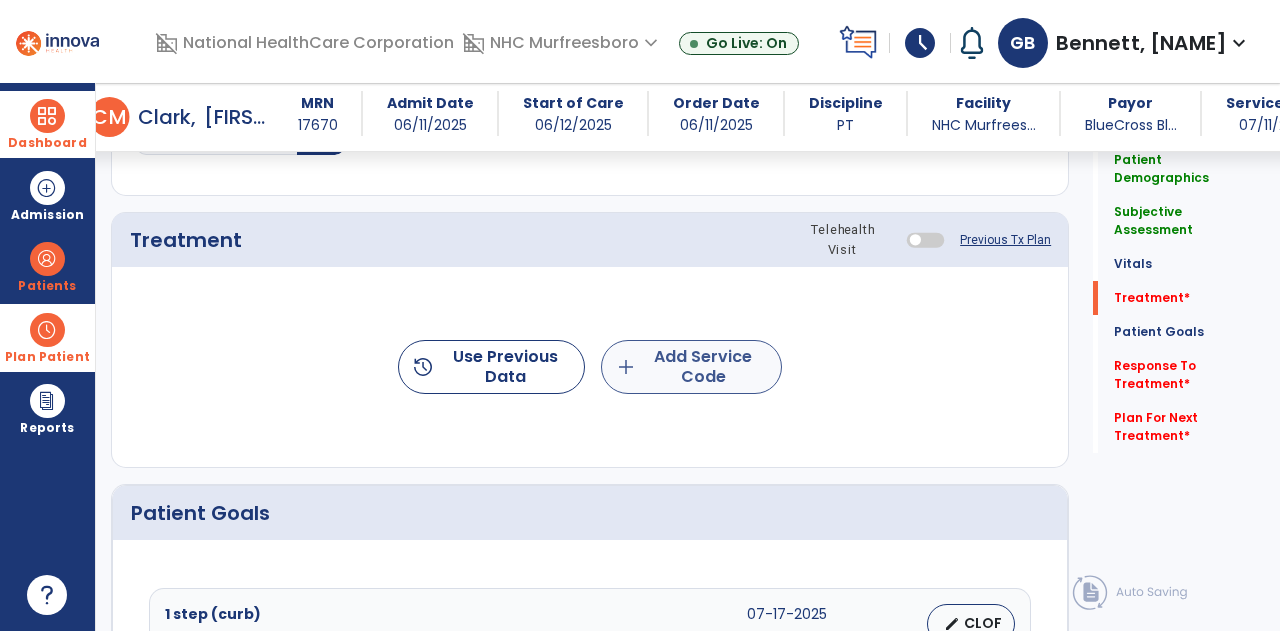 type on "**********" 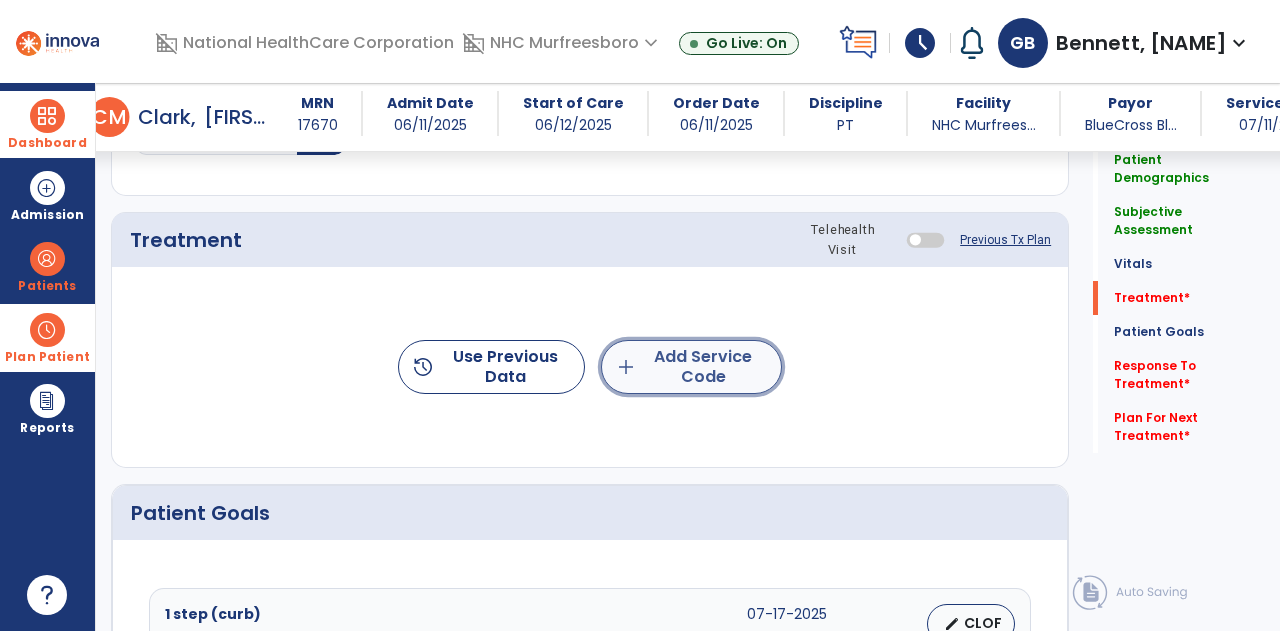 click on "add  Add Service Code" 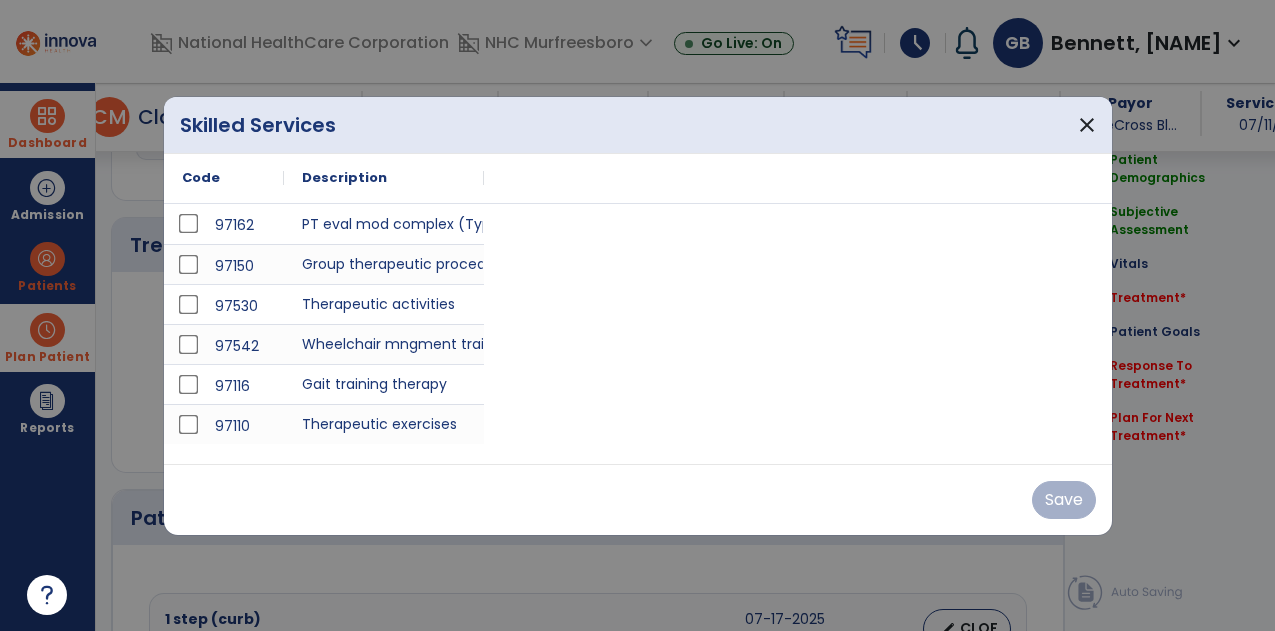 scroll, scrollTop: 1147, scrollLeft: 0, axis: vertical 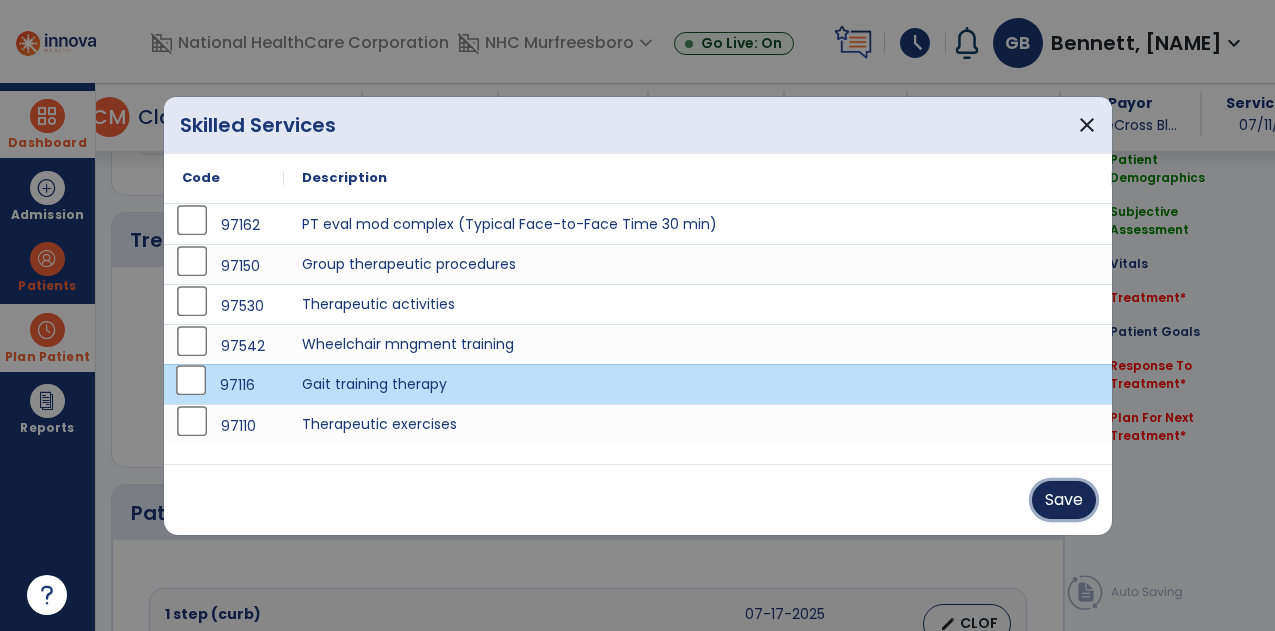 click on "Save" at bounding box center (1064, 500) 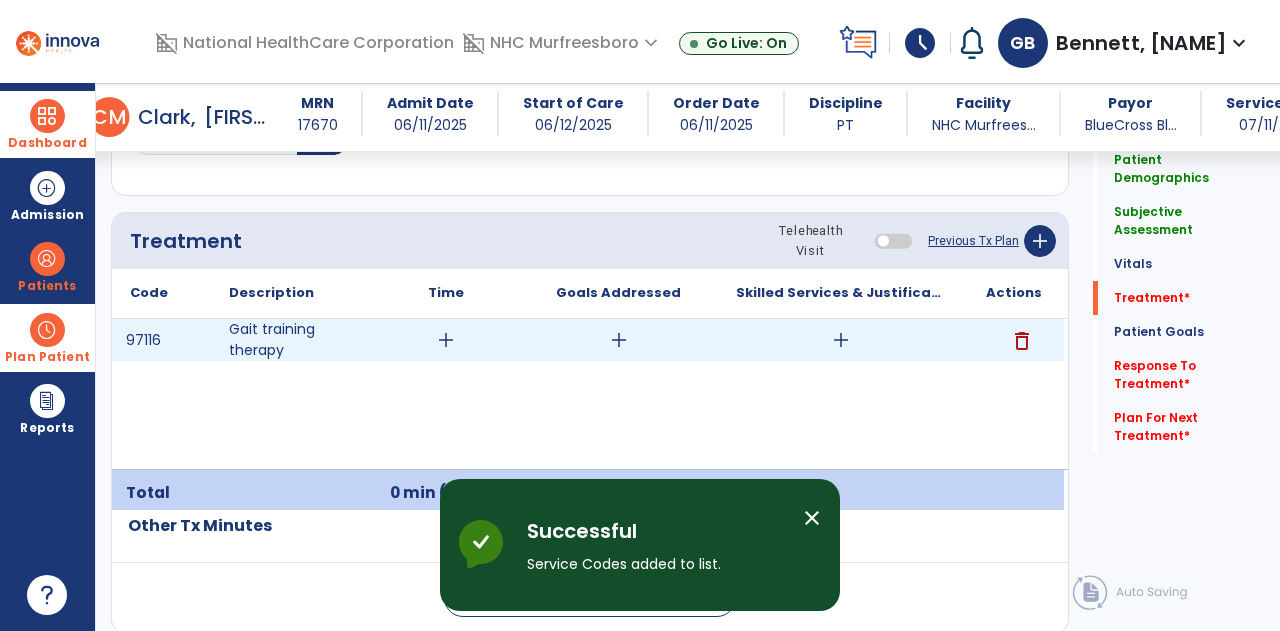 click on "add" at bounding box center [446, 340] 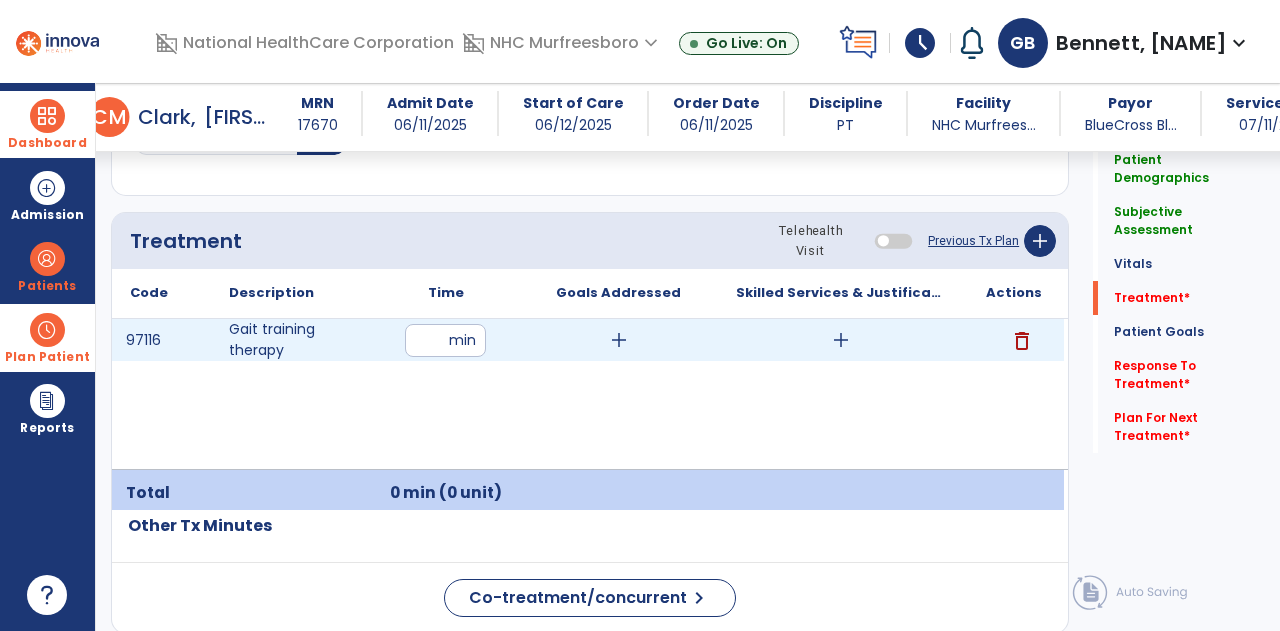 type on "**" 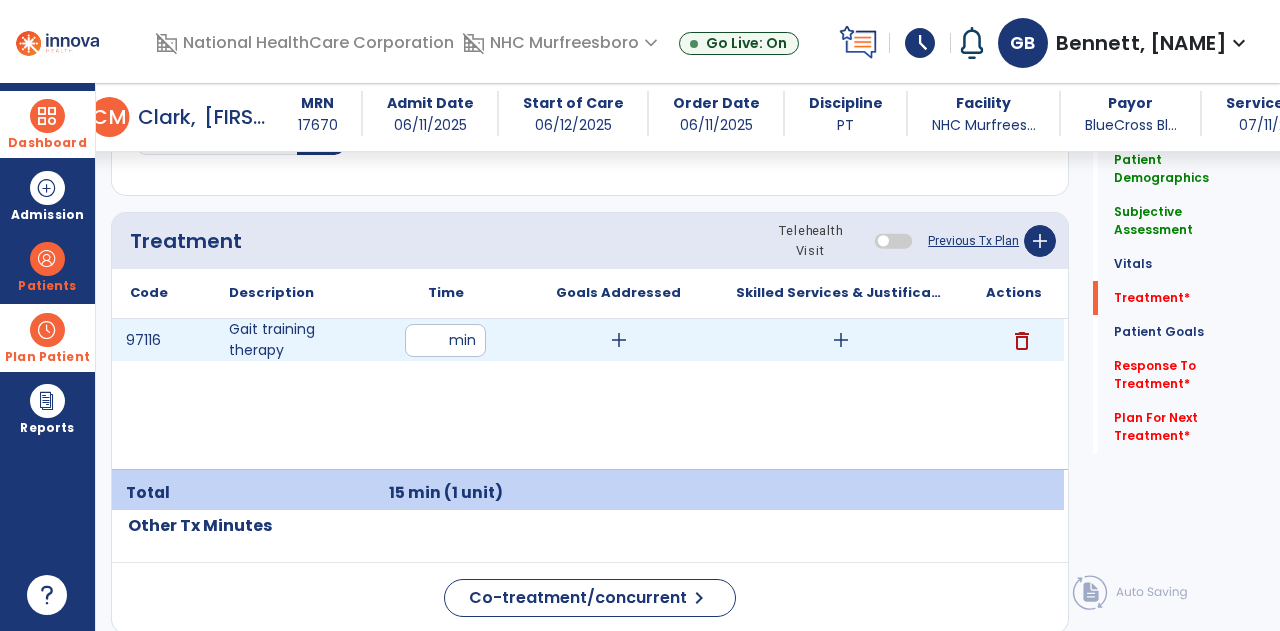 click on "add" at bounding box center (841, 340) 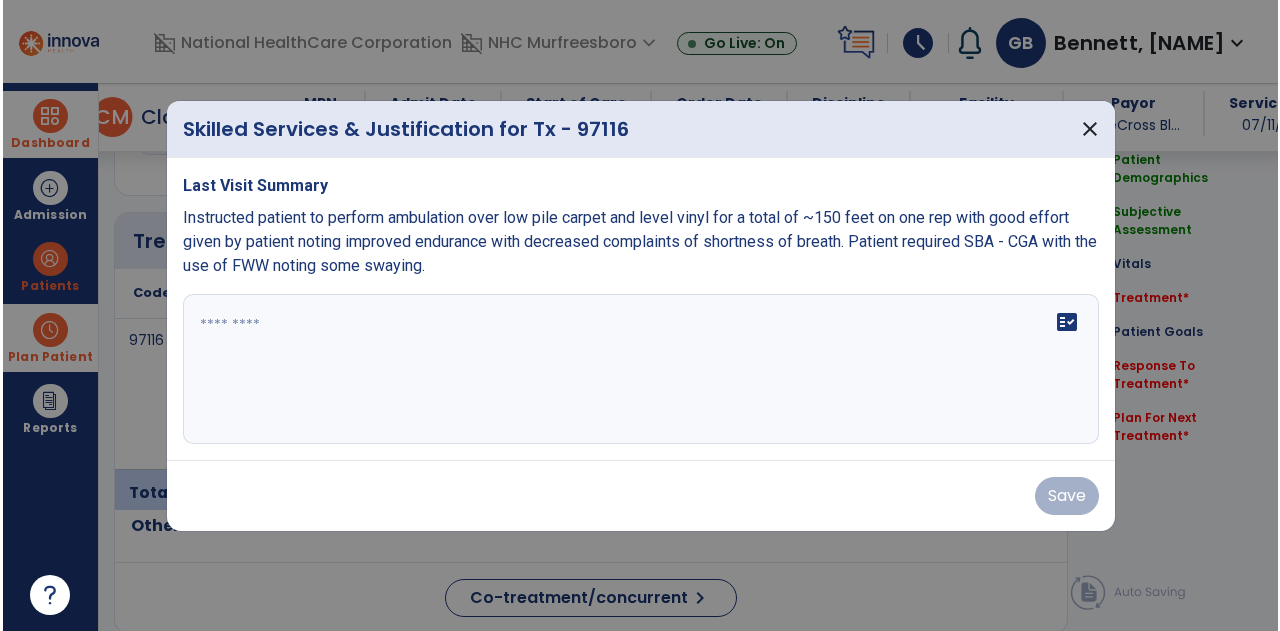 scroll, scrollTop: 1147, scrollLeft: 0, axis: vertical 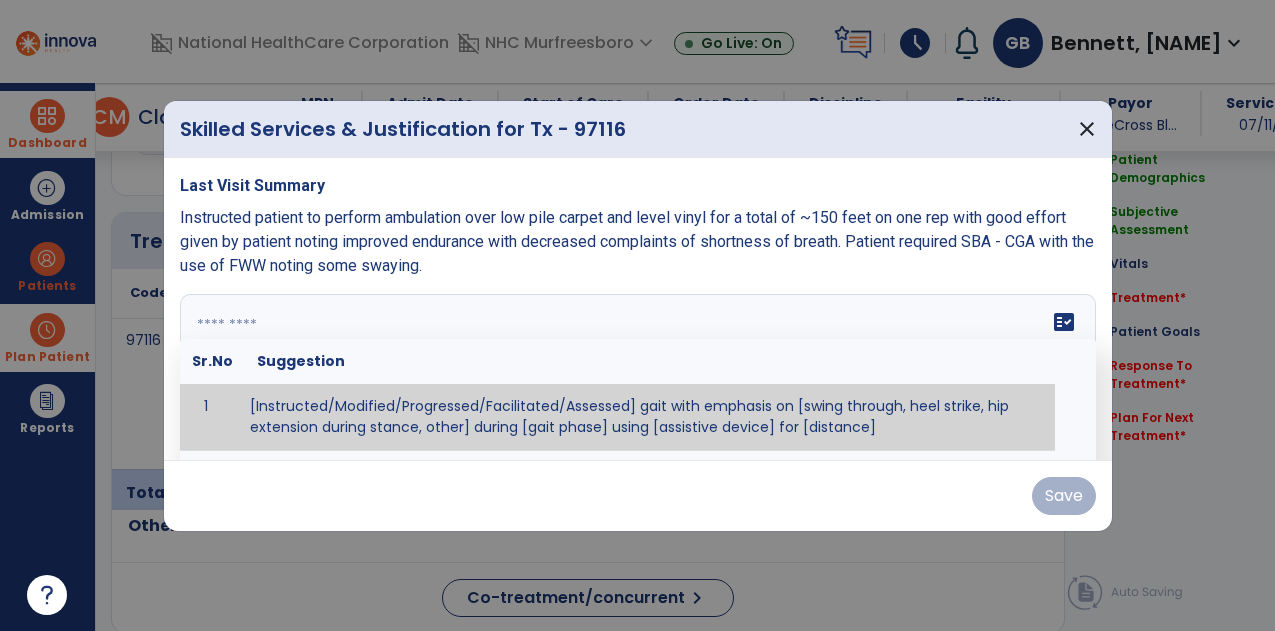 click on "fact_check  Sr.No Suggestion 1 [Instructed/Modified/Progressed/Facilitated/Assessed] gait with emphasis on [swing through, heel strike, hip extension during stance, other] during [gait phase] using [assistive device] for [distance] 2 [Instructed/Modified/Progressed/Facilitated/Assessed] use of [assistive device] and [NWB, PWB, step-to gait pattern, step through gait pattern] 3 [Instructed/Modified/Progressed/Facilitated/Assessed] patient's ability to [ascend/descend # of steps, perform directional changes, walk on even/uneven surfaces, pick-up objects off floor, velocity changes, other] using [assistive device]. 4 [Instructed/Modified/Progressed/Facilitated/Assessed] pre-gait activities including [identify exercise] in order to prepare for gait training. 5" at bounding box center (638, 369) 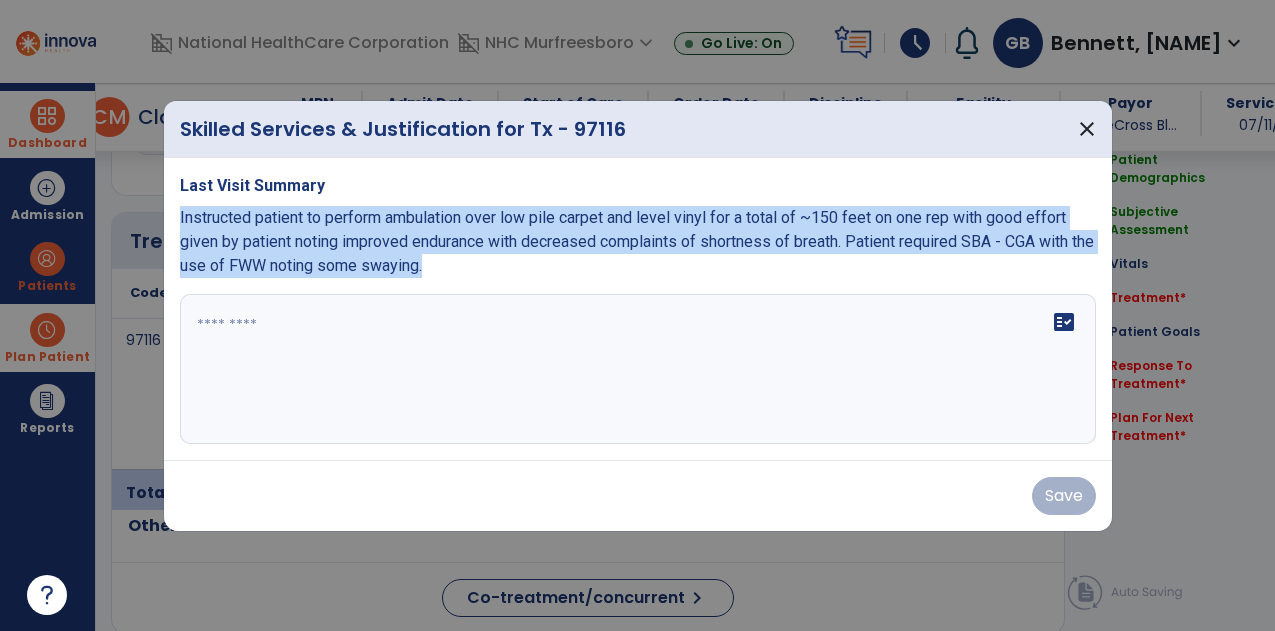drag, startPoint x: 168, startPoint y: 212, endPoint x: 467, endPoint y: 297, distance: 310.84723 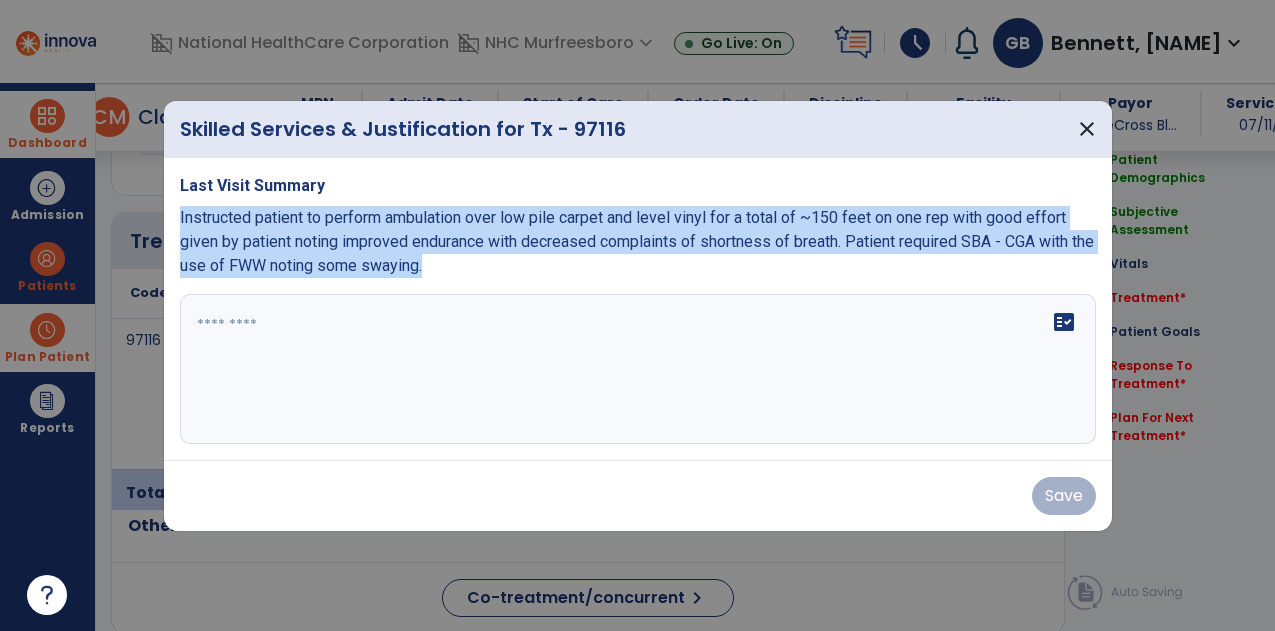 click on "Last Visit Summary Instructed patient to perform ambulation over low pile carpet and level vinyl for a total of ~150 feet on one rep with good effort given by patient noting improved endurance with decreased complaints of shortness of breath. Patient required SBA - CGA with the use of FWW noting some swaying.   fact_check" at bounding box center [638, 309] 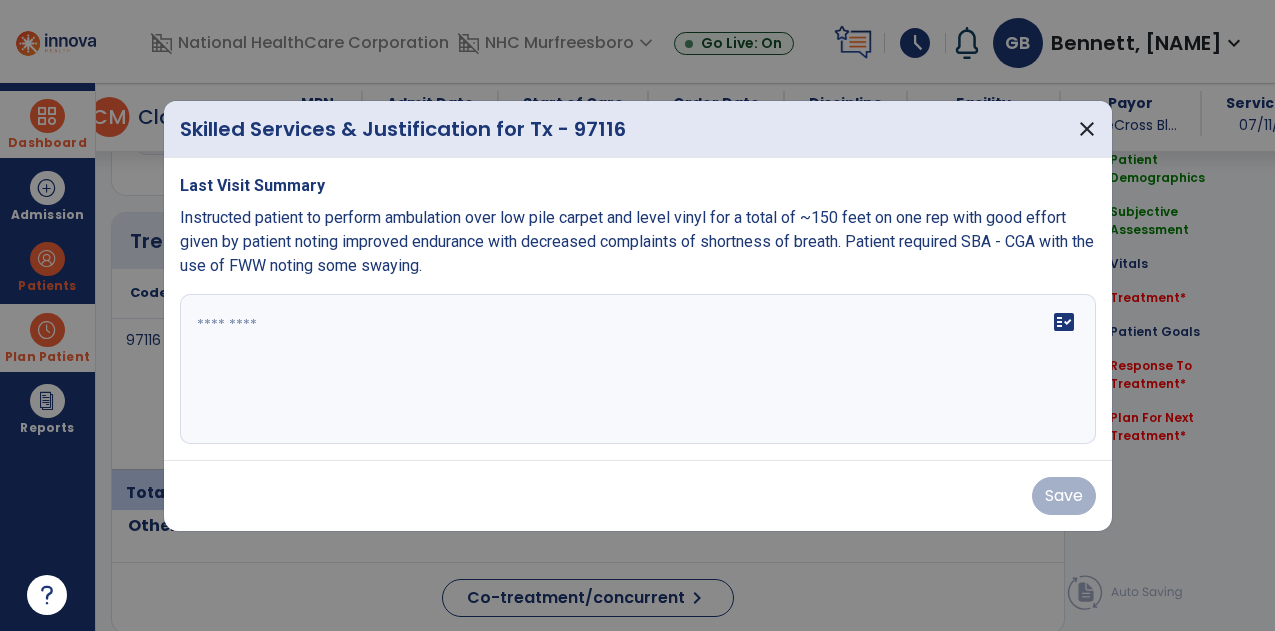 click on "fact_check" at bounding box center [638, 369] 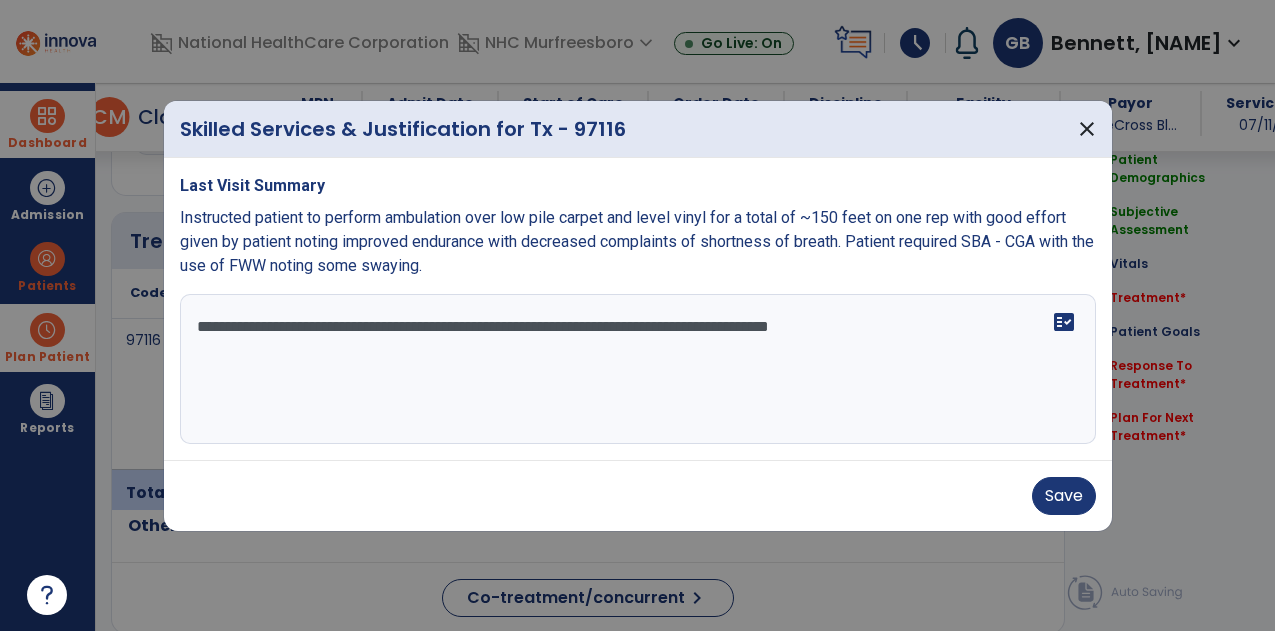 click on "**********" at bounding box center (638, 309) 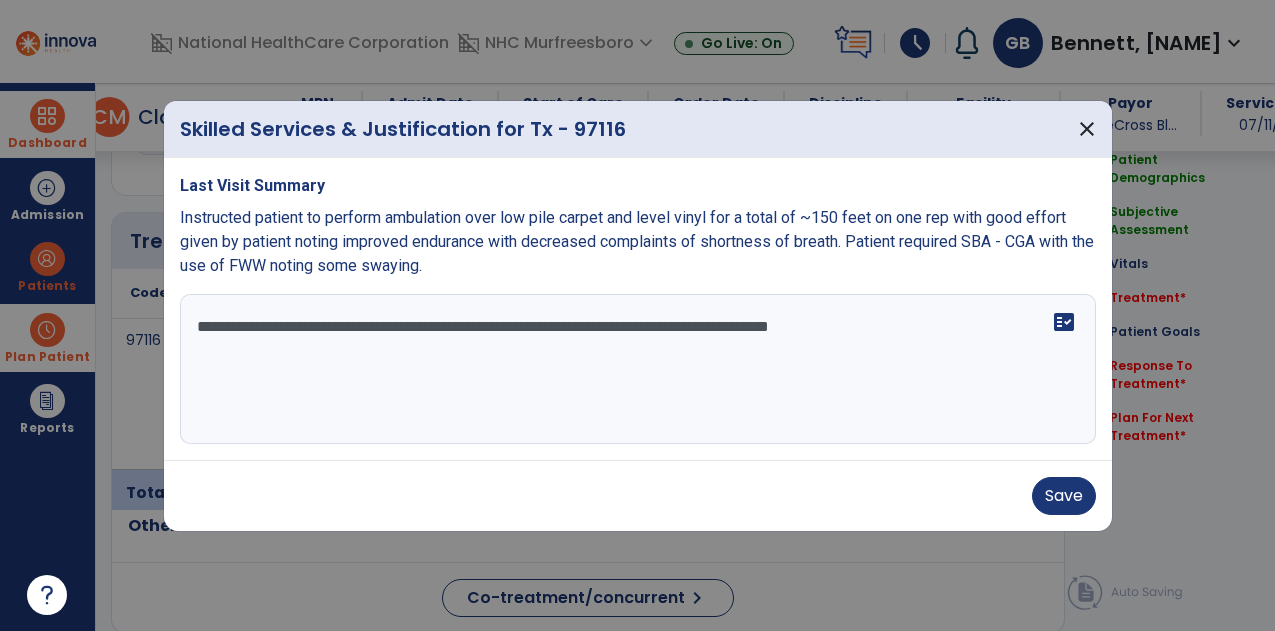 click on "**********" at bounding box center (638, 369) 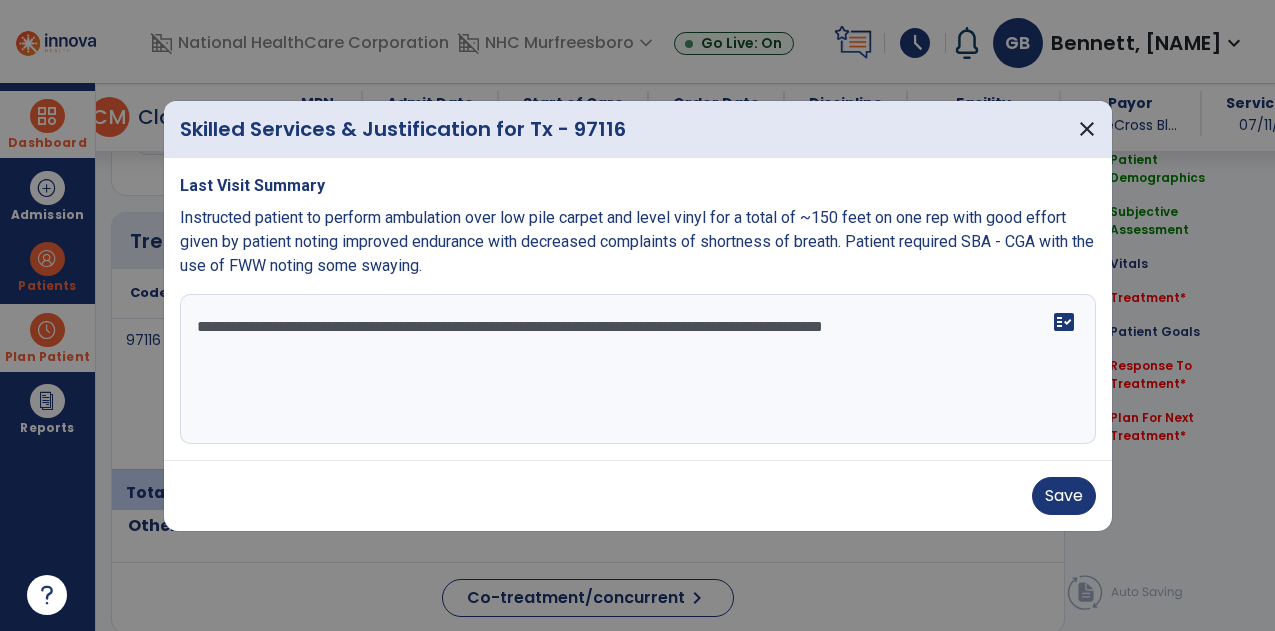 click on "**********" at bounding box center (638, 369) 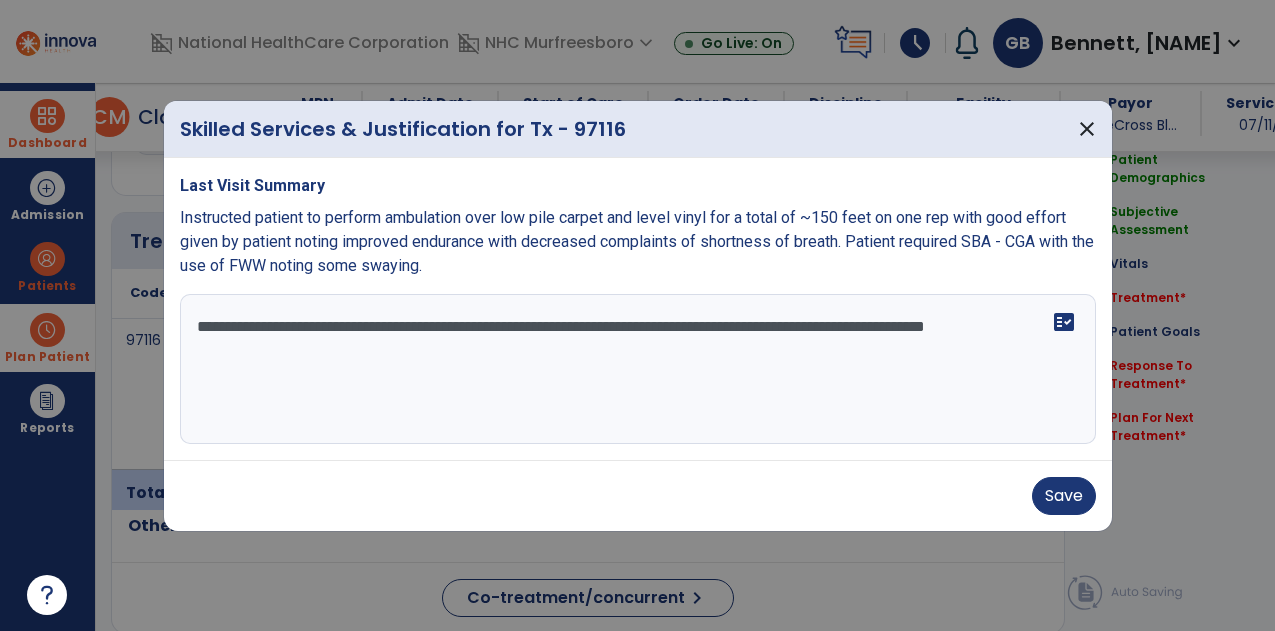 click on "**********" at bounding box center (638, 369) 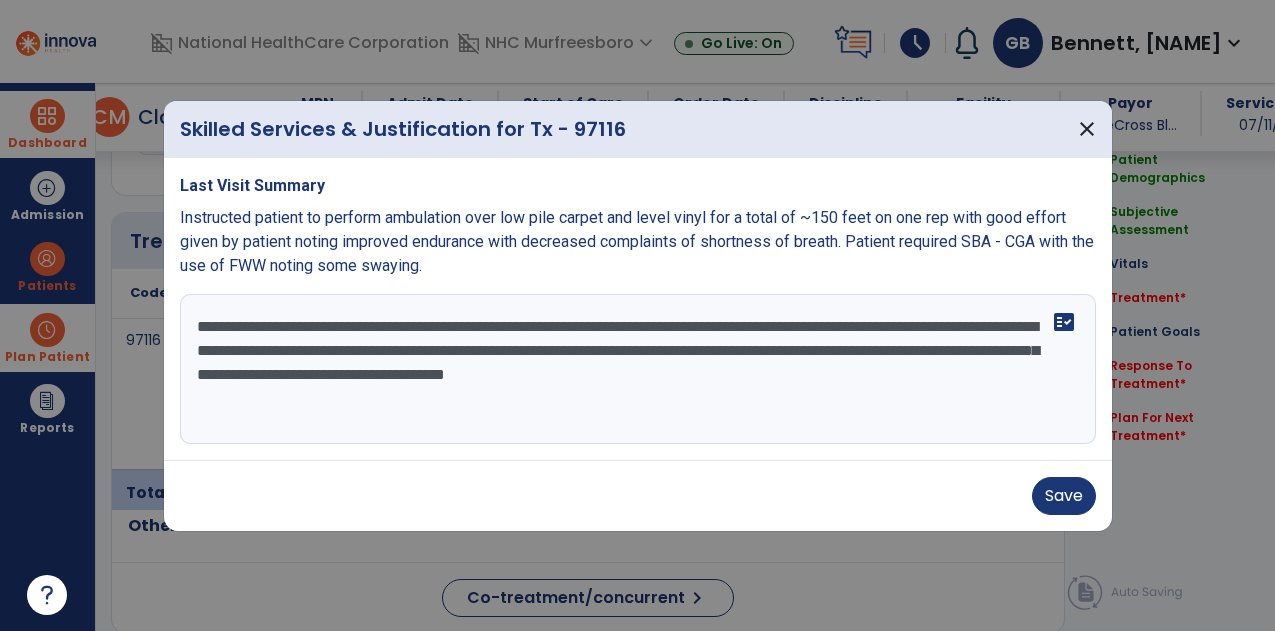 type on "**********" 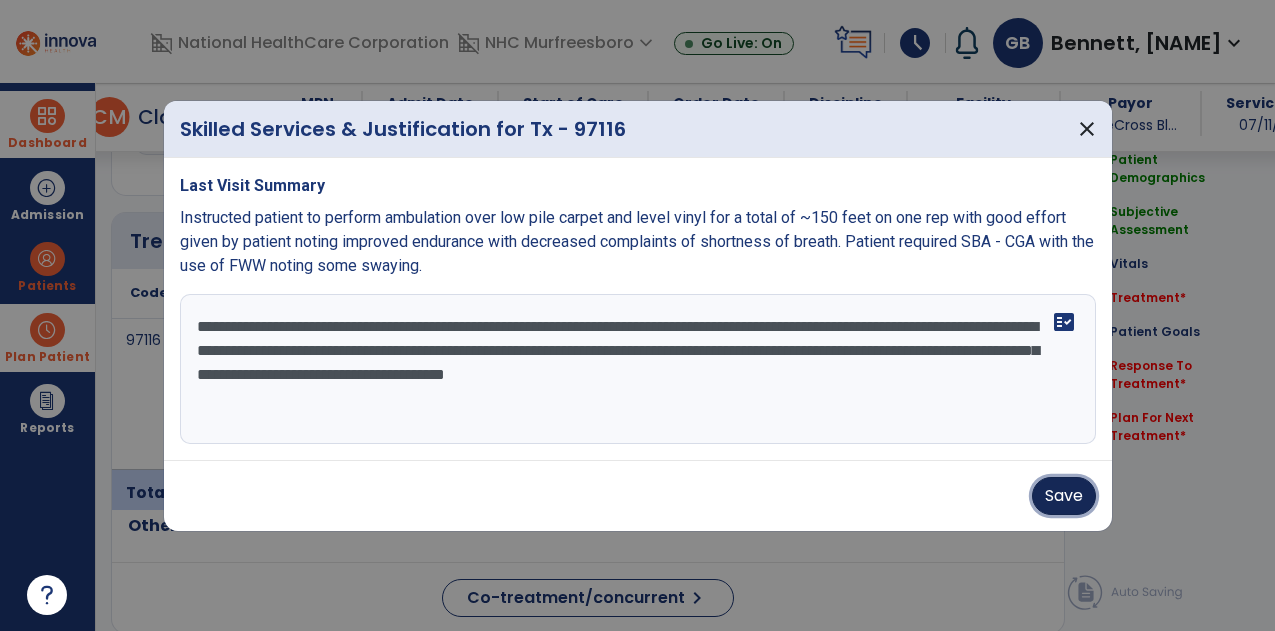 click on "Save" at bounding box center [1064, 496] 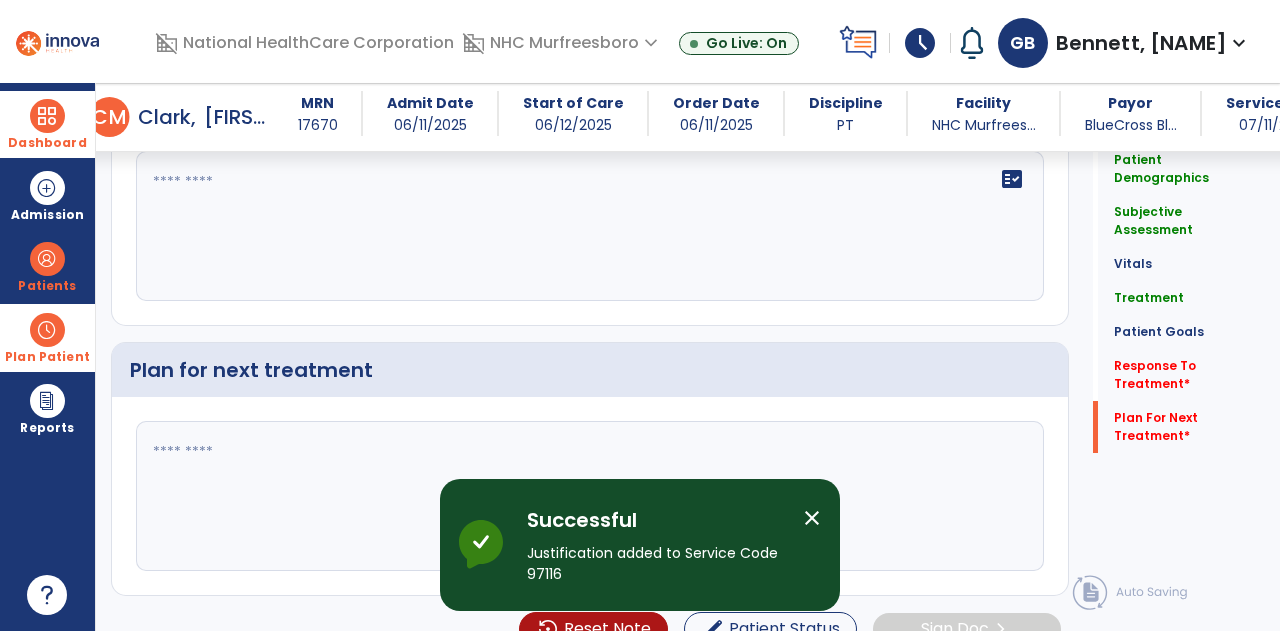 scroll, scrollTop: 3082, scrollLeft: 0, axis: vertical 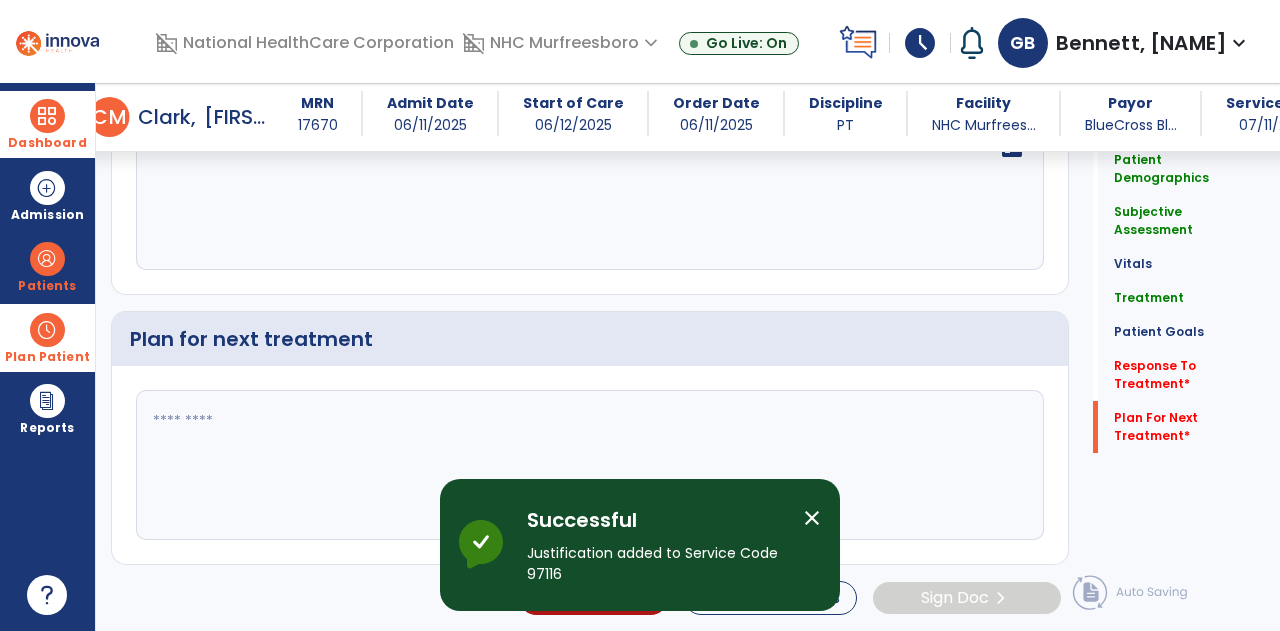 click 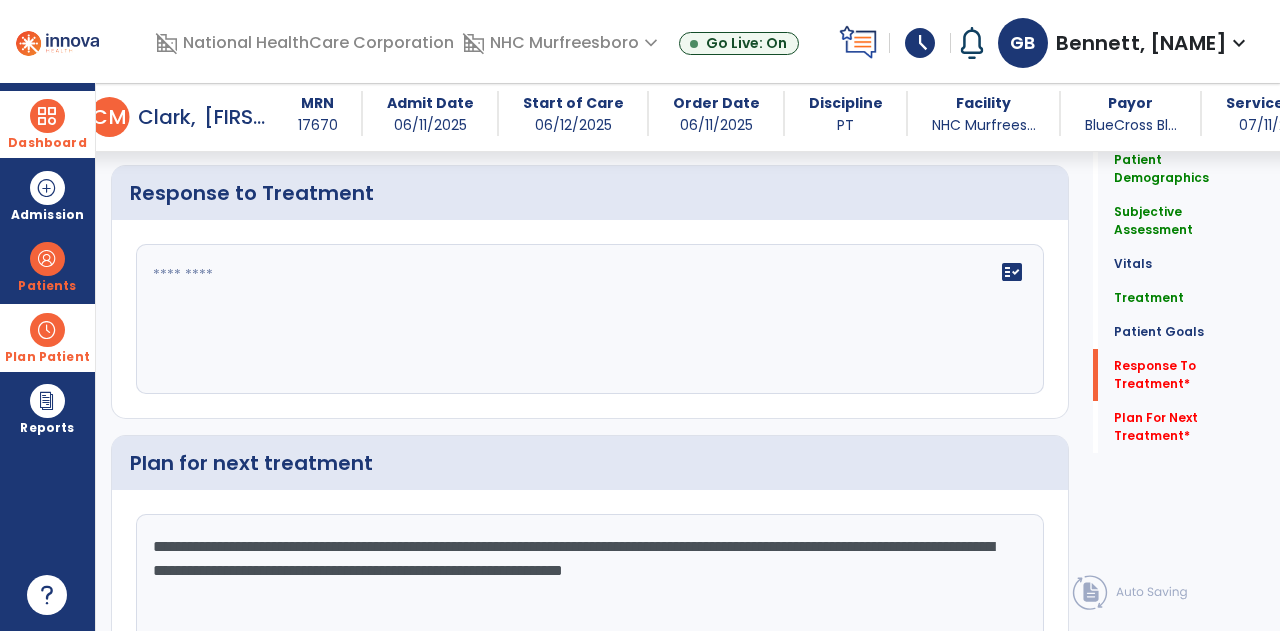 scroll, scrollTop: 2928, scrollLeft: 0, axis: vertical 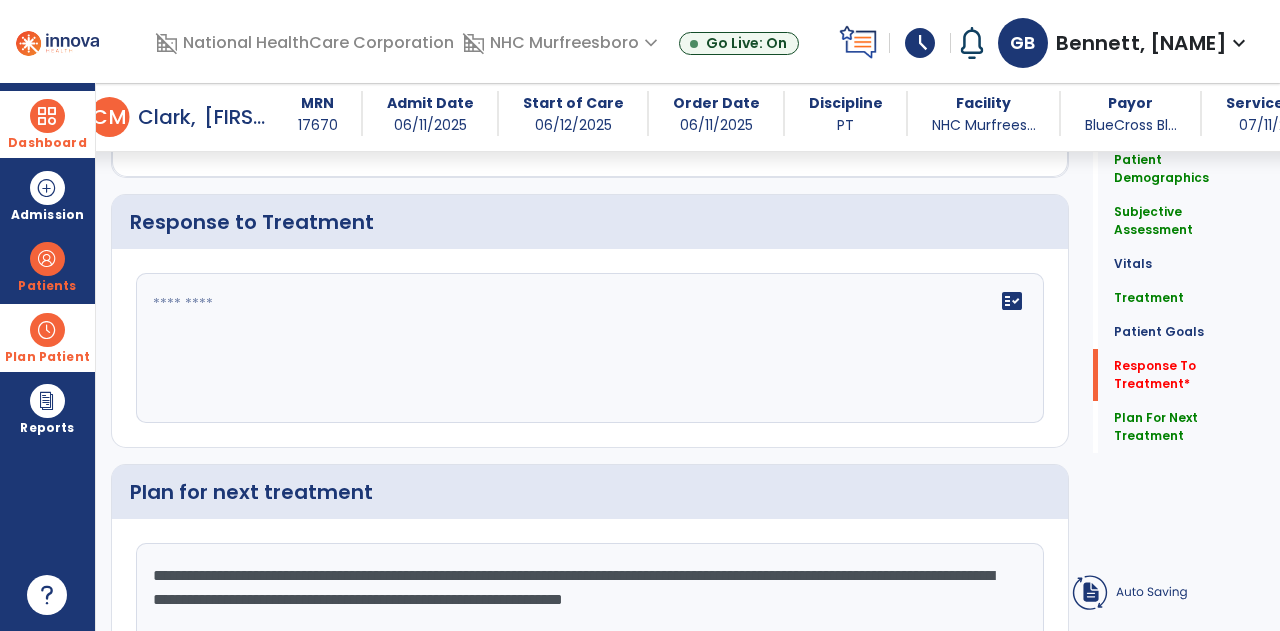 type on "**********" 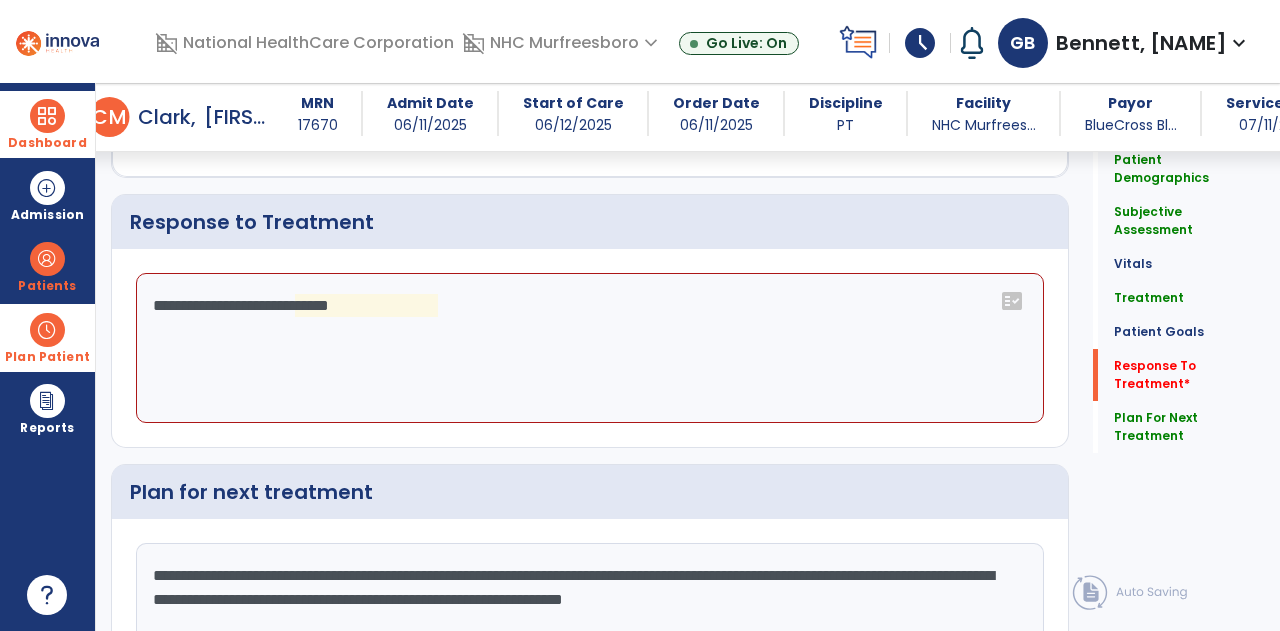 click on "**********" 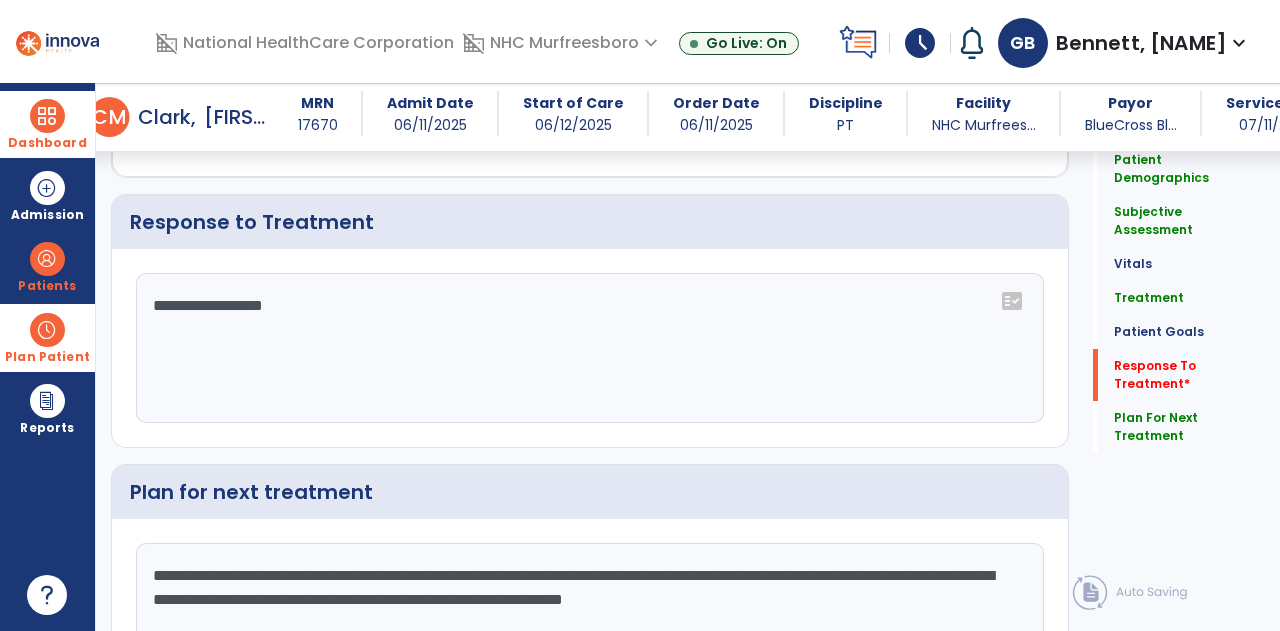 click on "**********" 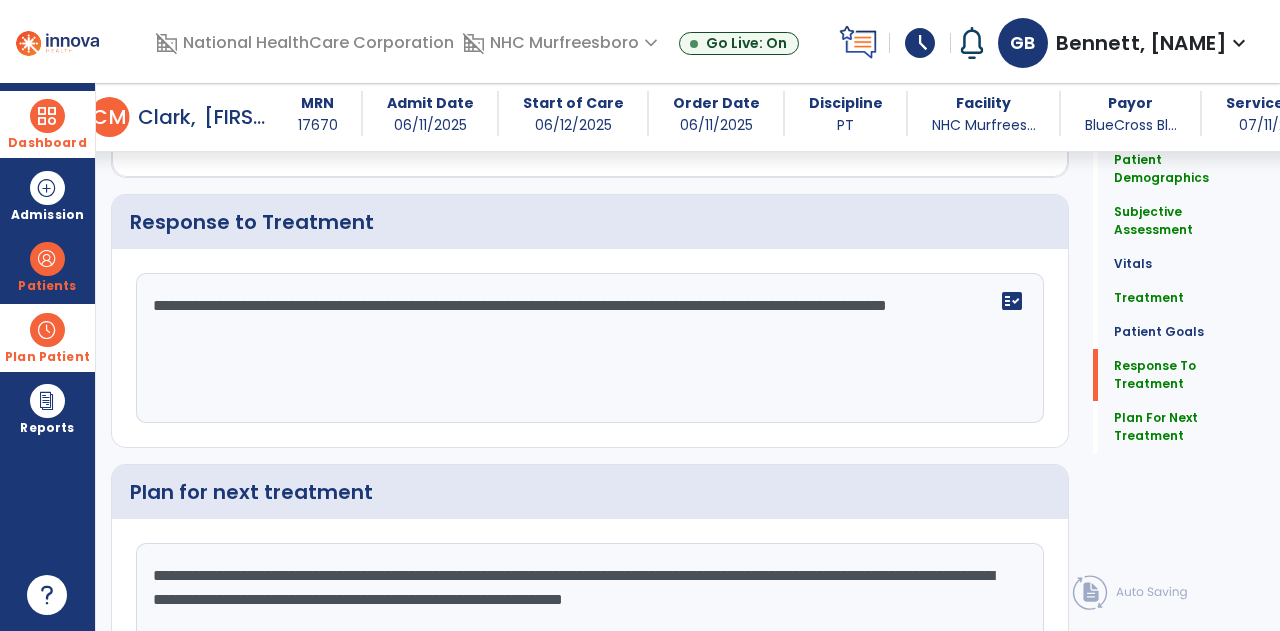 type on "**********" 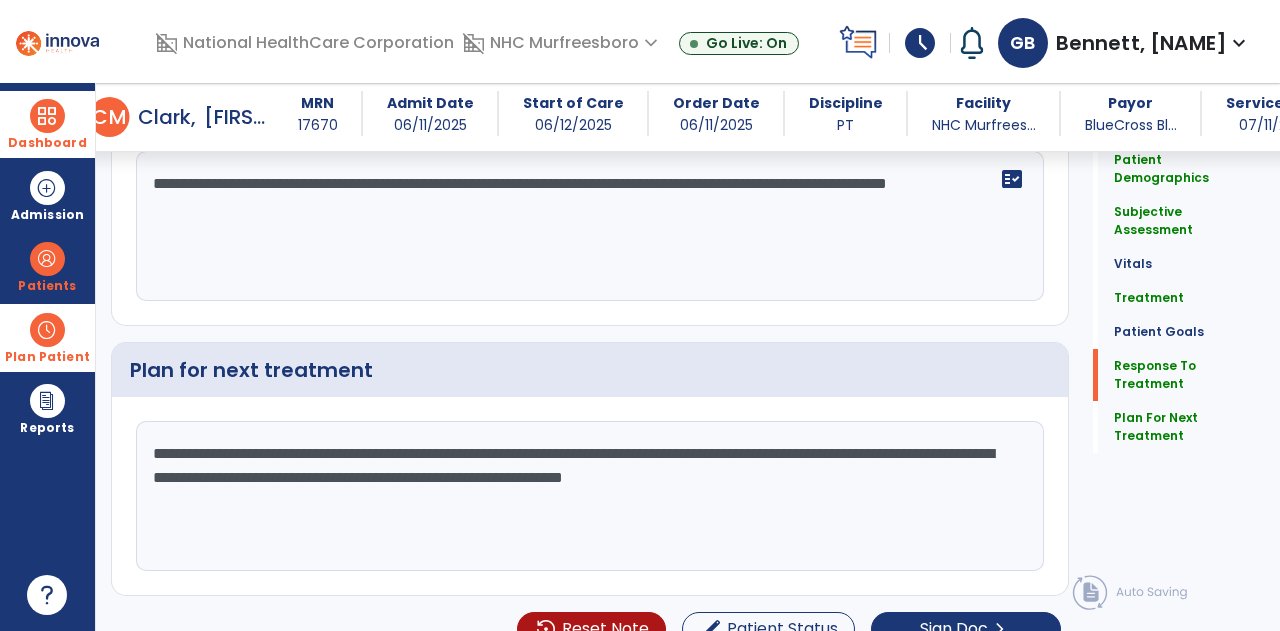 scroll, scrollTop: 3051, scrollLeft: 0, axis: vertical 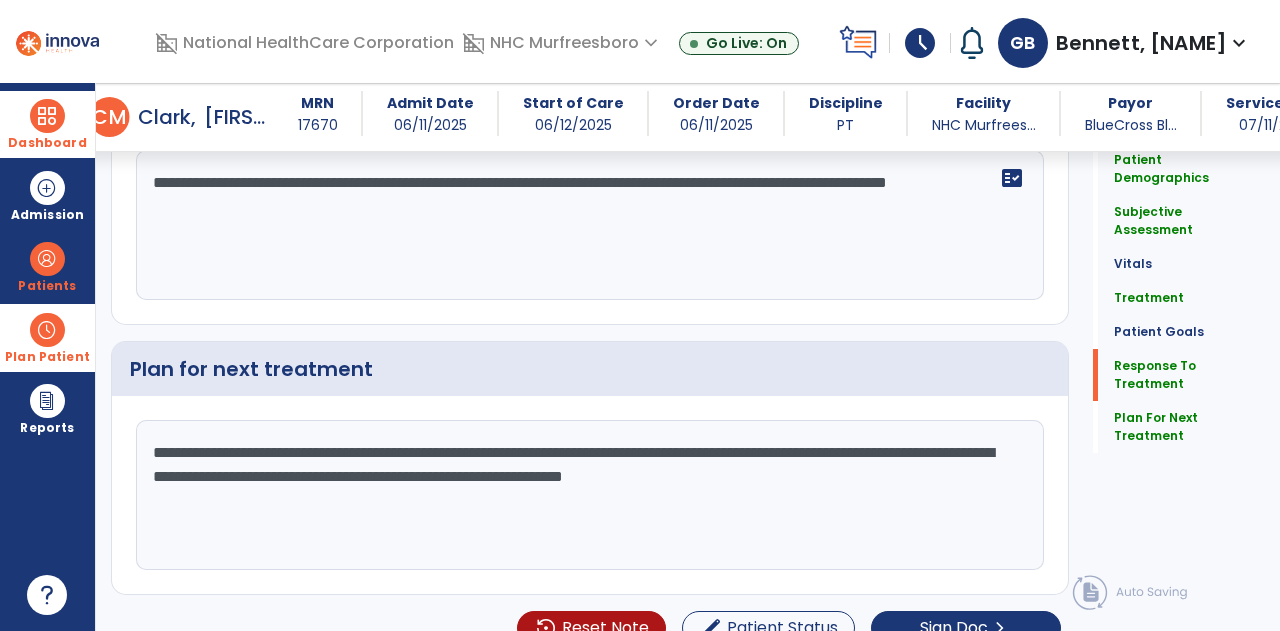 click on "Plan for next treatment" 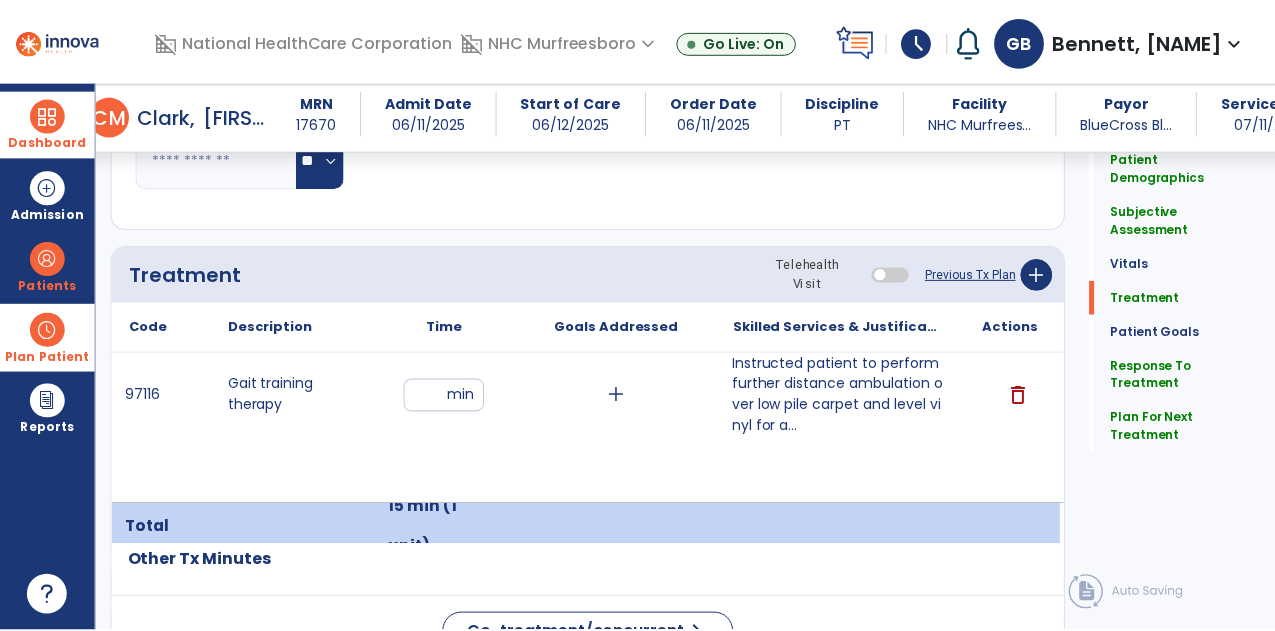 scroll, scrollTop: 1112, scrollLeft: 0, axis: vertical 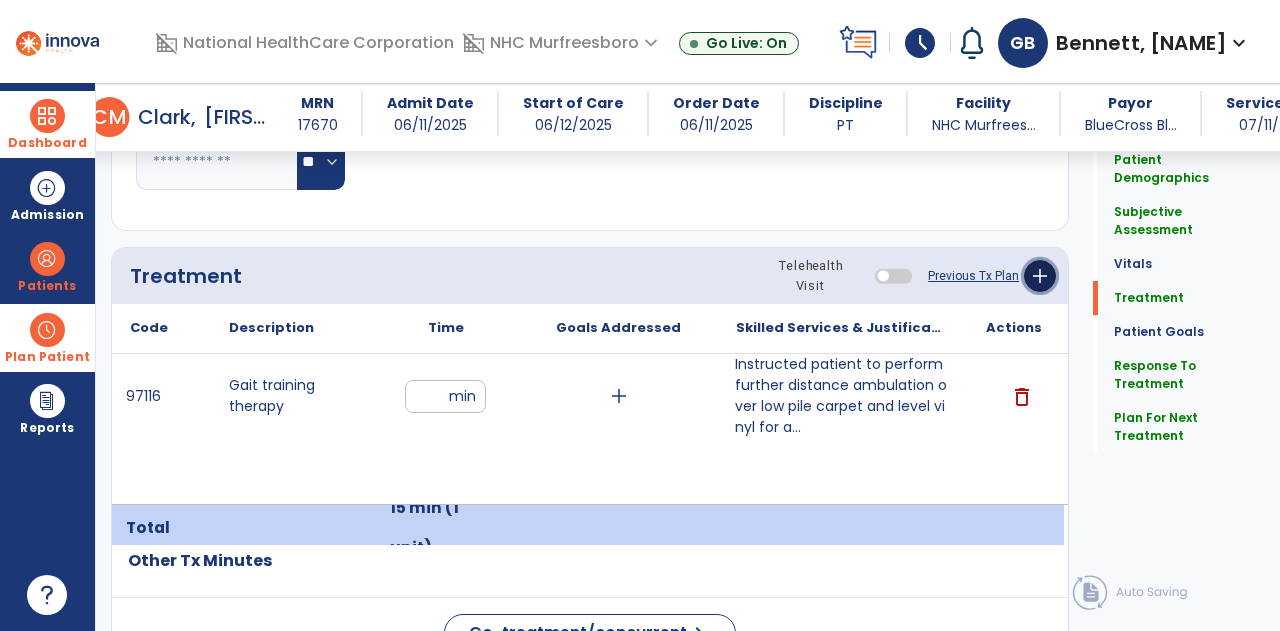 click on "add" 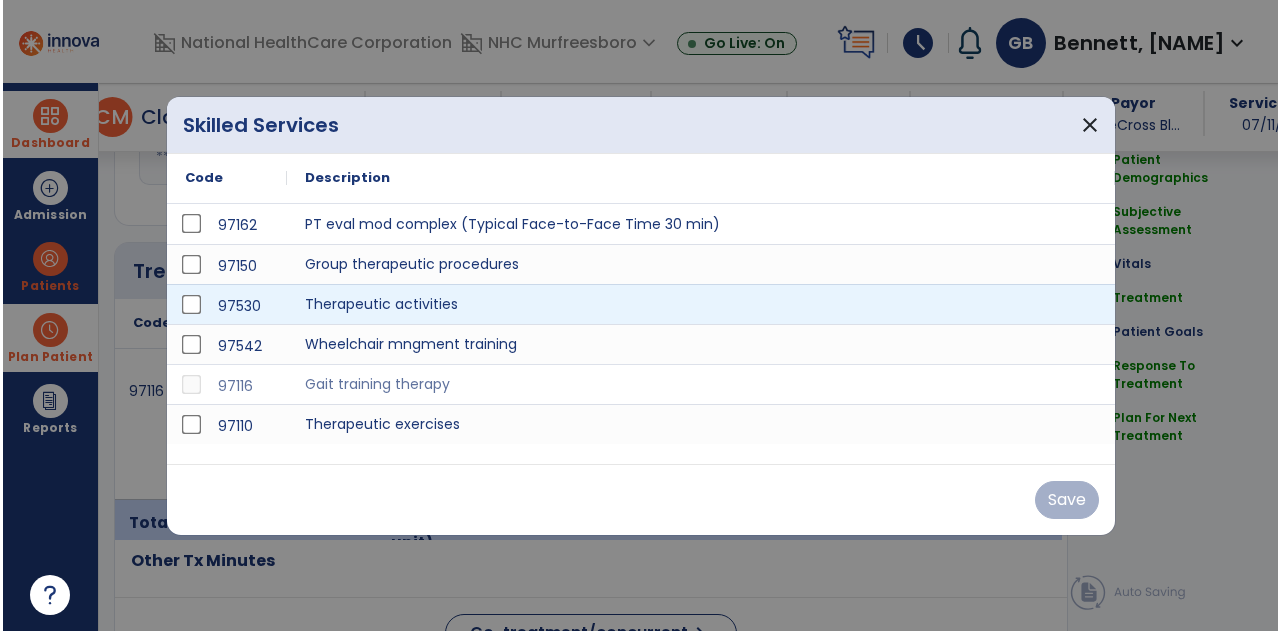 scroll, scrollTop: 1112, scrollLeft: 0, axis: vertical 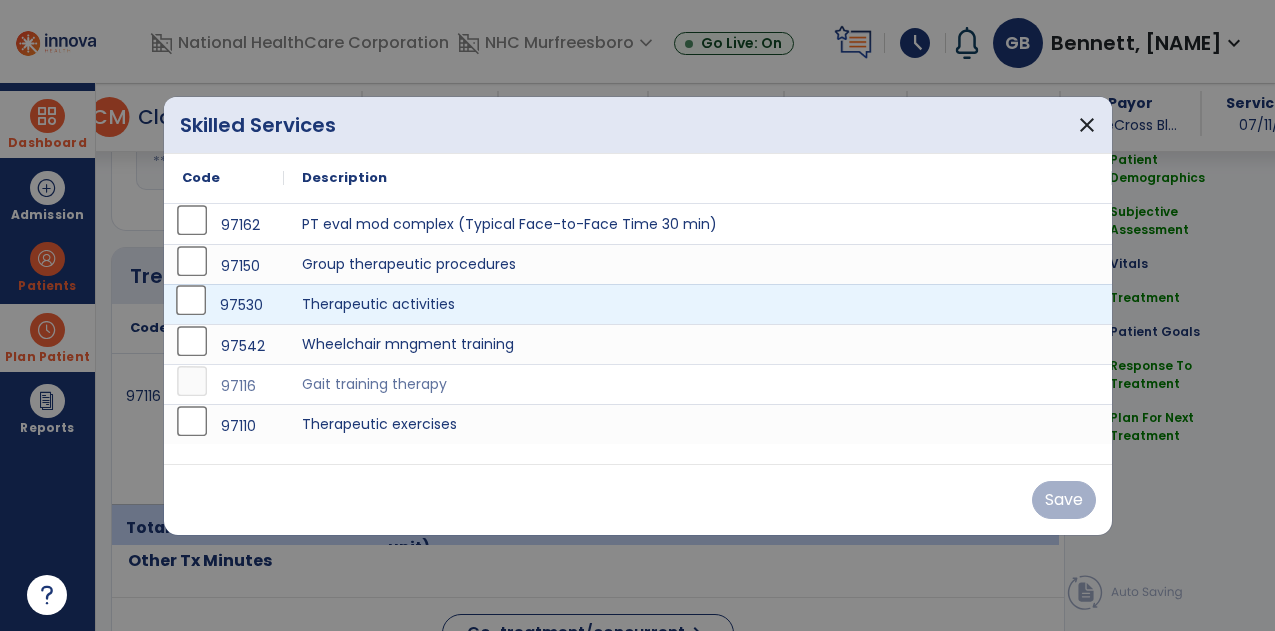 click on "97530" at bounding box center [224, 305] 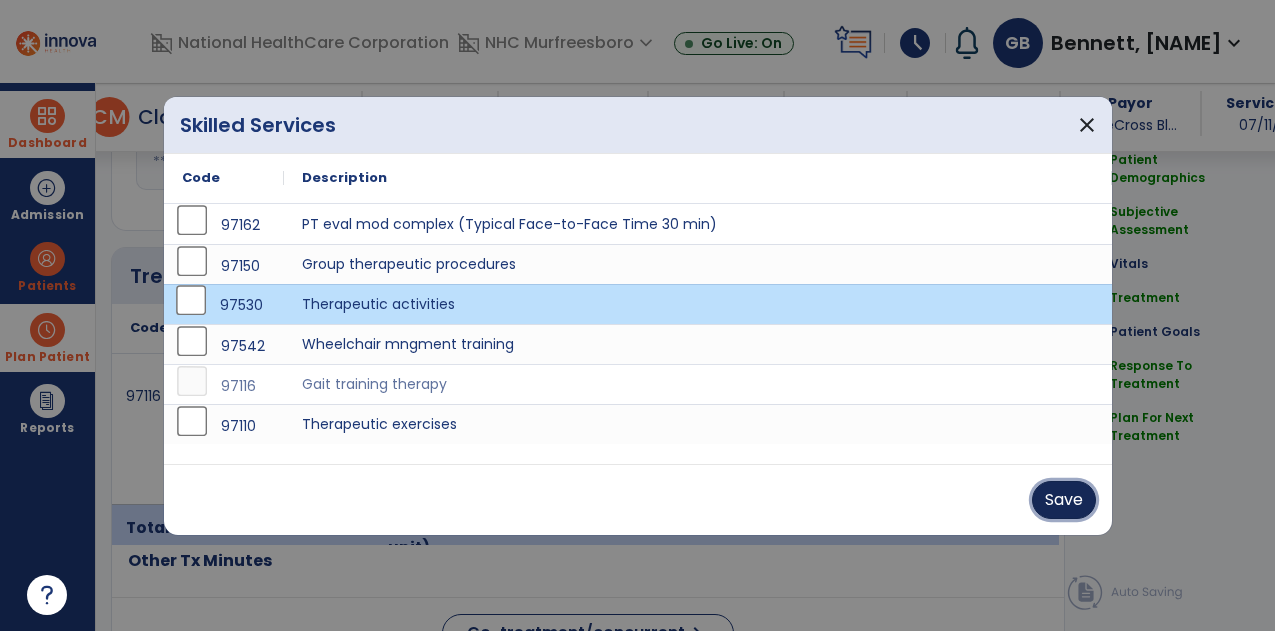 click on "Save" at bounding box center [1064, 500] 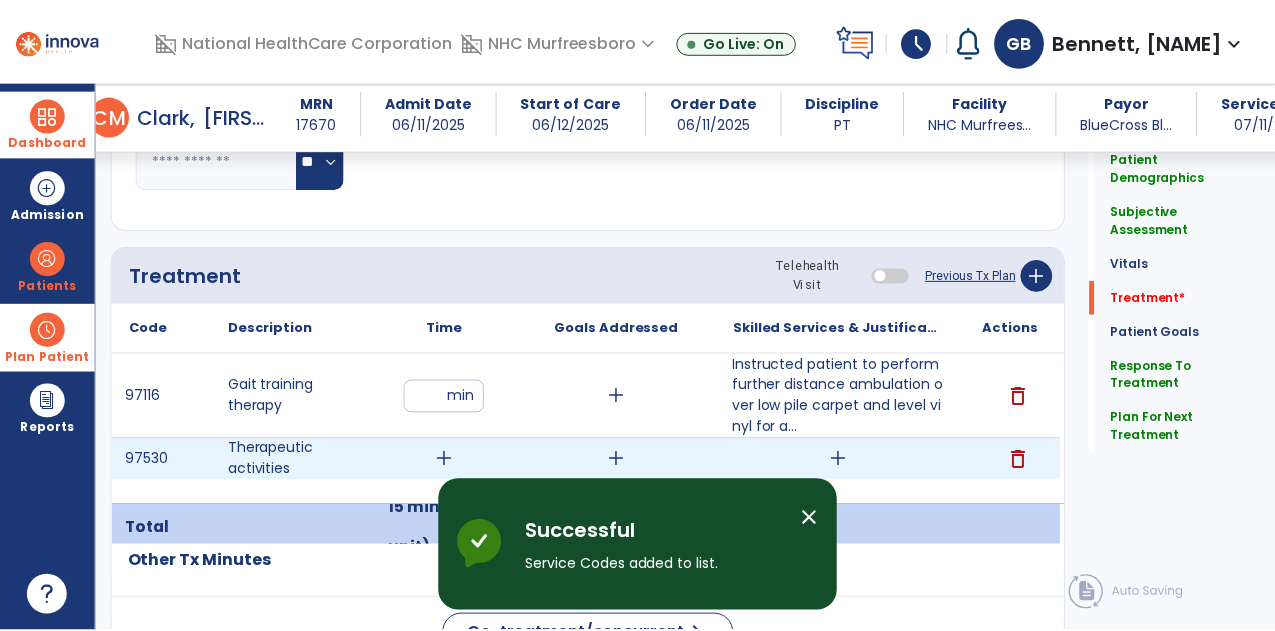 scroll, scrollTop: 1122, scrollLeft: 0, axis: vertical 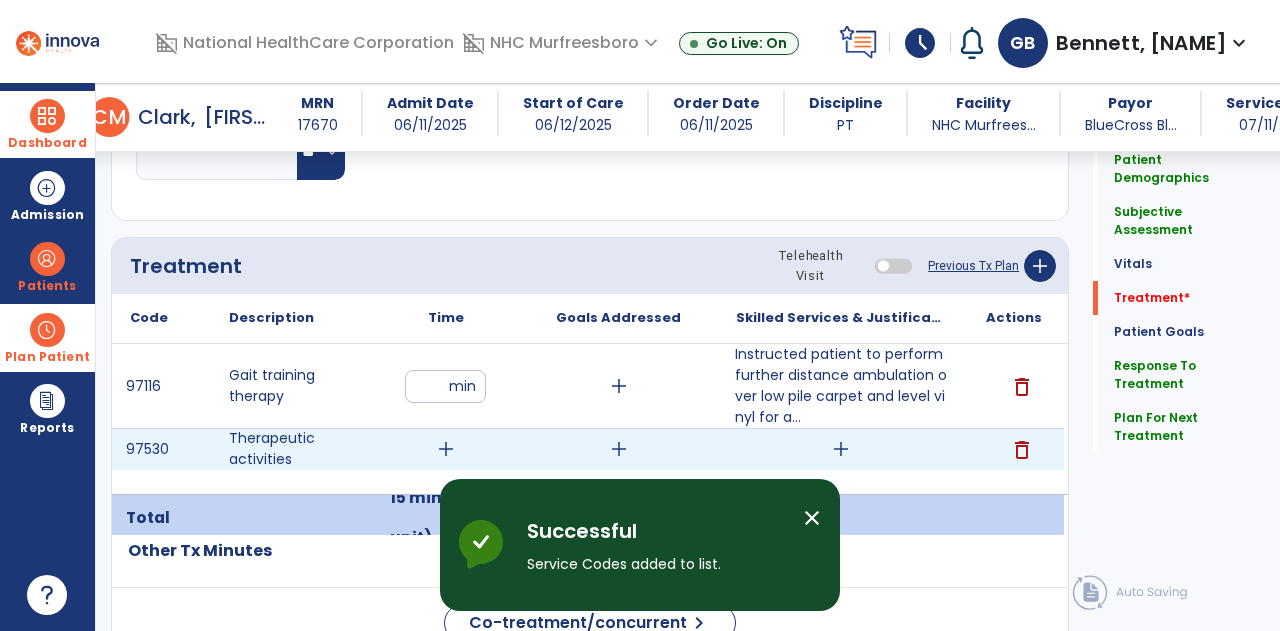click on "add" at bounding box center (446, 449) 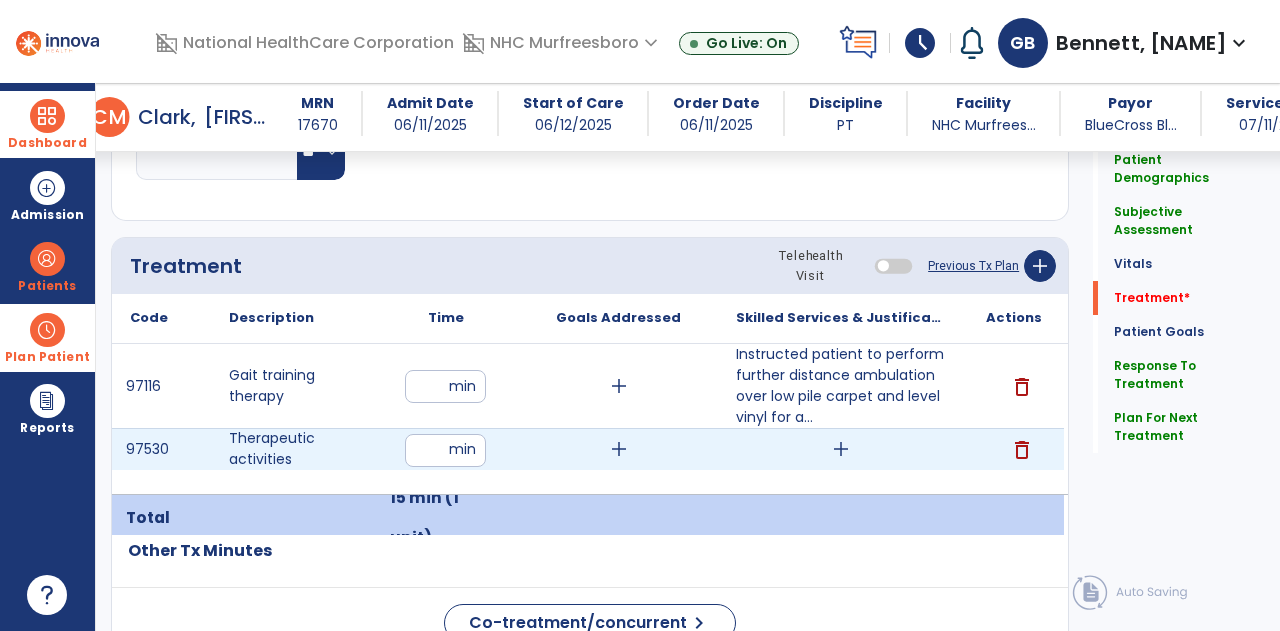 type on "**" 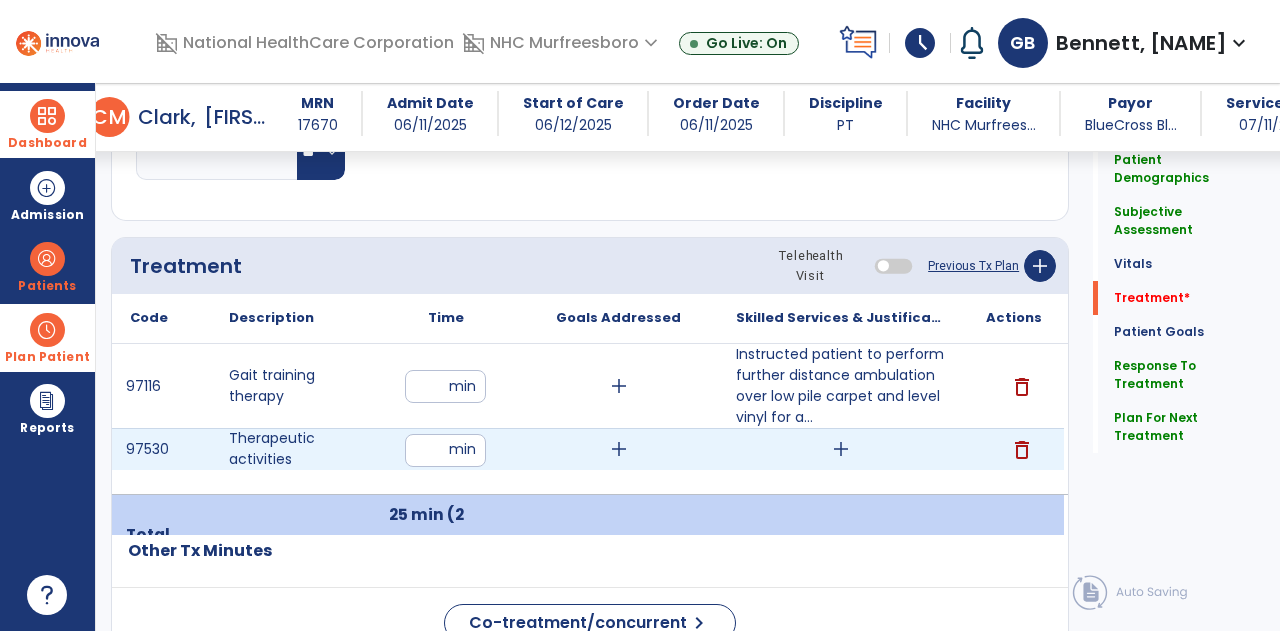 click on "add" at bounding box center [841, 449] 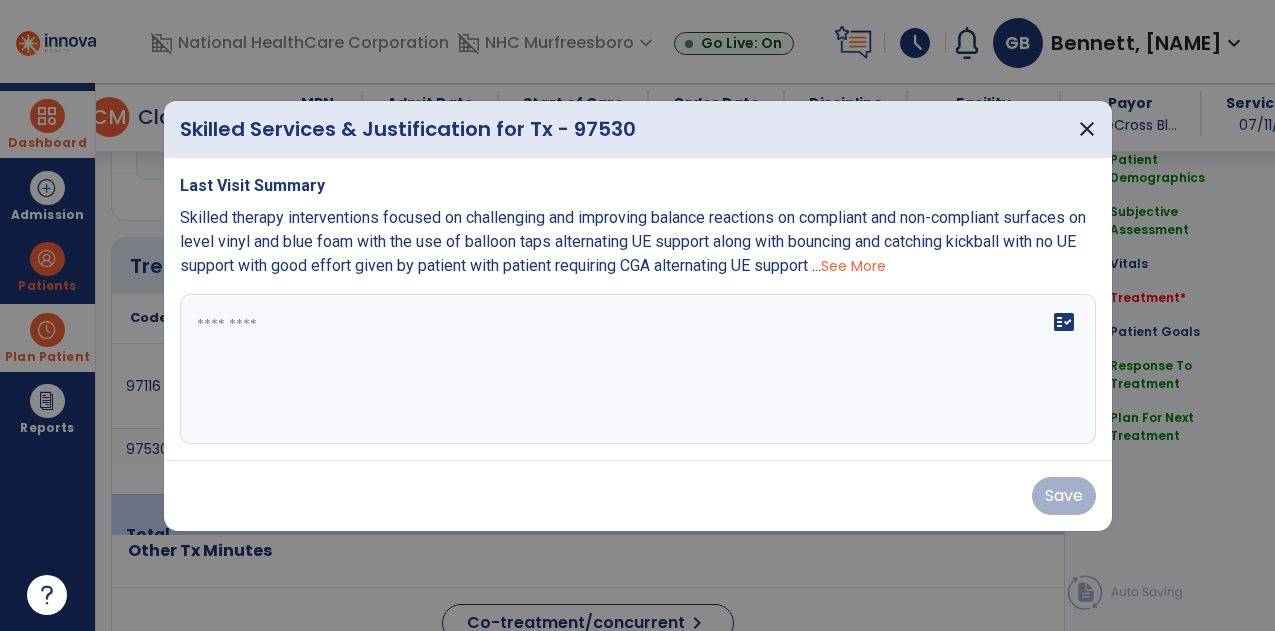 scroll, scrollTop: 1122, scrollLeft: 0, axis: vertical 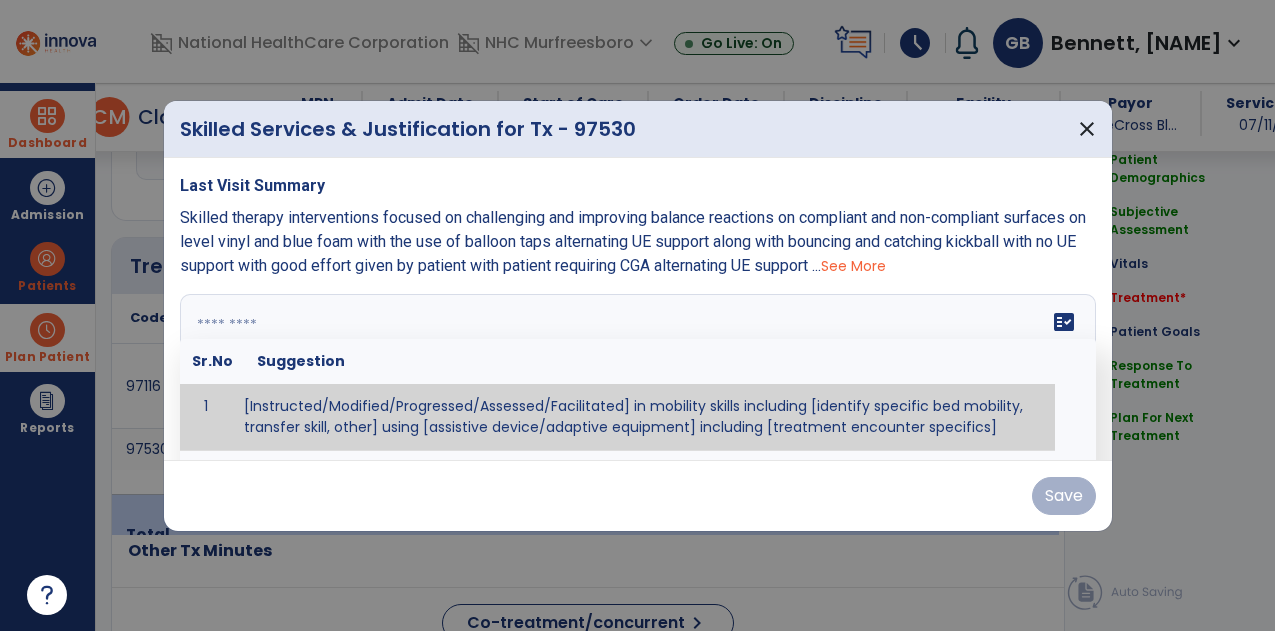 click on "fact_check  Sr.No Suggestion 1 [Instructed/Modified/Progressed/Assessed/Facilitated] in mobility skills including [identify specific bed mobility, transfer skill, other] using [assistive device/adaptive equipment] including [treatment encounter specifics]" at bounding box center [638, 369] 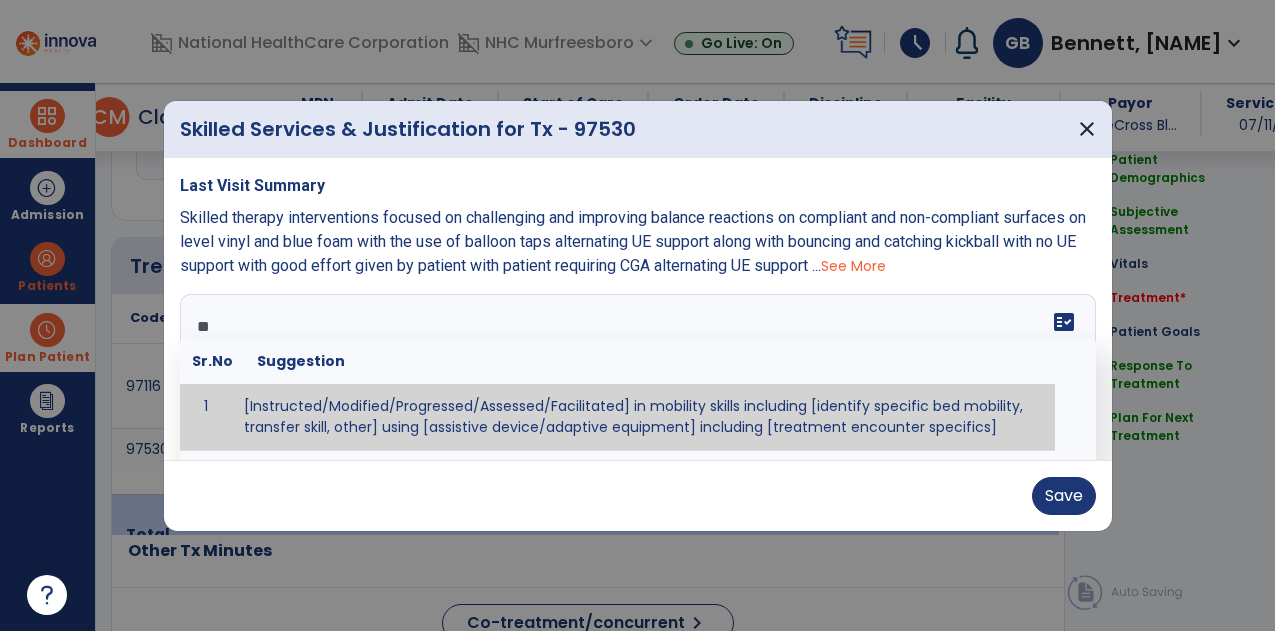 type on "*" 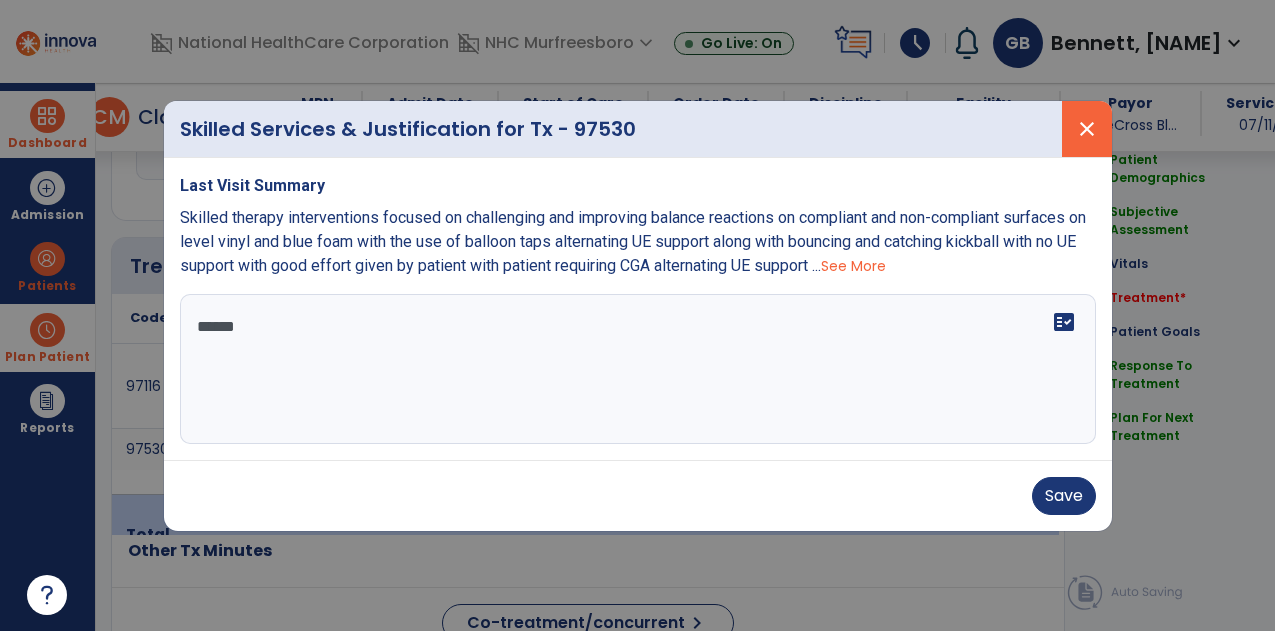 type on "******" 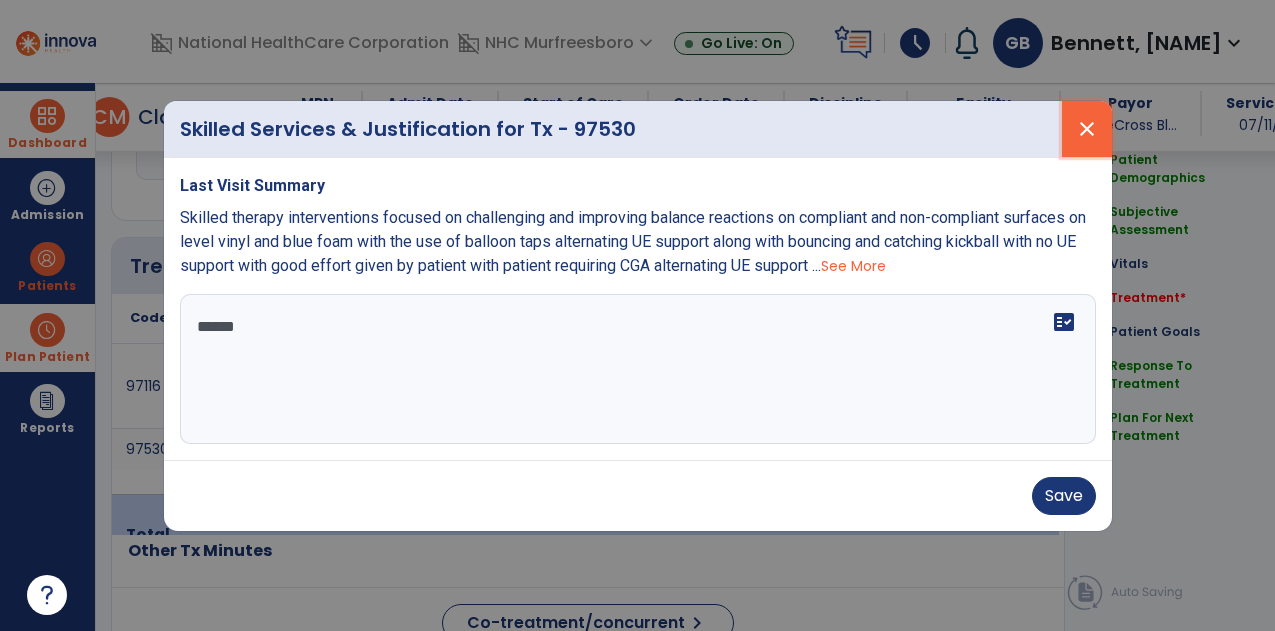 click on "close" at bounding box center [1087, 129] 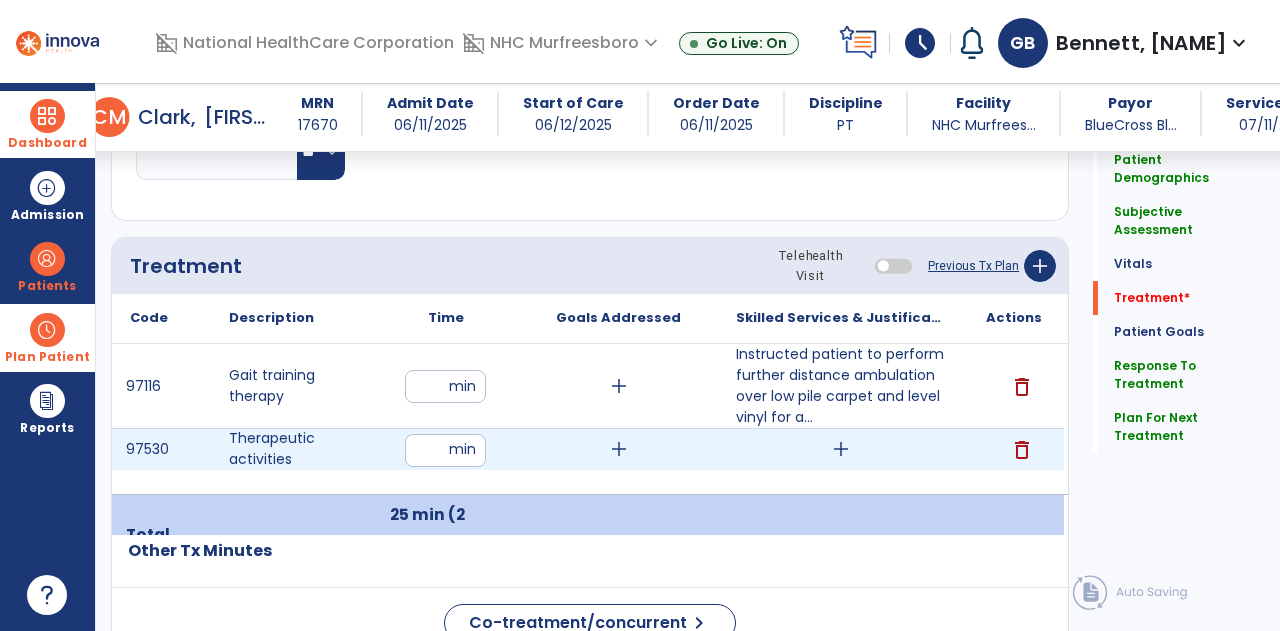 click on "delete" at bounding box center [1022, 450] 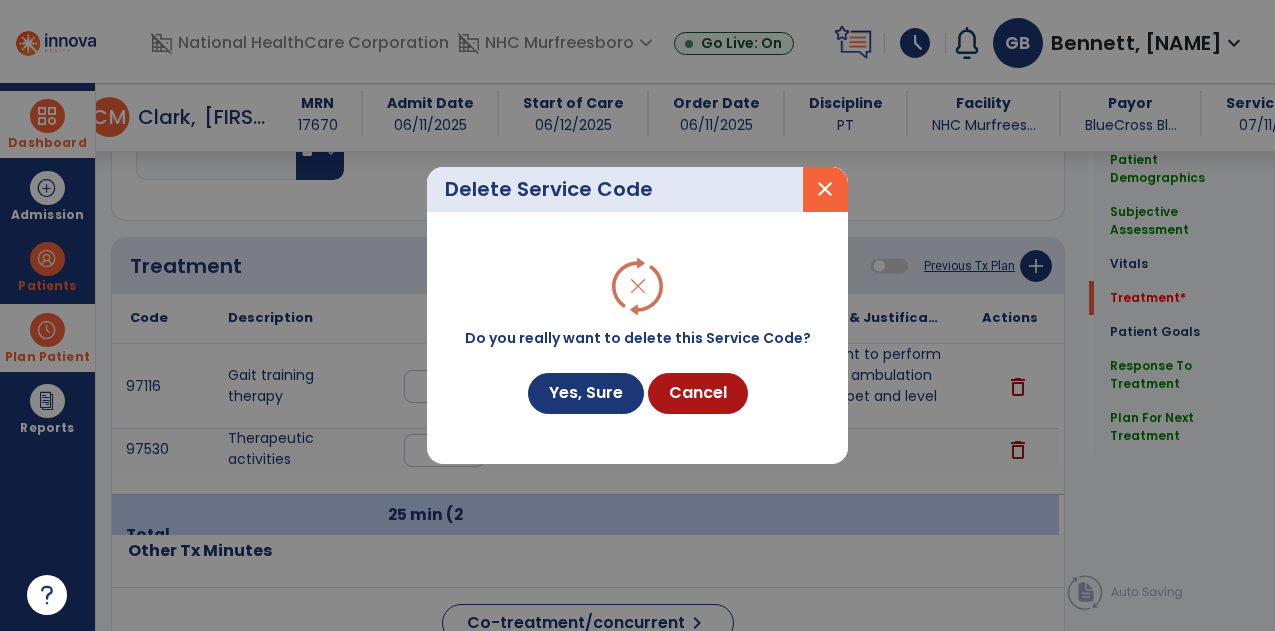 scroll, scrollTop: 1122, scrollLeft: 0, axis: vertical 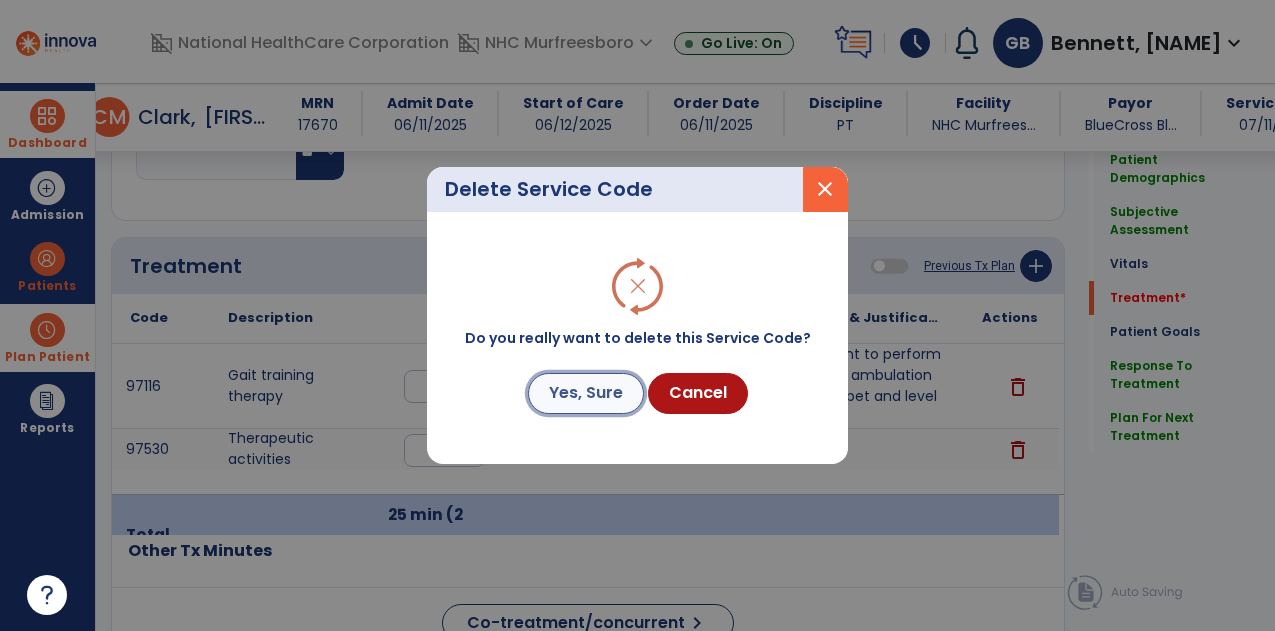 click on "Yes, Sure" at bounding box center (586, 393) 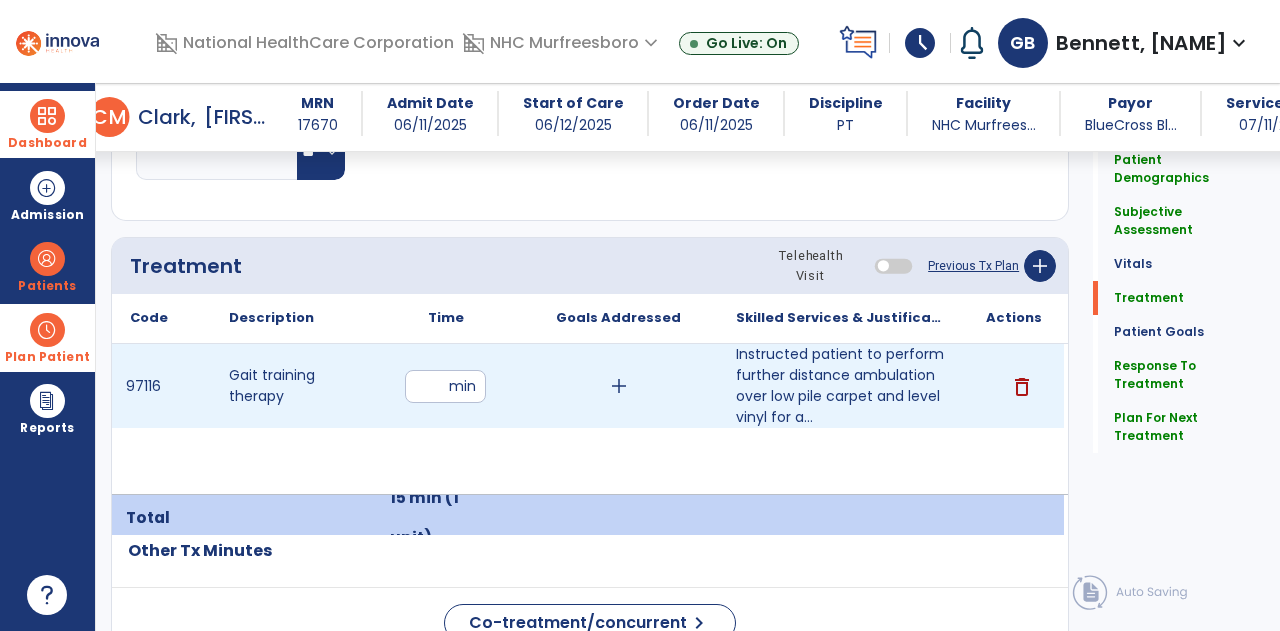 click on "**" at bounding box center (445, 386) 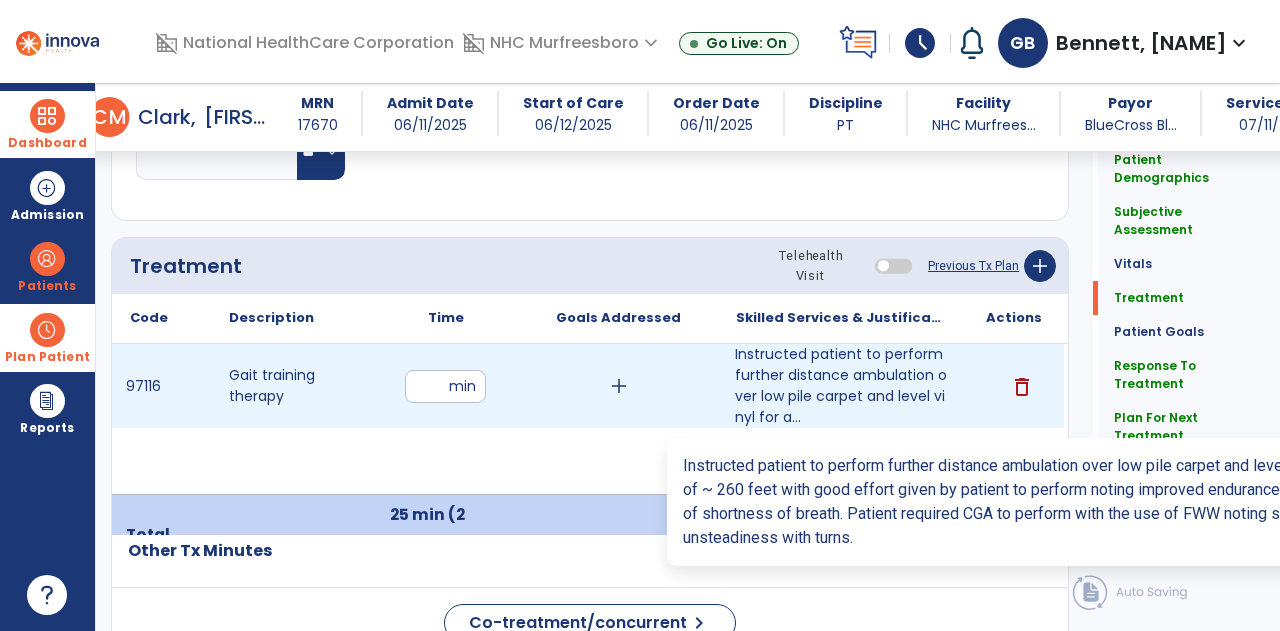 click on "Instructed patient to perform further distance ambulation over low pile carpet and level vinyl for a..." at bounding box center [841, 386] 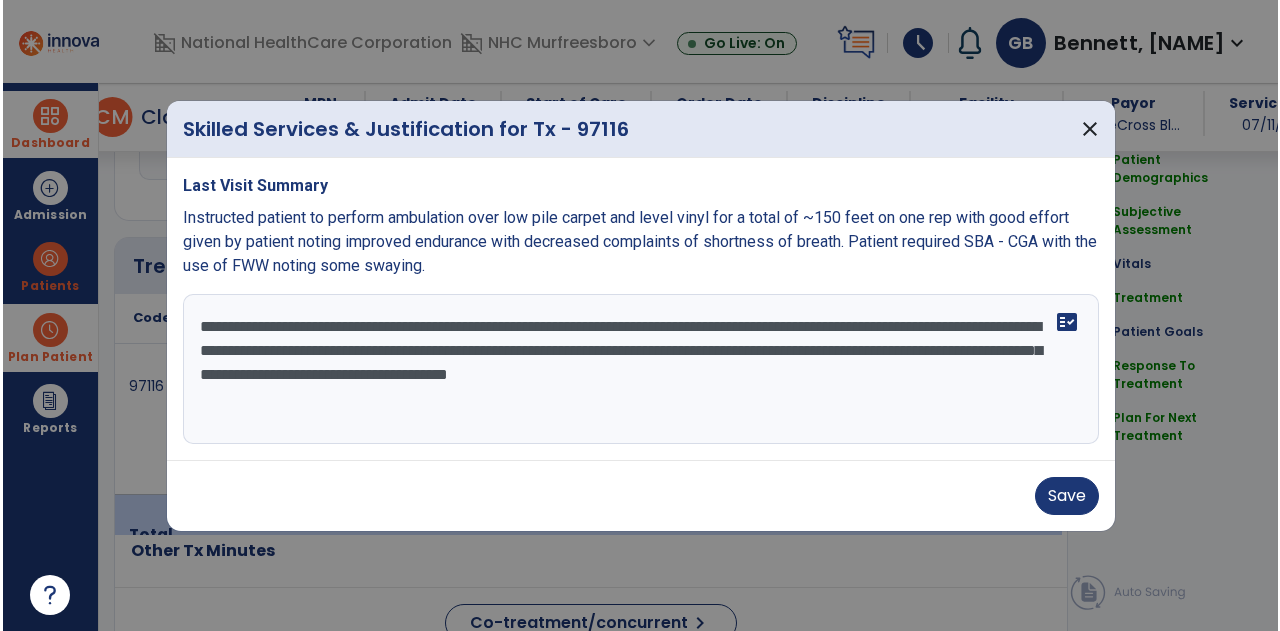 scroll, scrollTop: 1122, scrollLeft: 0, axis: vertical 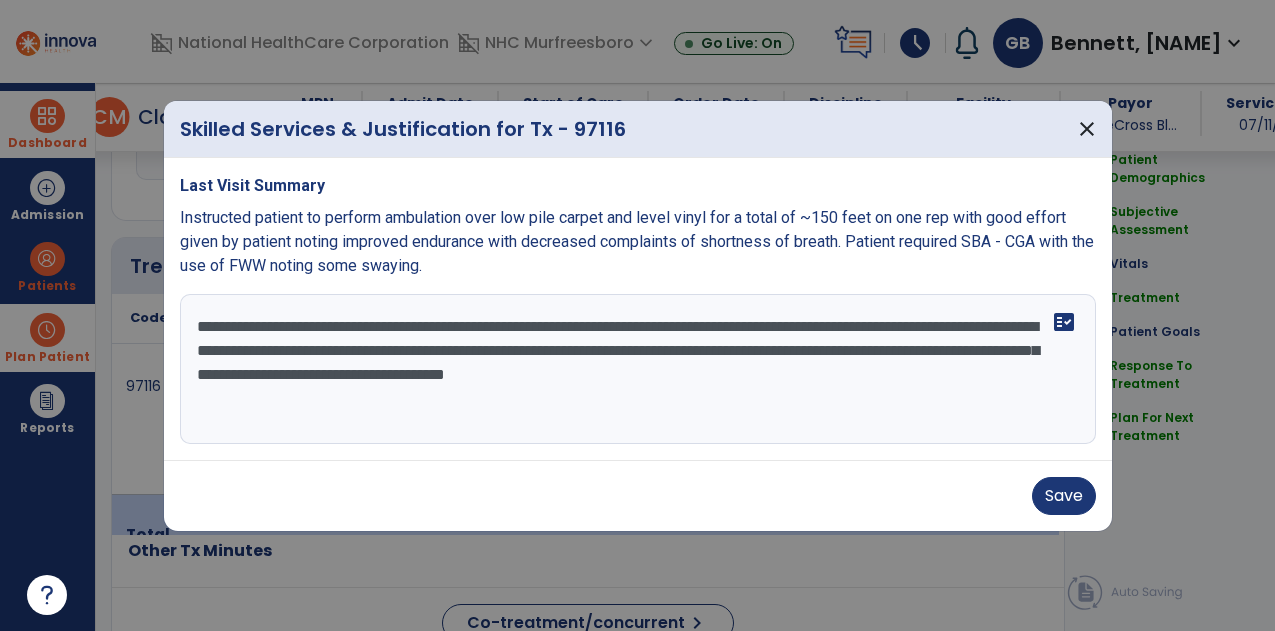 click on "**********" at bounding box center [638, 369] 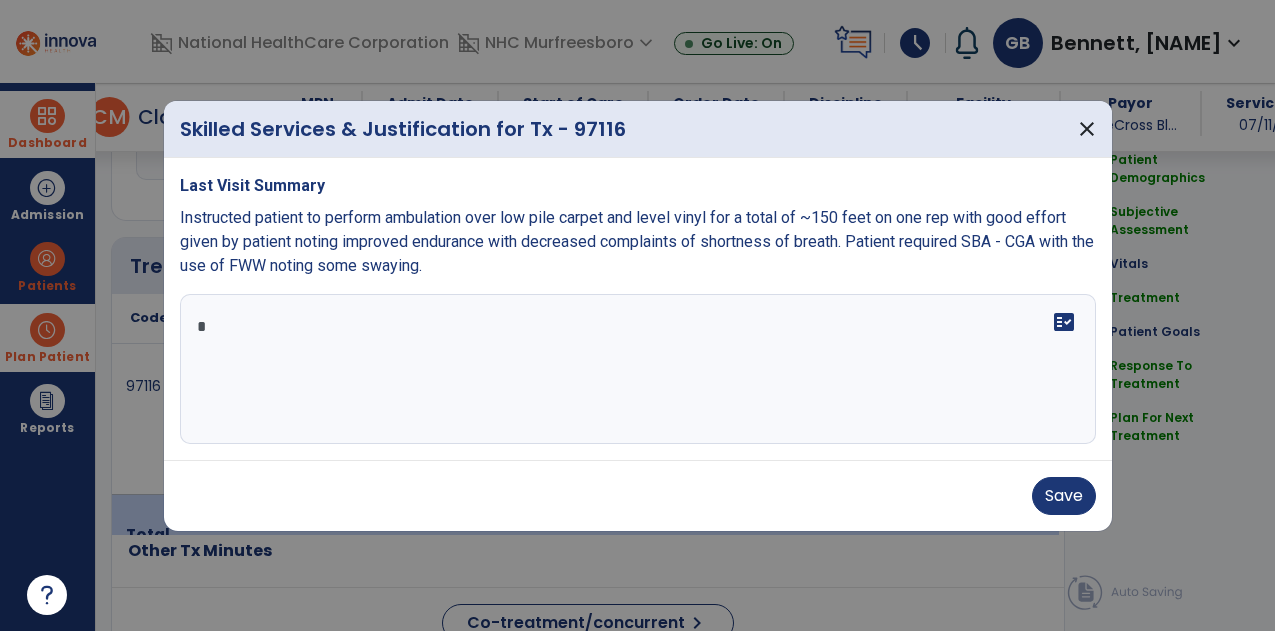 click on "Last Visit Summary Instructed patient to perform ambulation over low pile carpet and level vinyl for a total of ~150 feet on one rep with good effort given by patient noting improved endurance with decreased complaints of shortness of breath. Patient required SBA - CGA with the use of FWW noting some swaying." at bounding box center [638, 226] 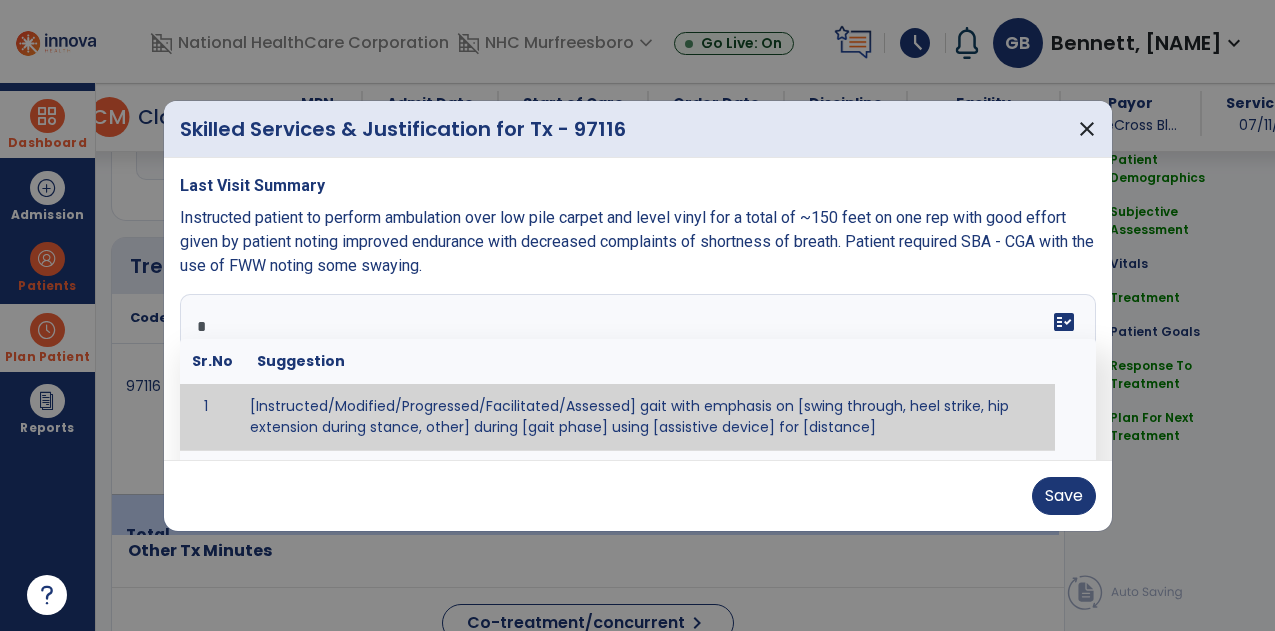 type on "**********" 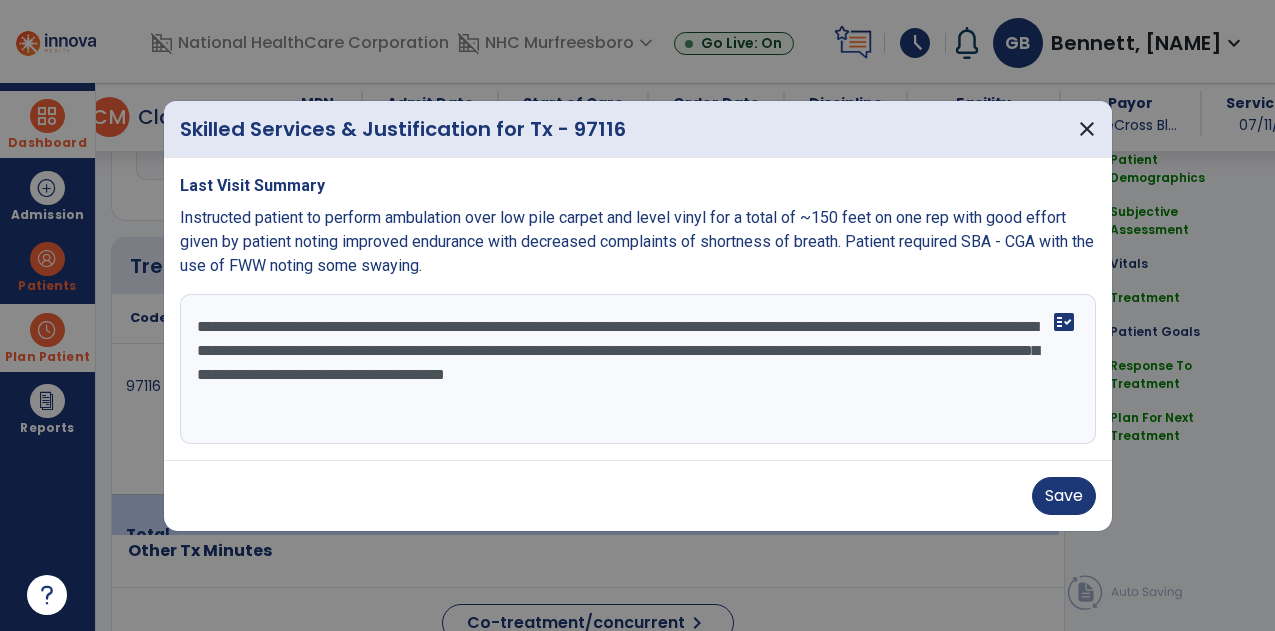 type on "**********" 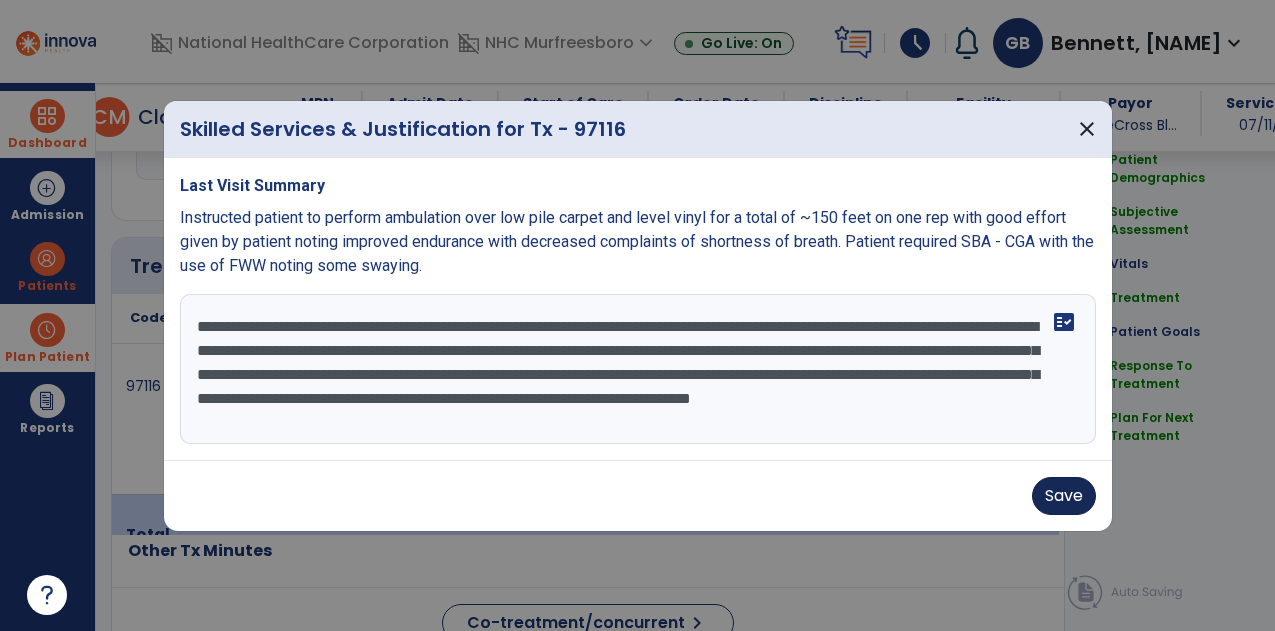 type on "**********" 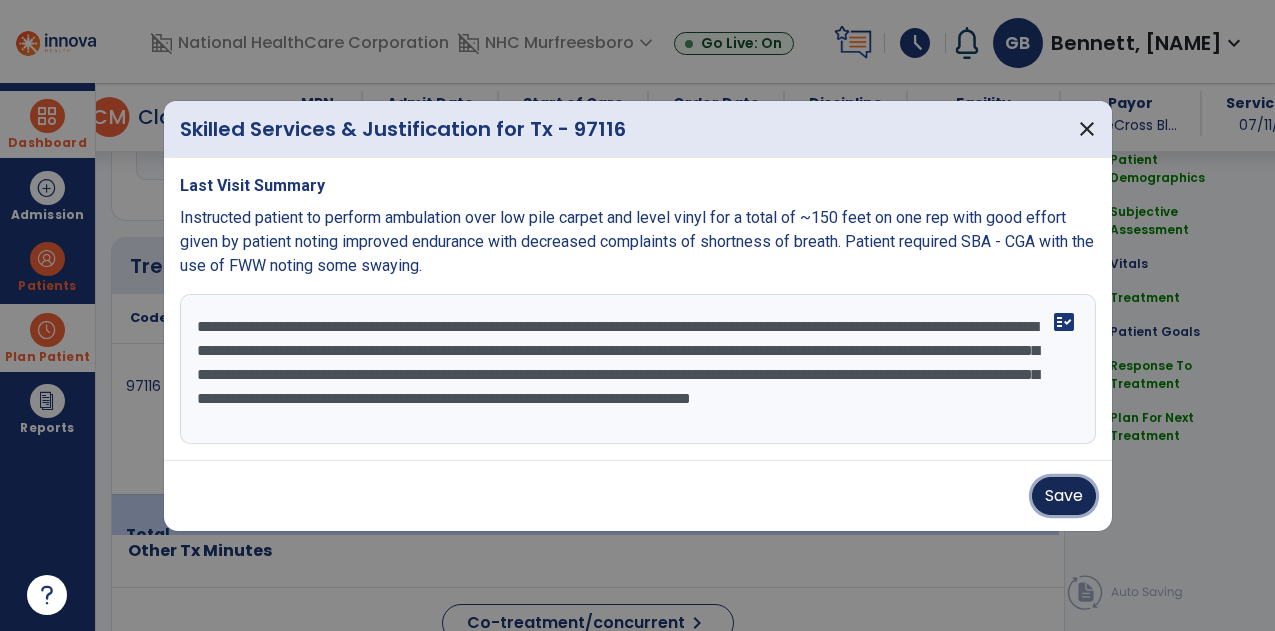 click on "Save" at bounding box center [1064, 496] 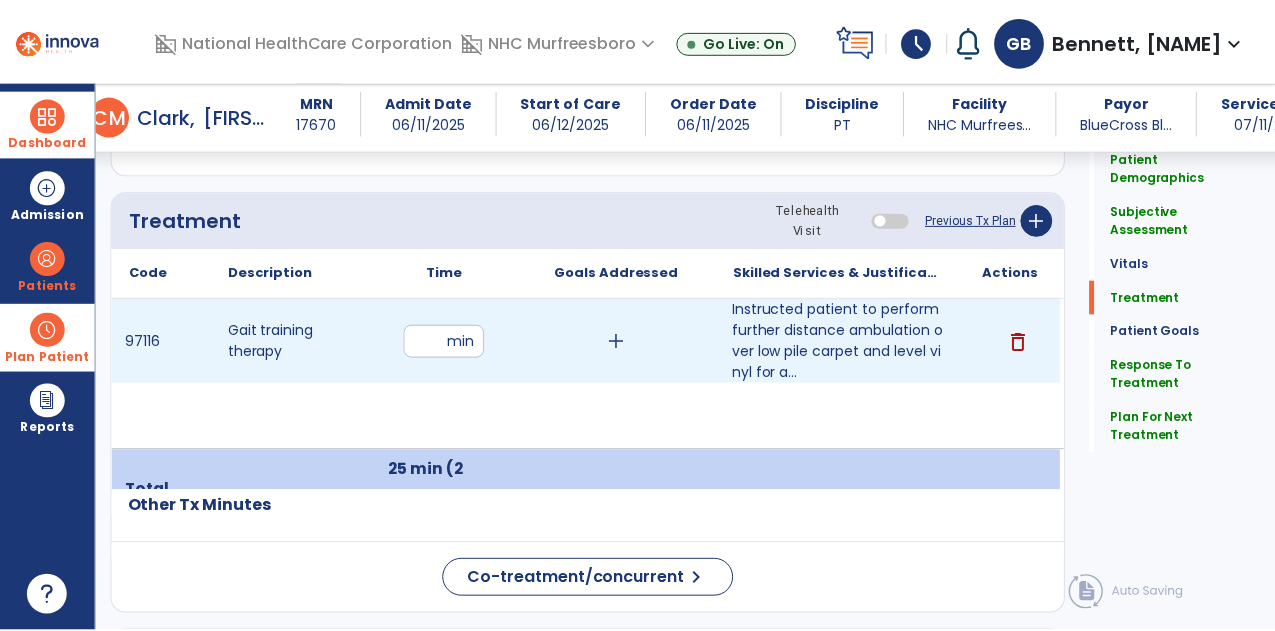 scroll, scrollTop: 1166, scrollLeft: 0, axis: vertical 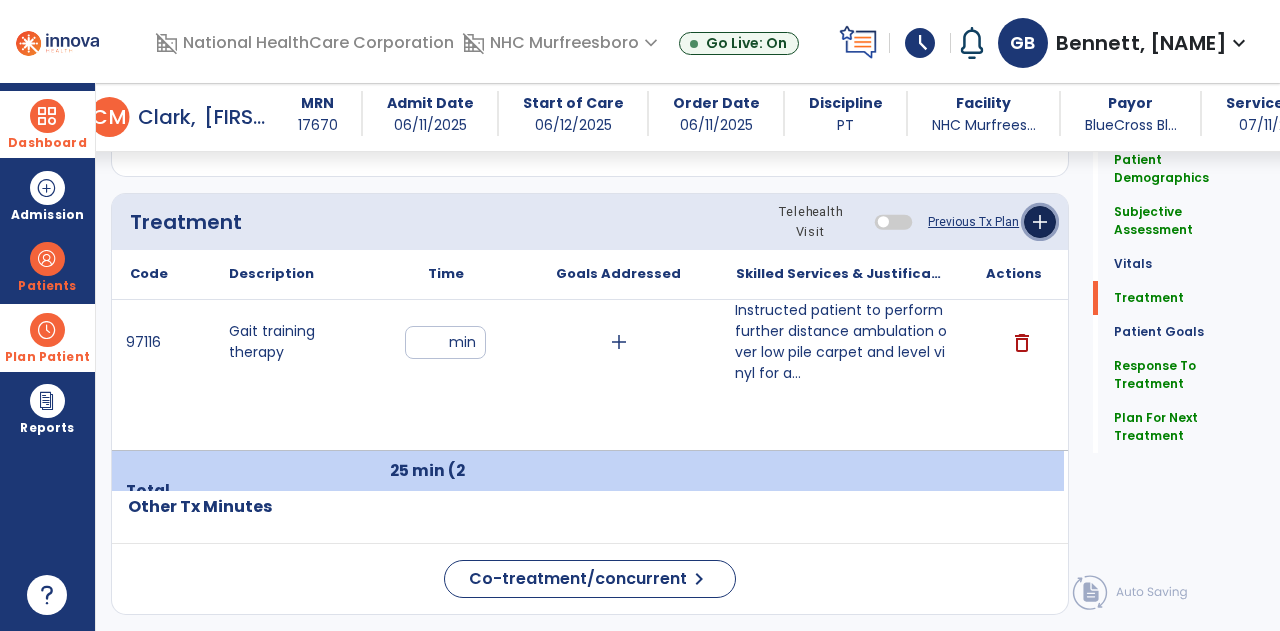 click on "add" 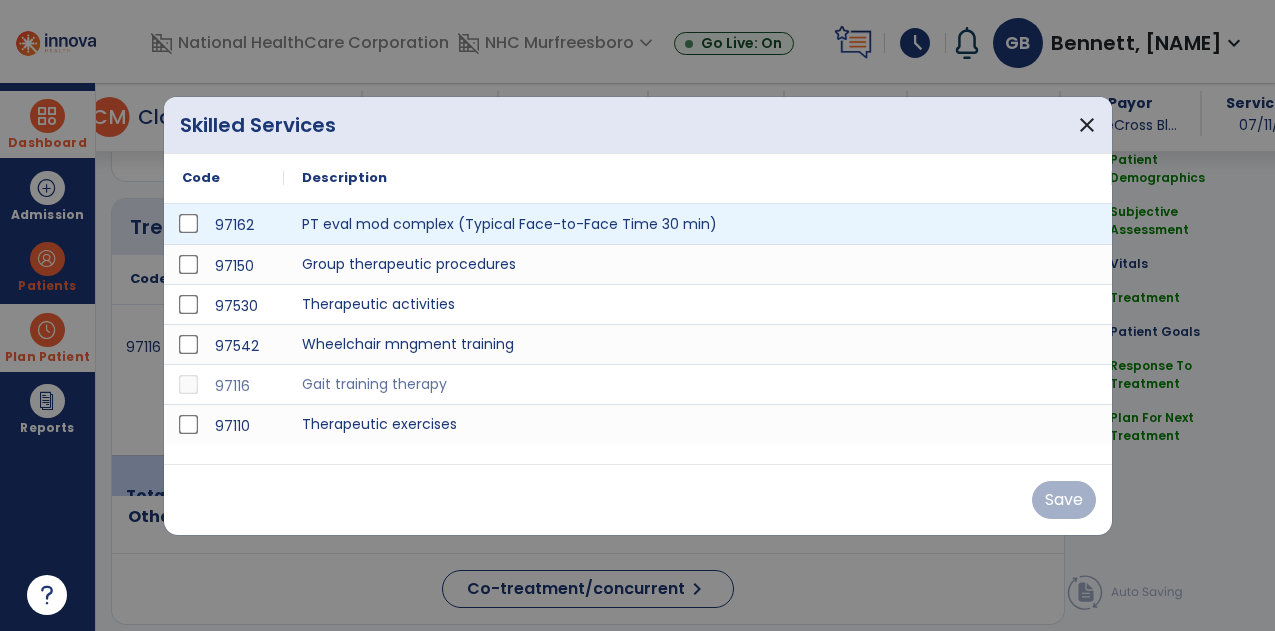 scroll, scrollTop: 1166, scrollLeft: 0, axis: vertical 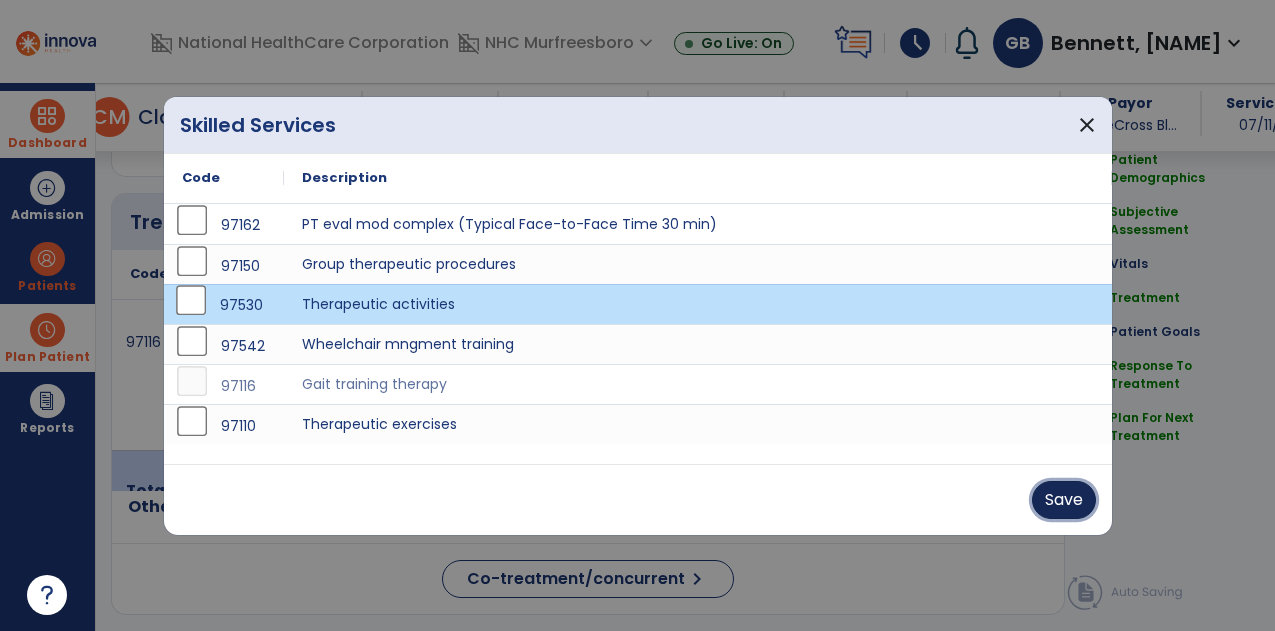 click on "Save" at bounding box center [1064, 500] 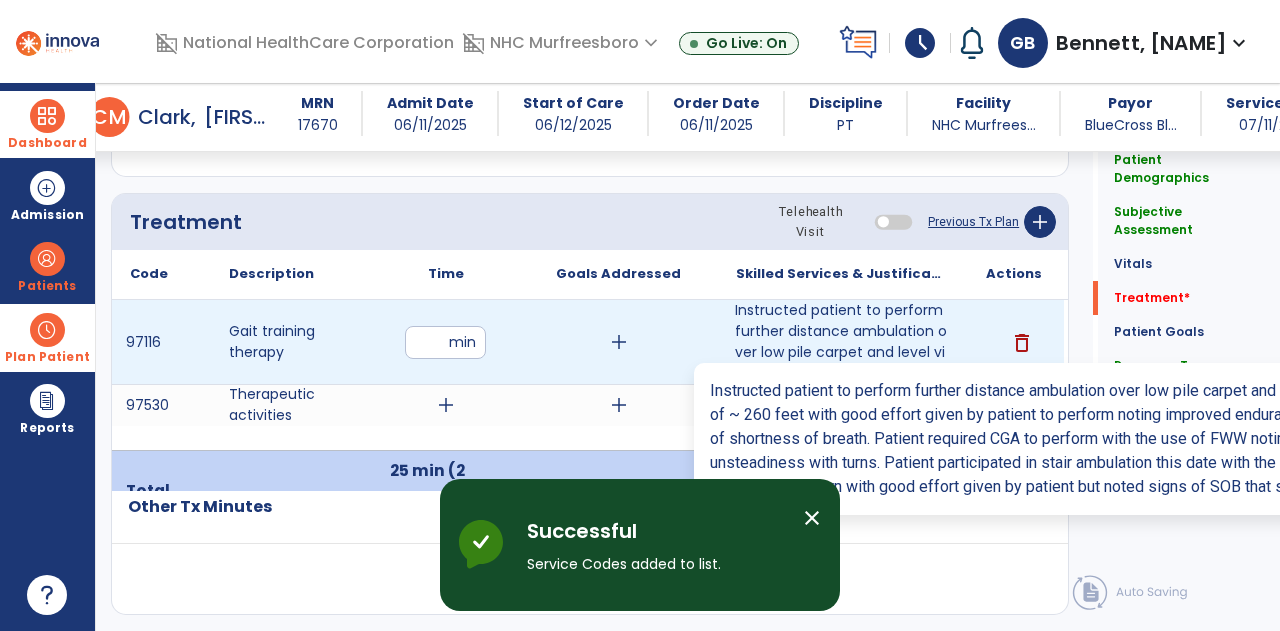 click on "Instructed patient to perform further distance ambulation over low pile carpet and level vinyl for a..." at bounding box center [841, 342] 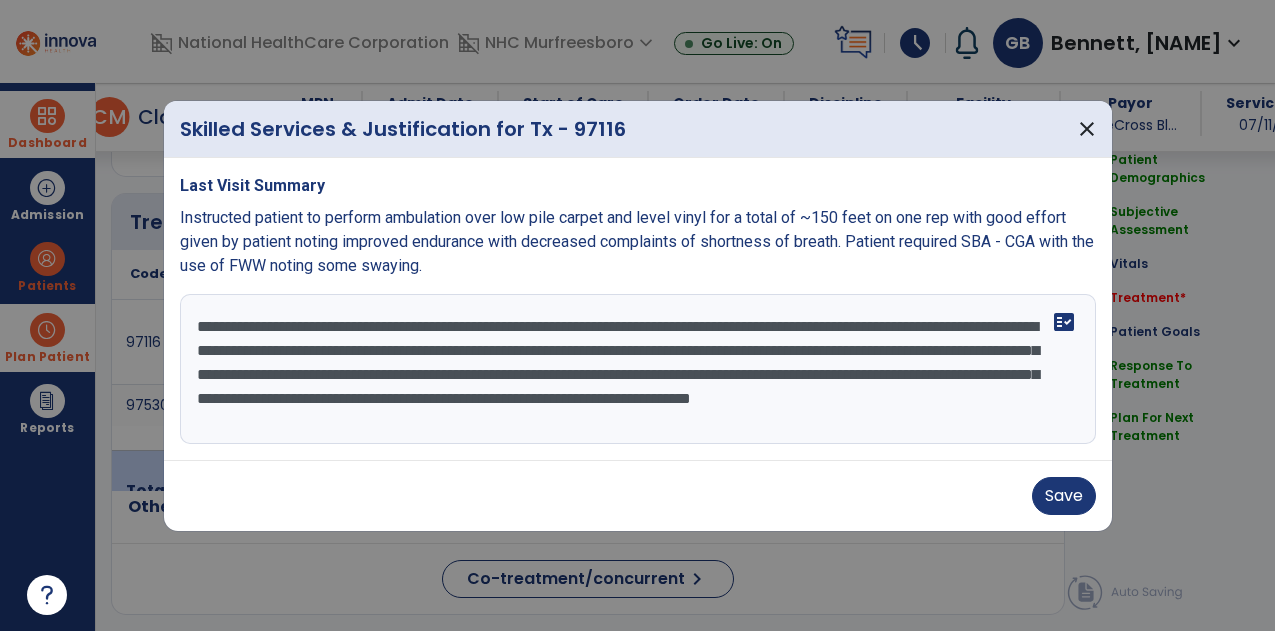 scroll, scrollTop: 1166, scrollLeft: 0, axis: vertical 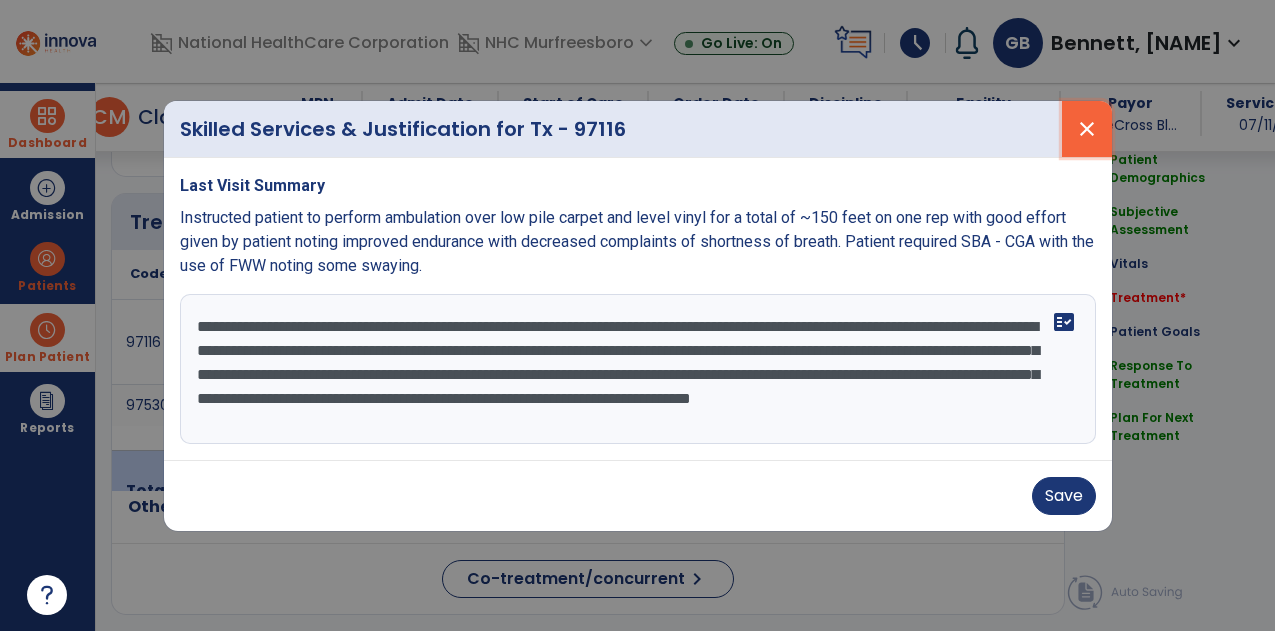 click on "close" at bounding box center (1087, 129) 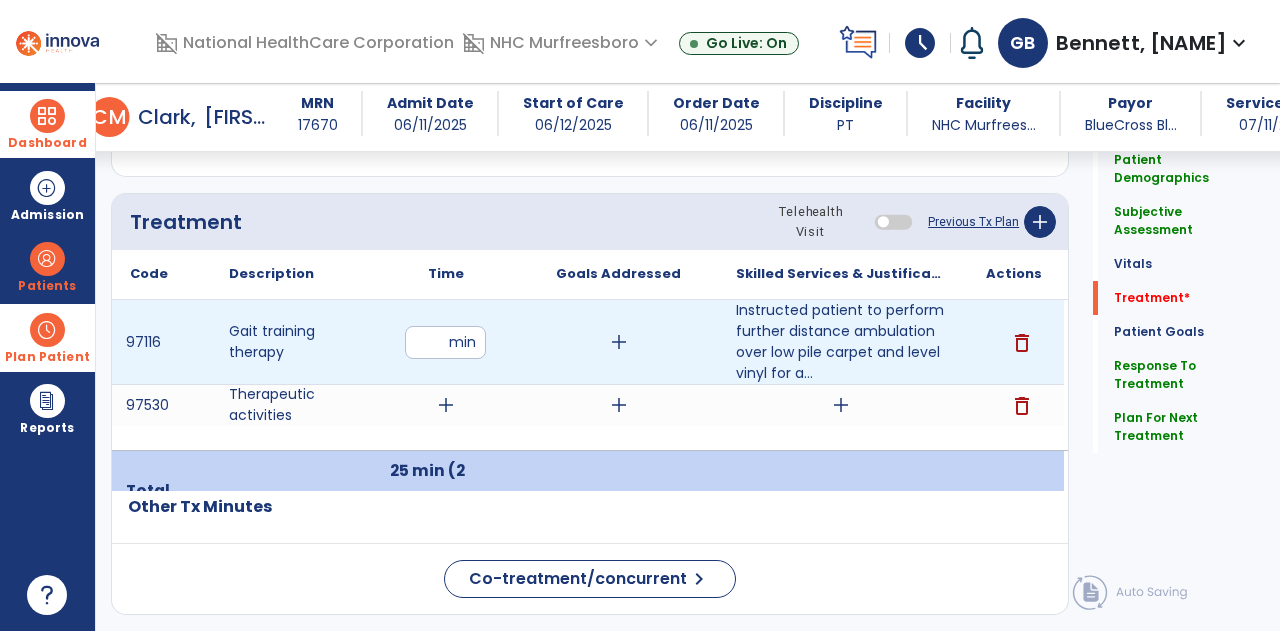 click on "**" at bounding box center (445, 342) 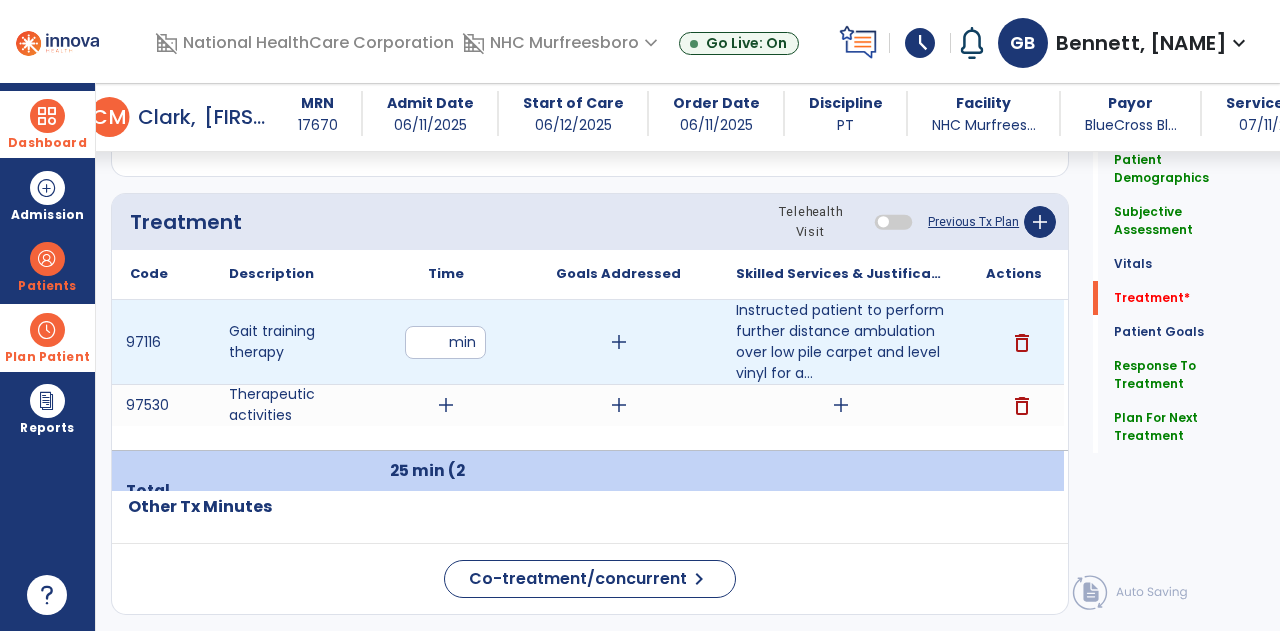 type on "**" 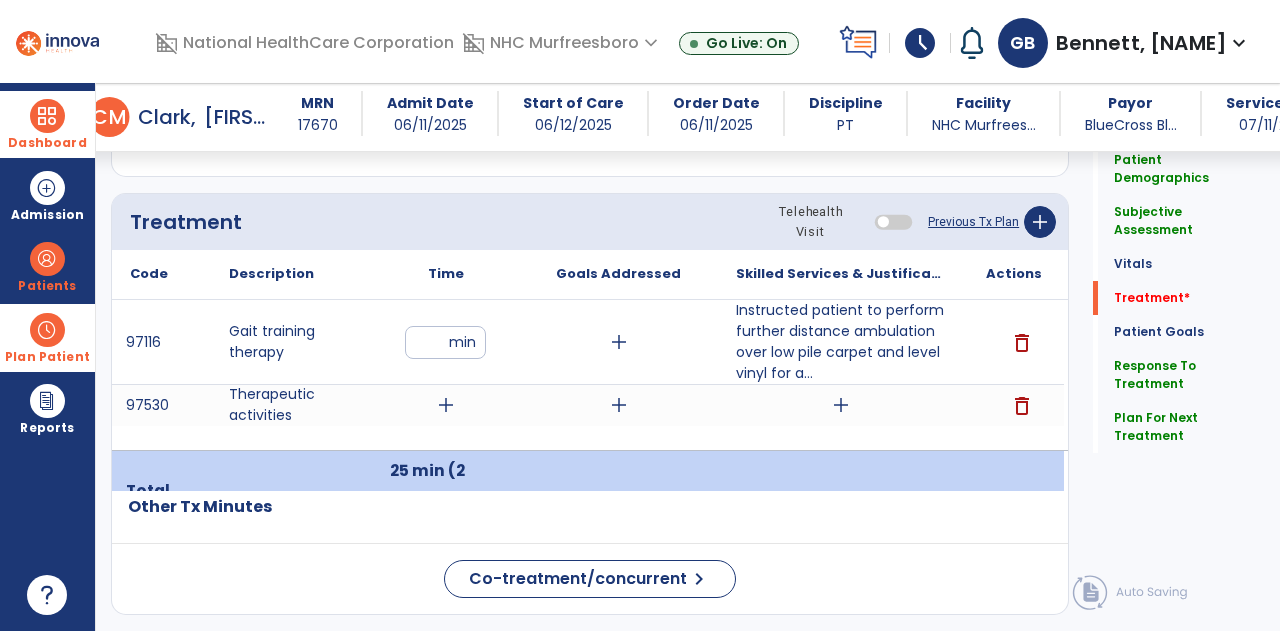click on "Treatment Telehealth Visit  Previous Tx Plan   add" 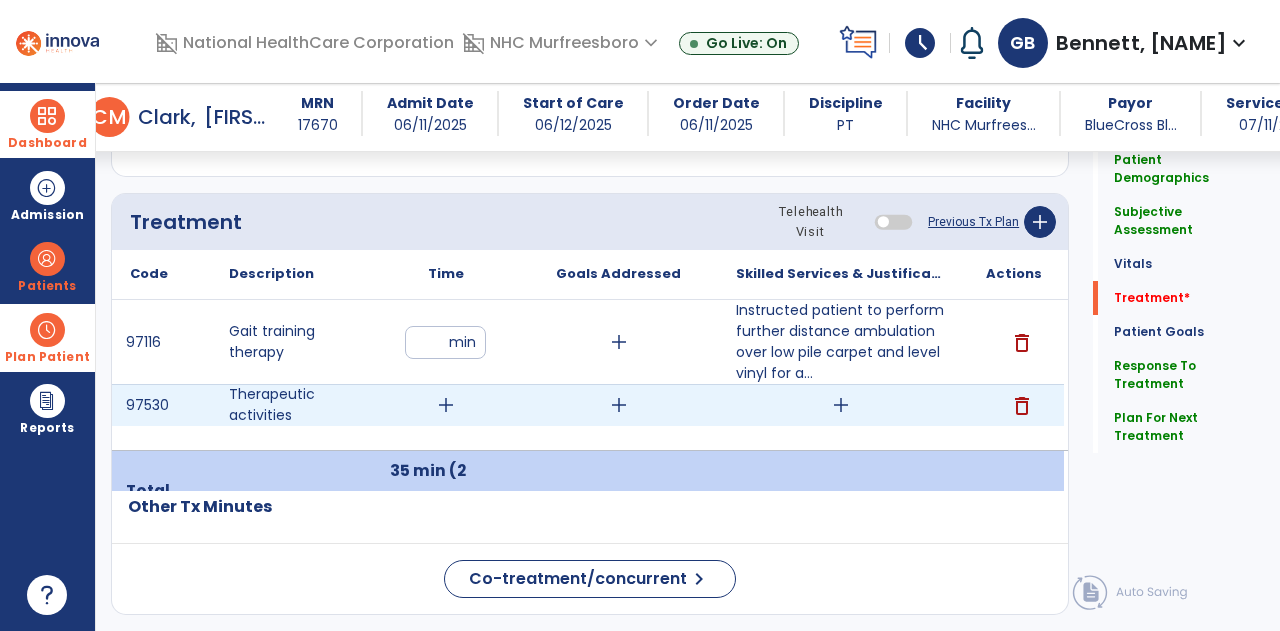 click on "add" at bounding box center [446, 405] 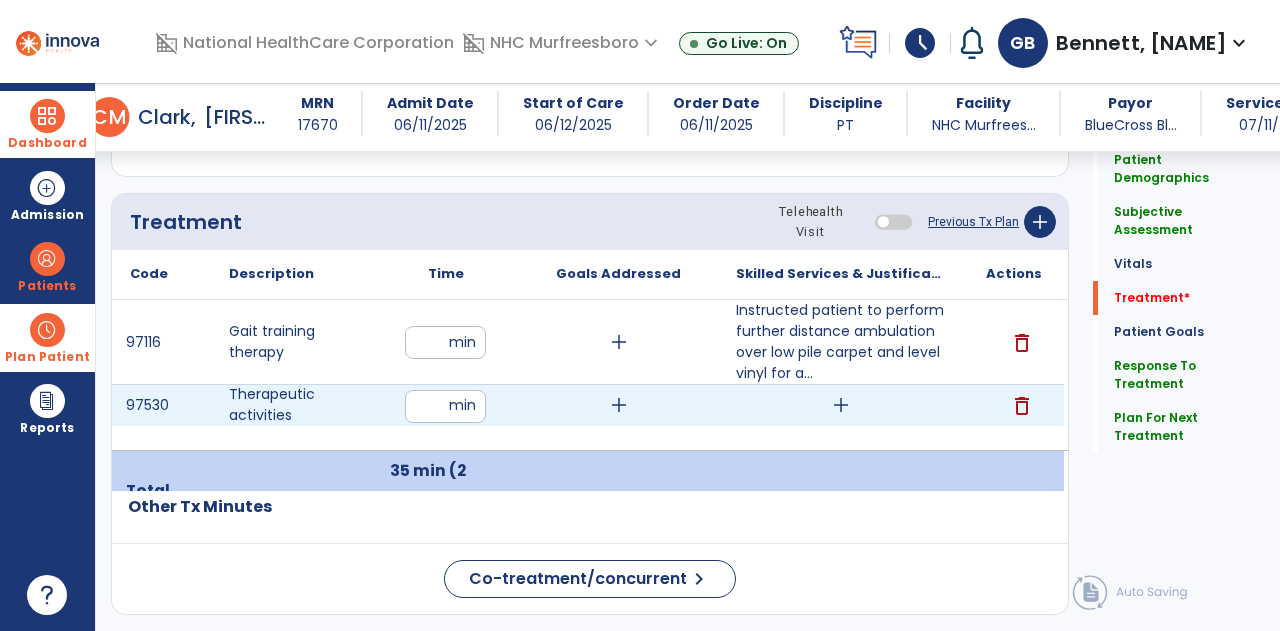 type on "**" 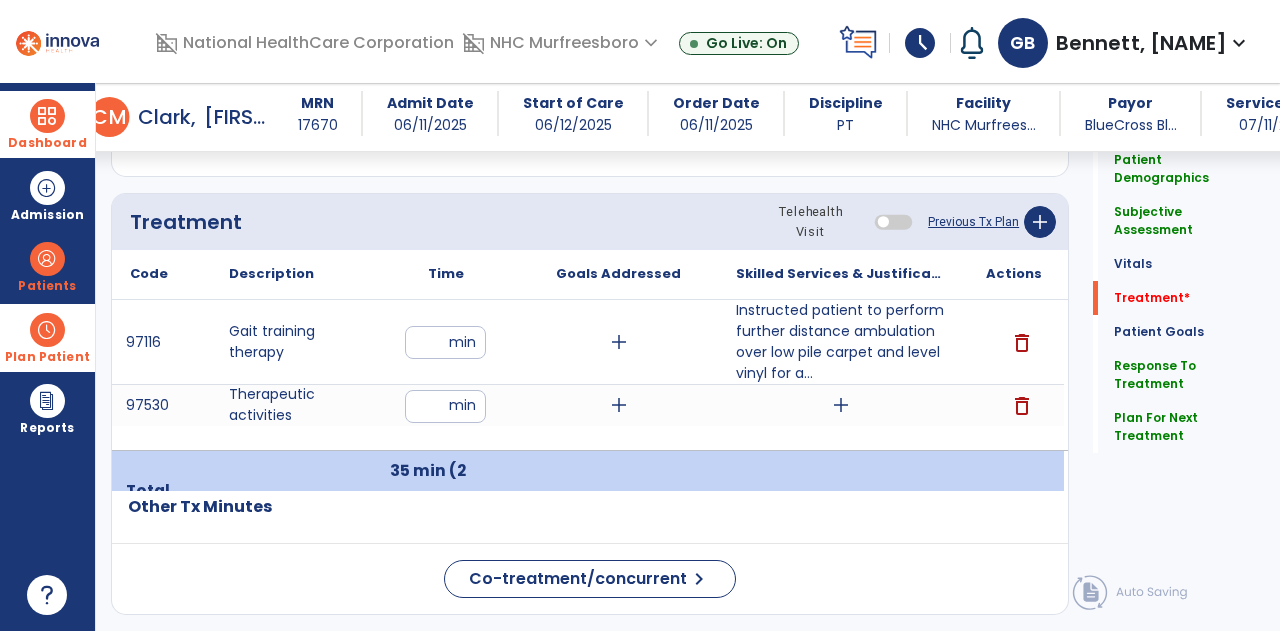 click 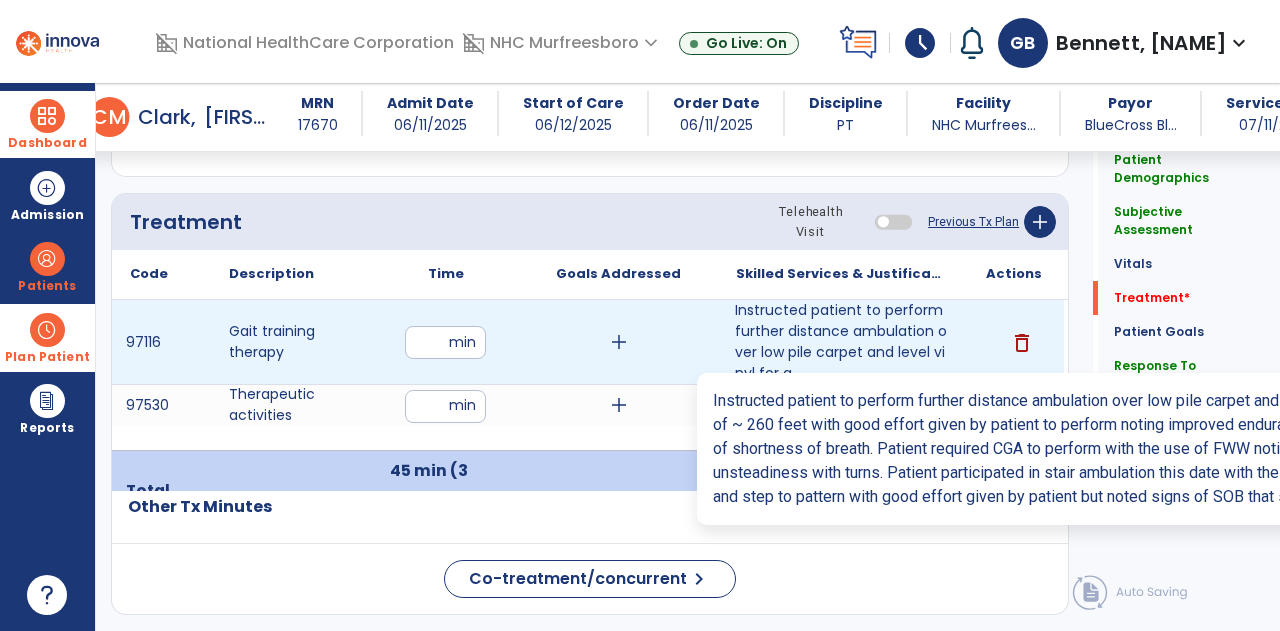 click on "Instructed patient to perform further distance ambulation over low pile carpet and level vinyl for a..." at bounding box center [841, 342] 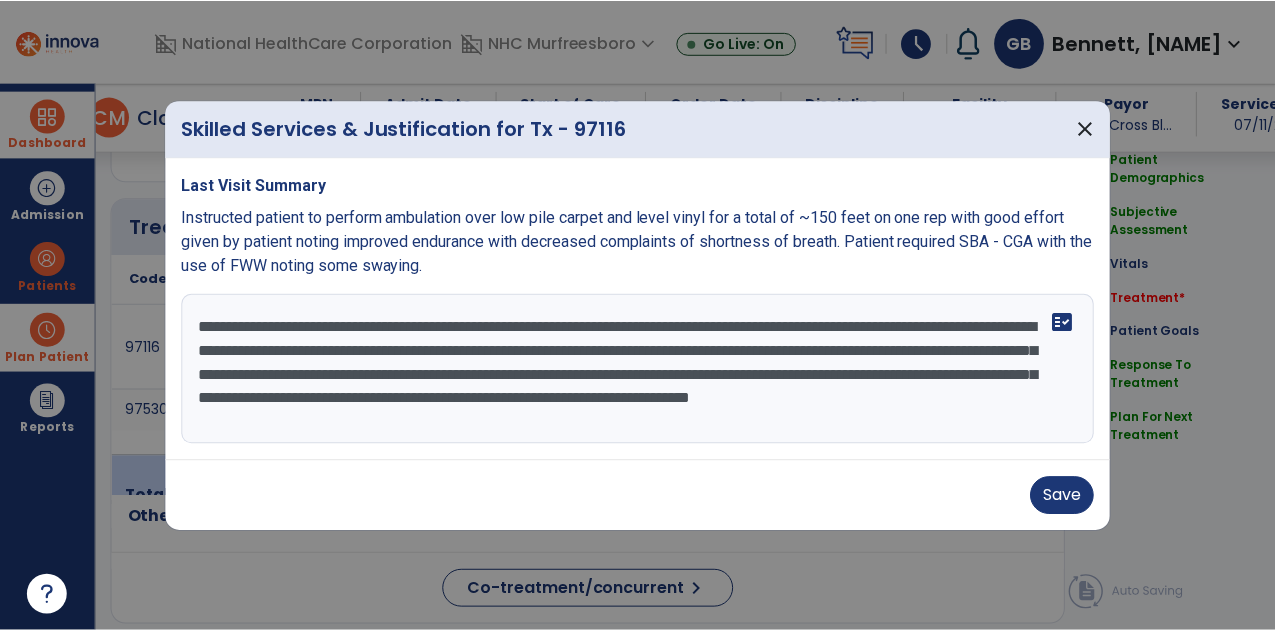 scroll, scrollTop: 1166, scrollLeft: 0, axis: vertical 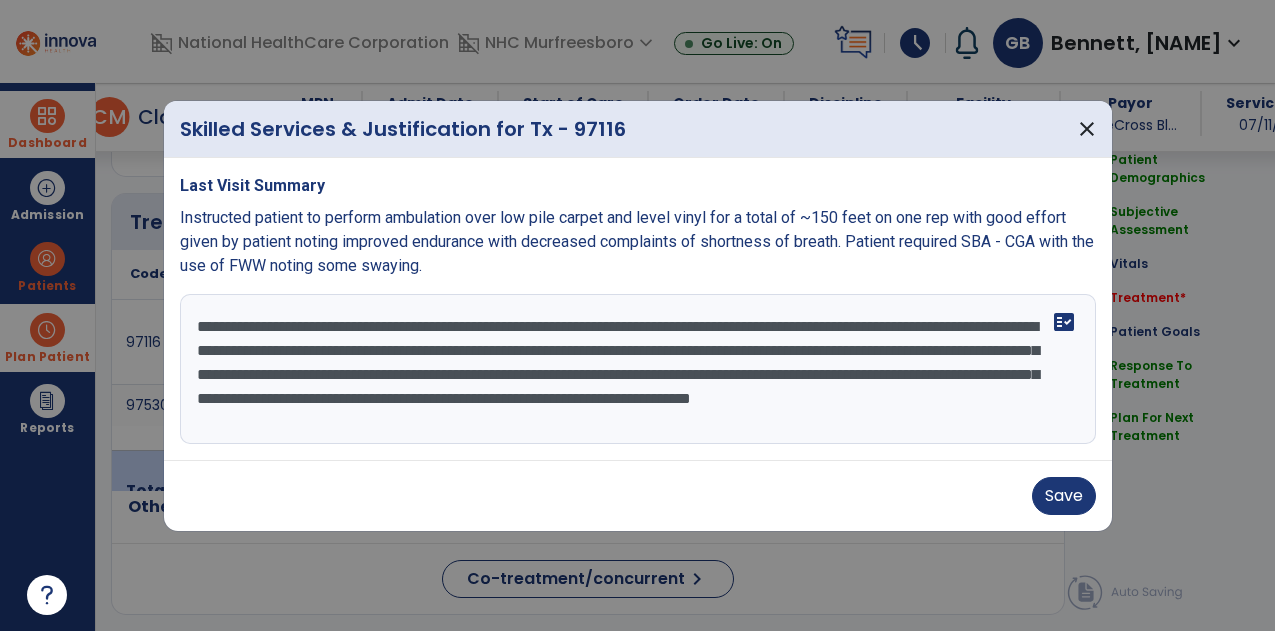 click on "**********" at bounding box center [638, 369] 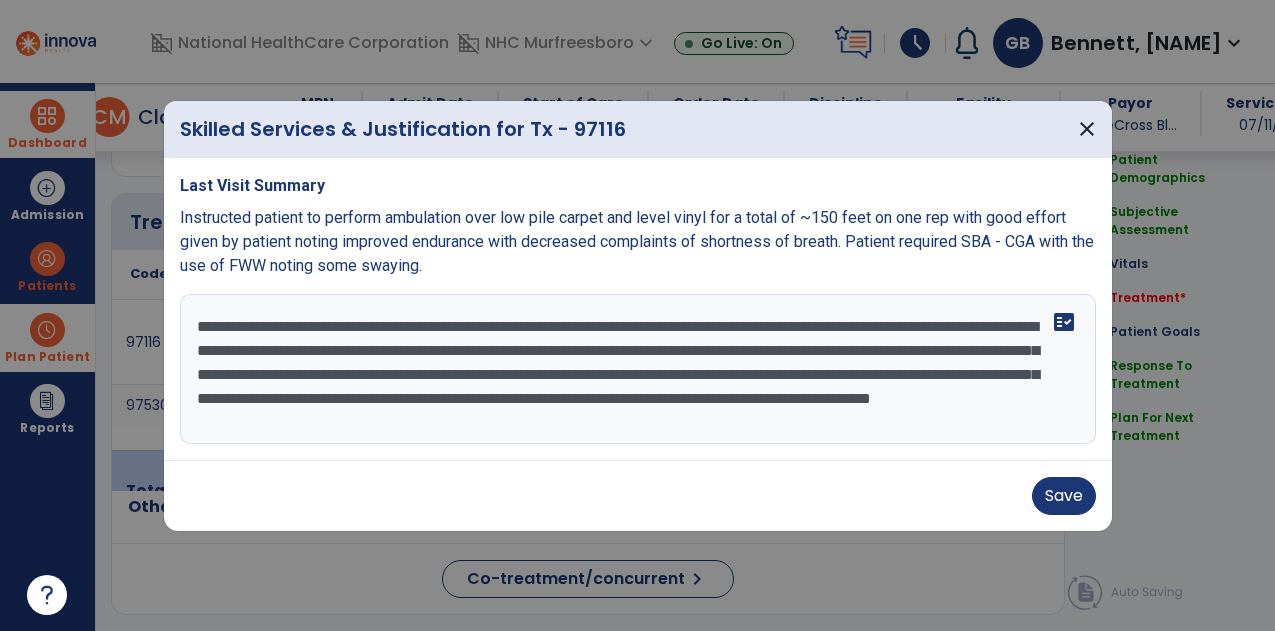 scroll, scrollTop: 16, scrollLeft: 0, axis: vertical 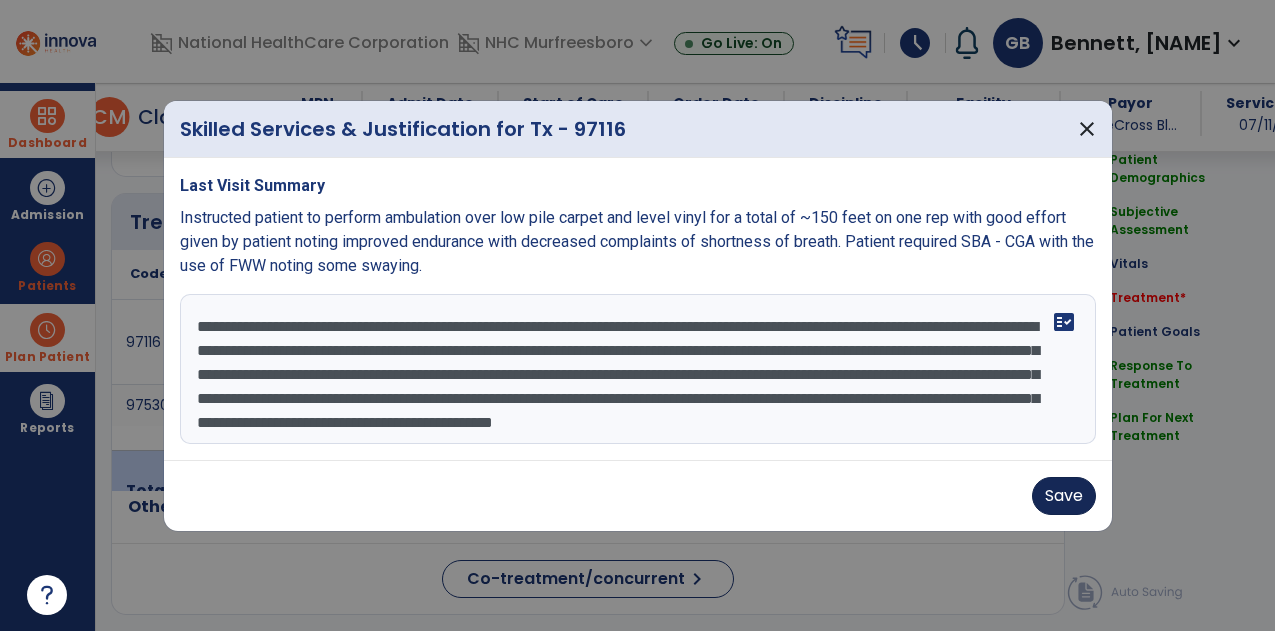 type on "**********" 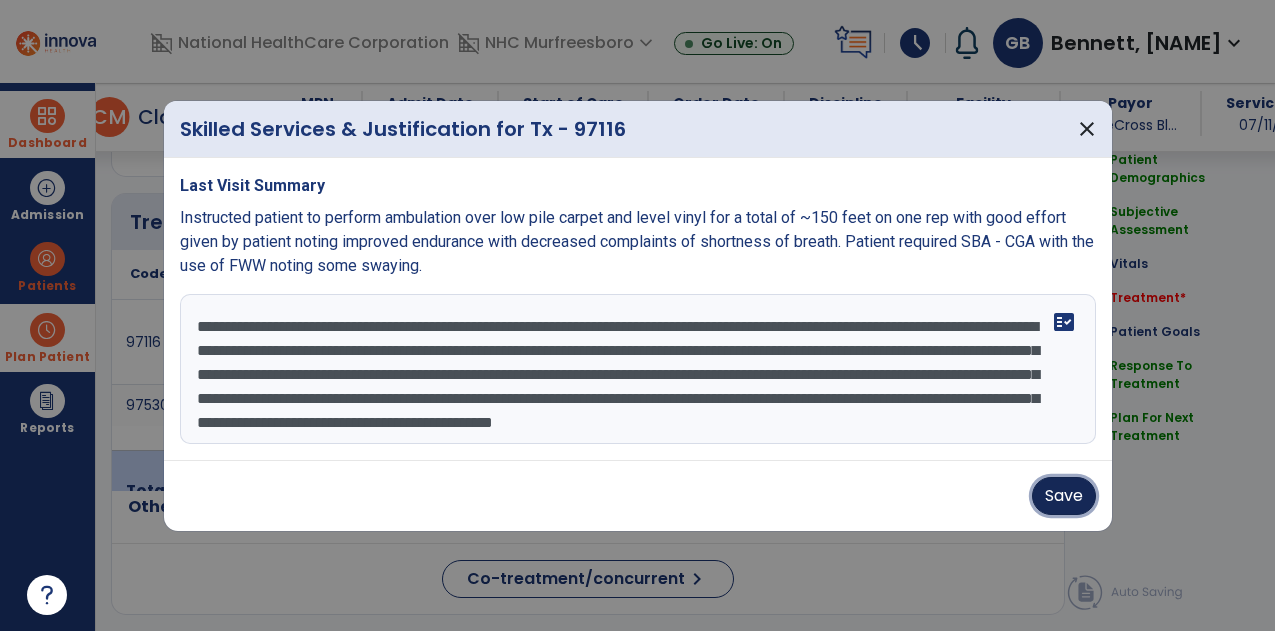 click on "Save" at bounding box center [1064, 496] 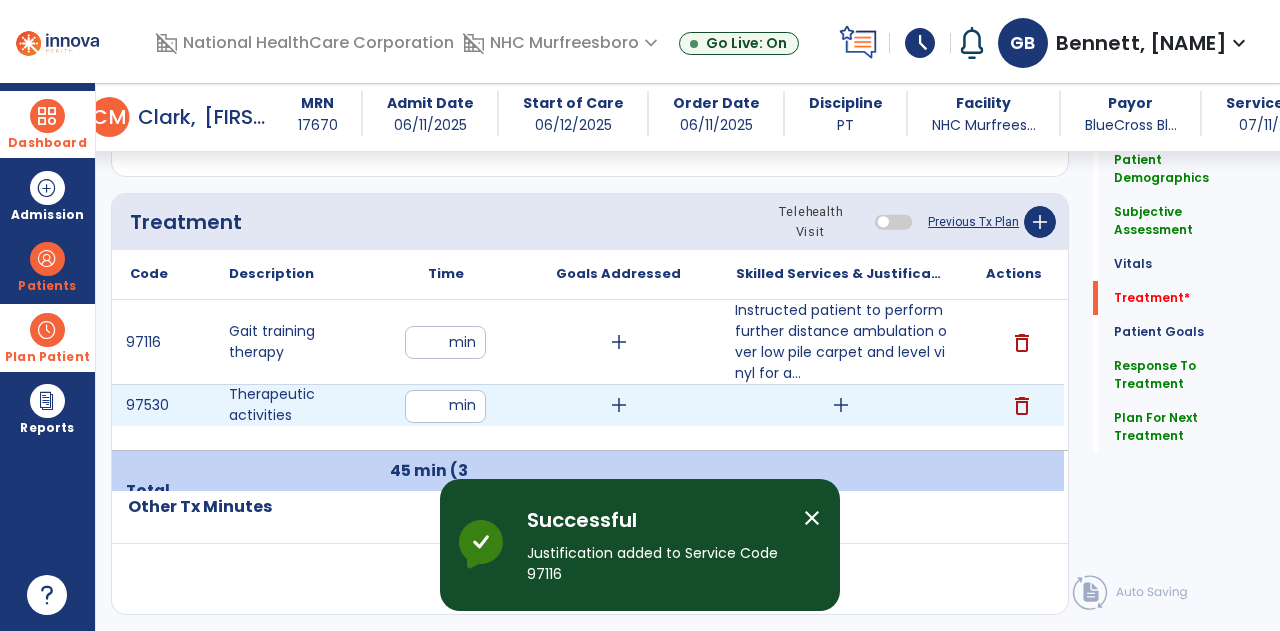 click on "add" at bounding box center [841, 405] 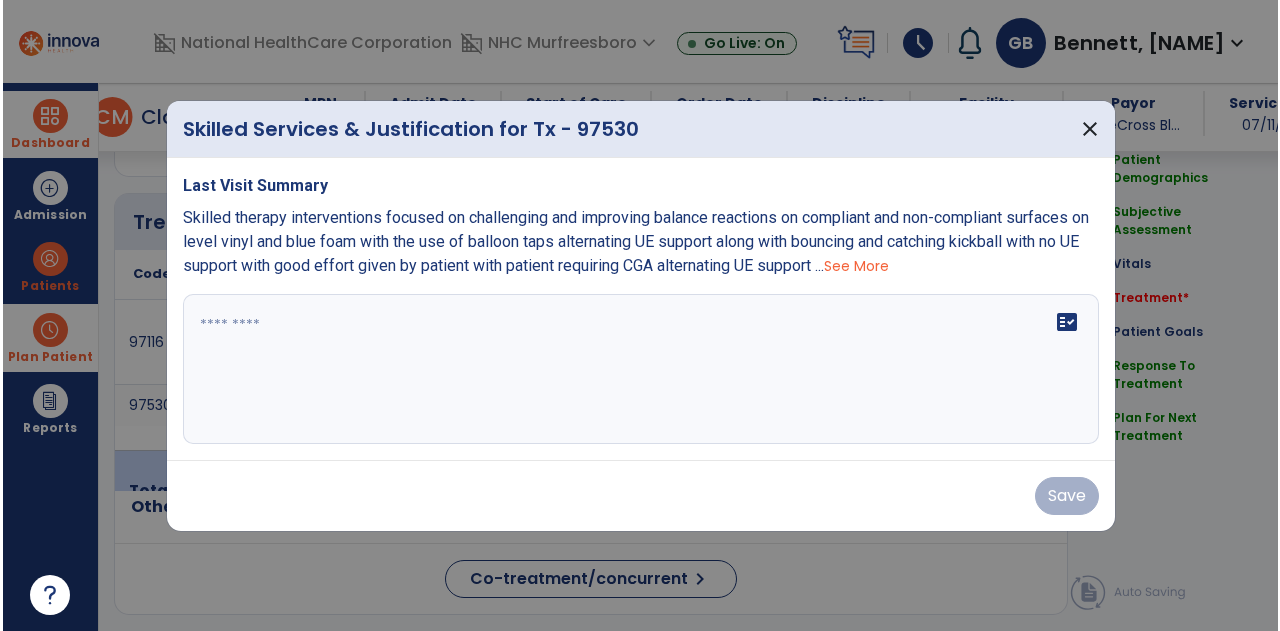 scroll, scrollTop: 1166, scrollLeft: 0, axis: vertical 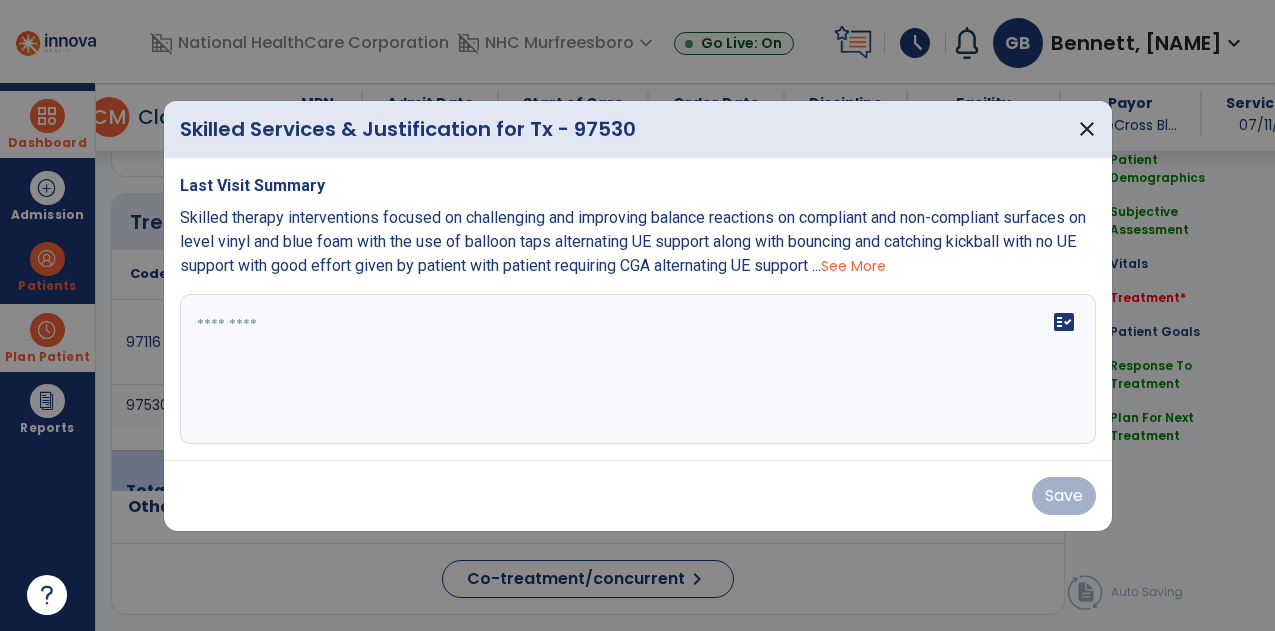 click on "See More" at bounding box center (853, 266) 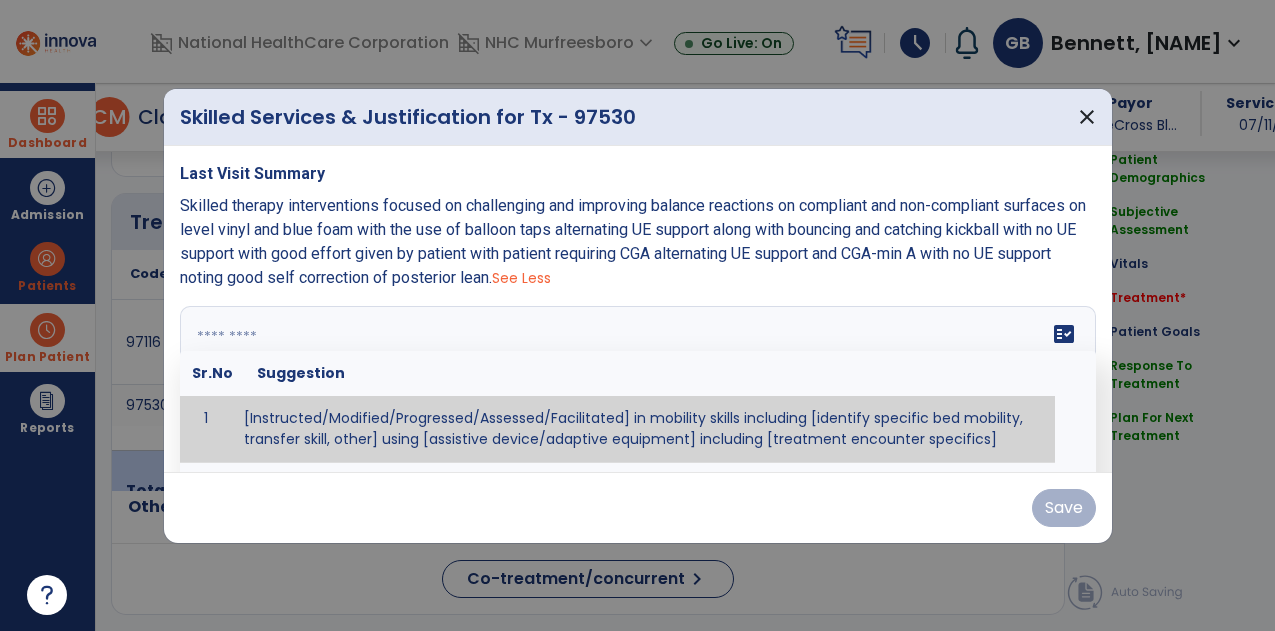click on "fact_check  Sr.No Suggestion 1 [Instructed/Modified/Progressed/Assessed/Facilitated] in mobility skills including [identify specific bed mobility, transfer skill, other] using [assistive device/adaptive equipment] including [treatment encounter specifics]" at bounding box center [638, 381] 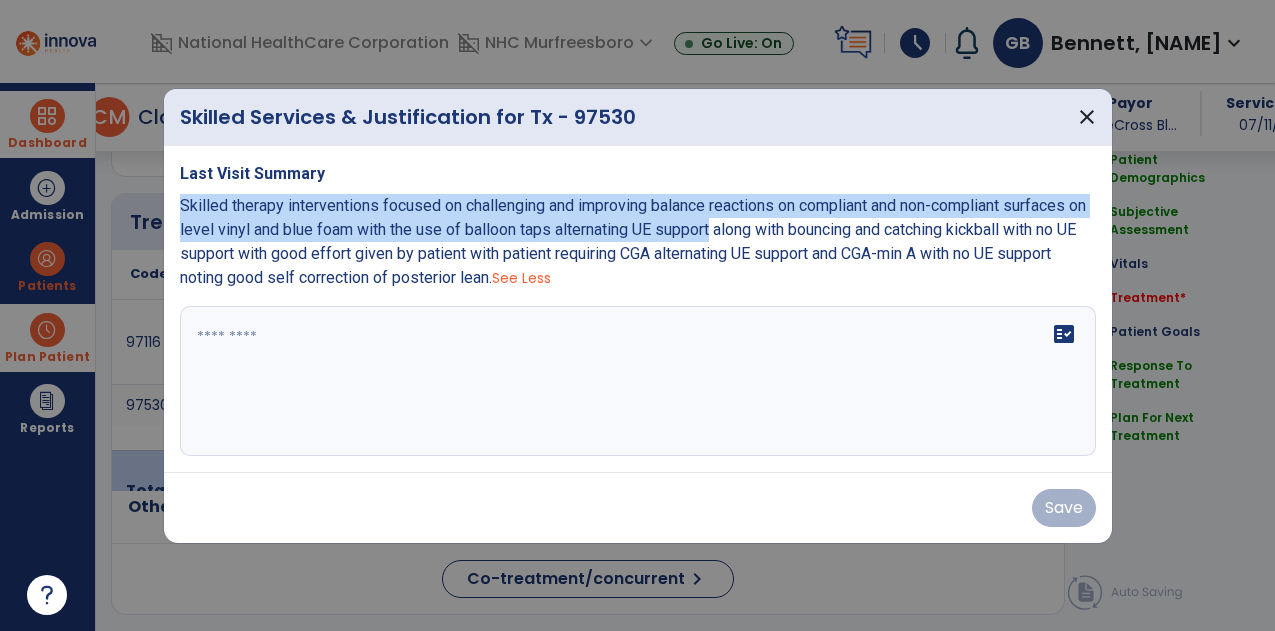 drag, startPoint x: 168, startPoint y: 193, endPoint x: 745, endPoint y: 238, distance: 578.75214 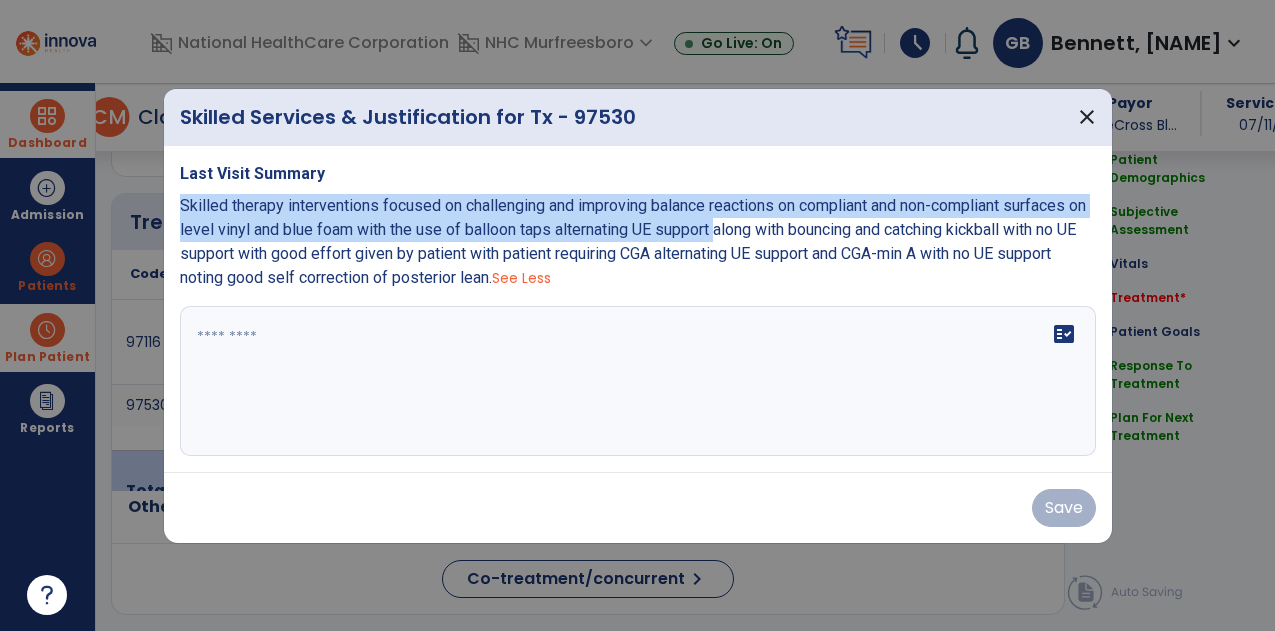 copy on "Skilled therapy interventions focused on challenging and improving balance reactions on compliant and non-compliant surfaces on level vinyl and blue foam with the use of balloon taps alternating UE support" 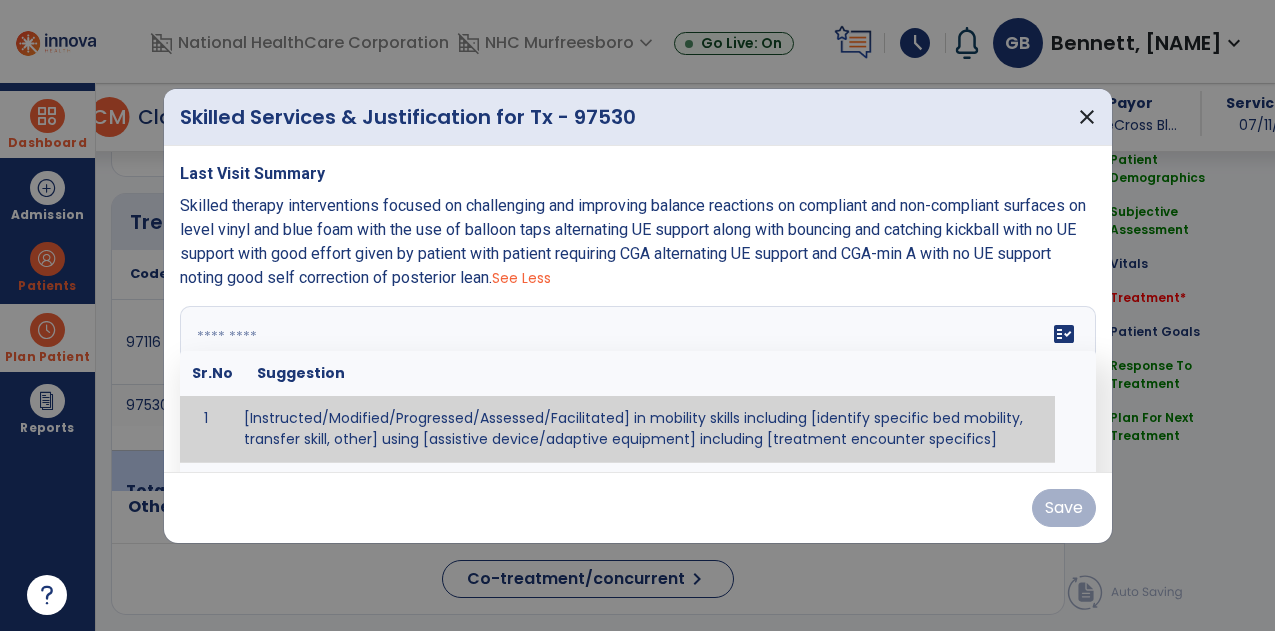 click at bounding box center [635, 381] 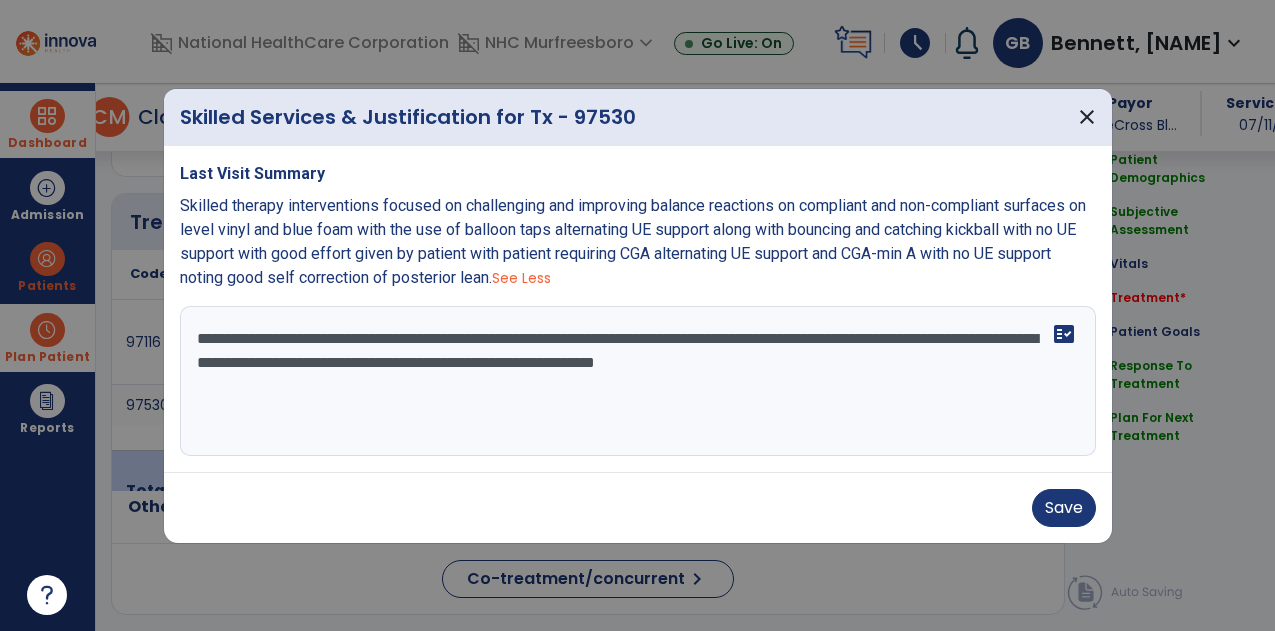 click on "**********" at bounding box center [638, 381] 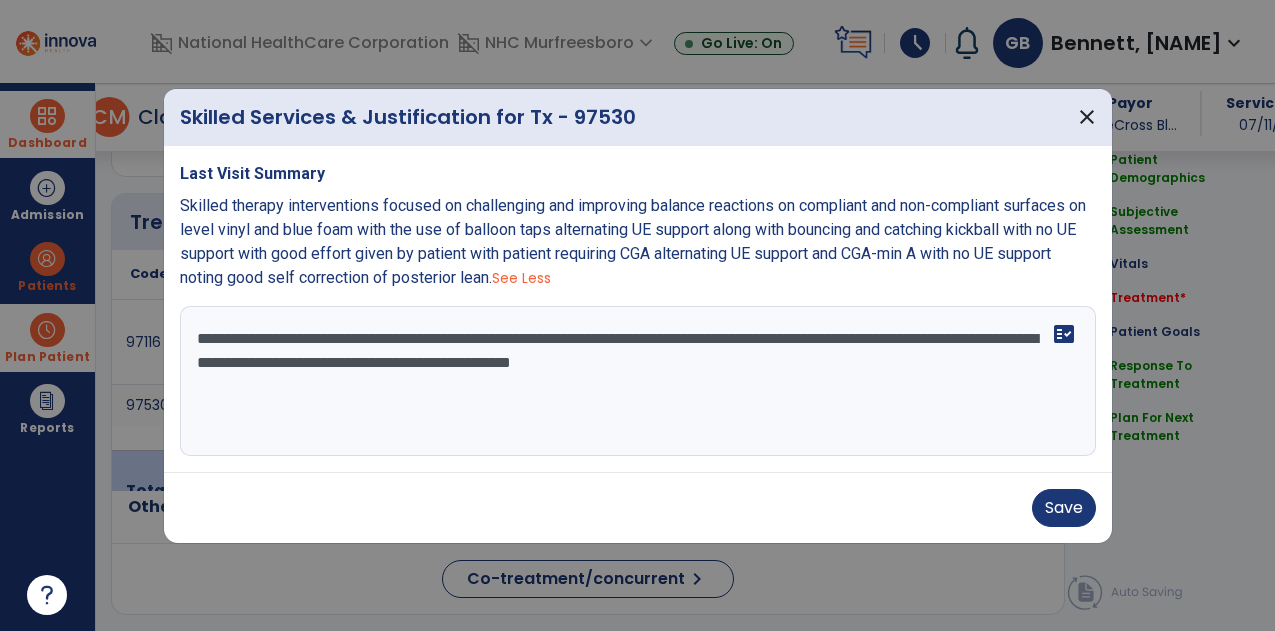 click on "**********" at bounding box center (638, 381) 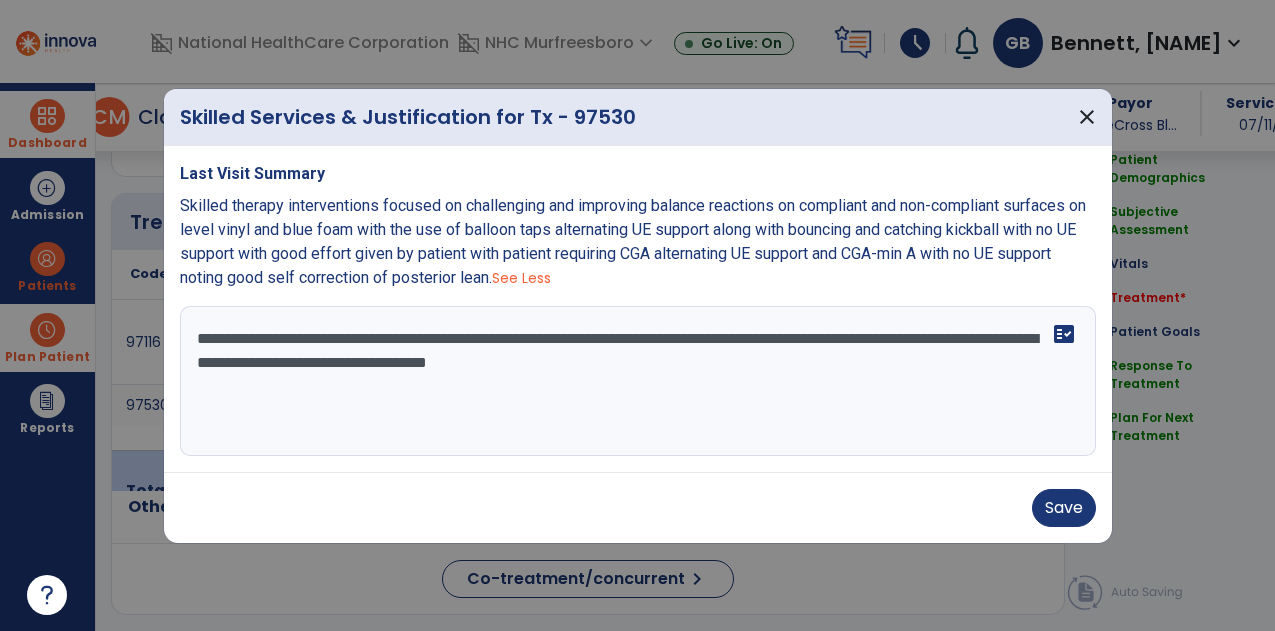 click on "**********" at bounding box center [638, 381] 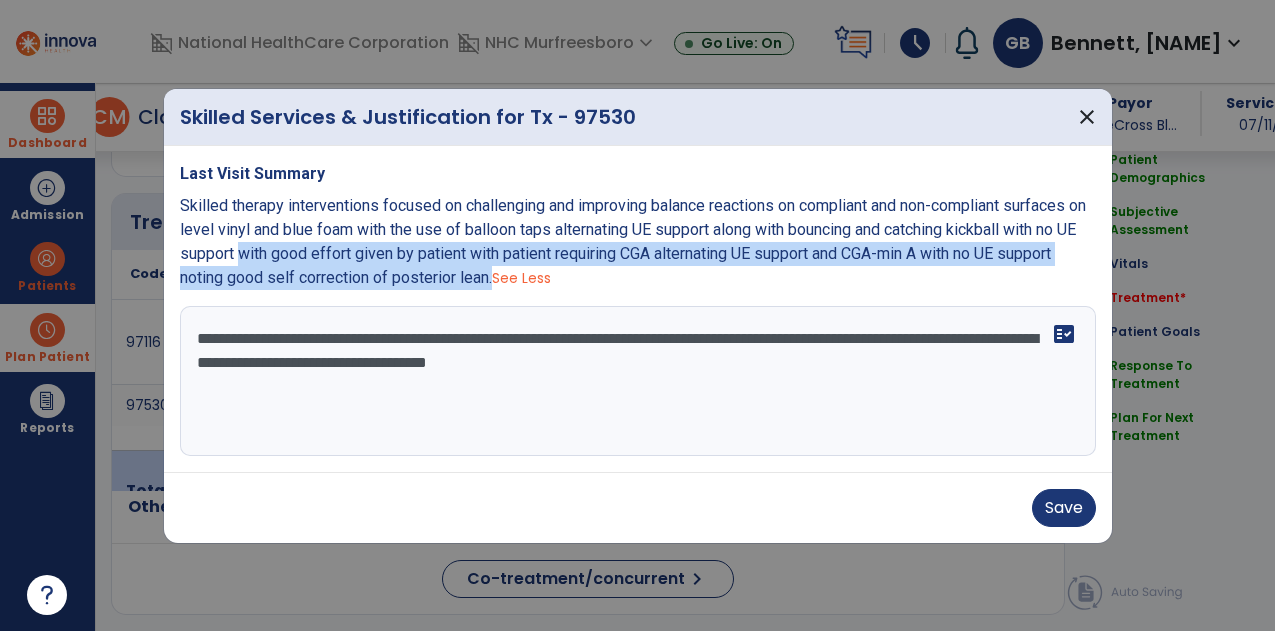drag, startPoint x: 288, startPoint y: 255, endPoint x: 556, endPoint y: 284, distance: 269.56445 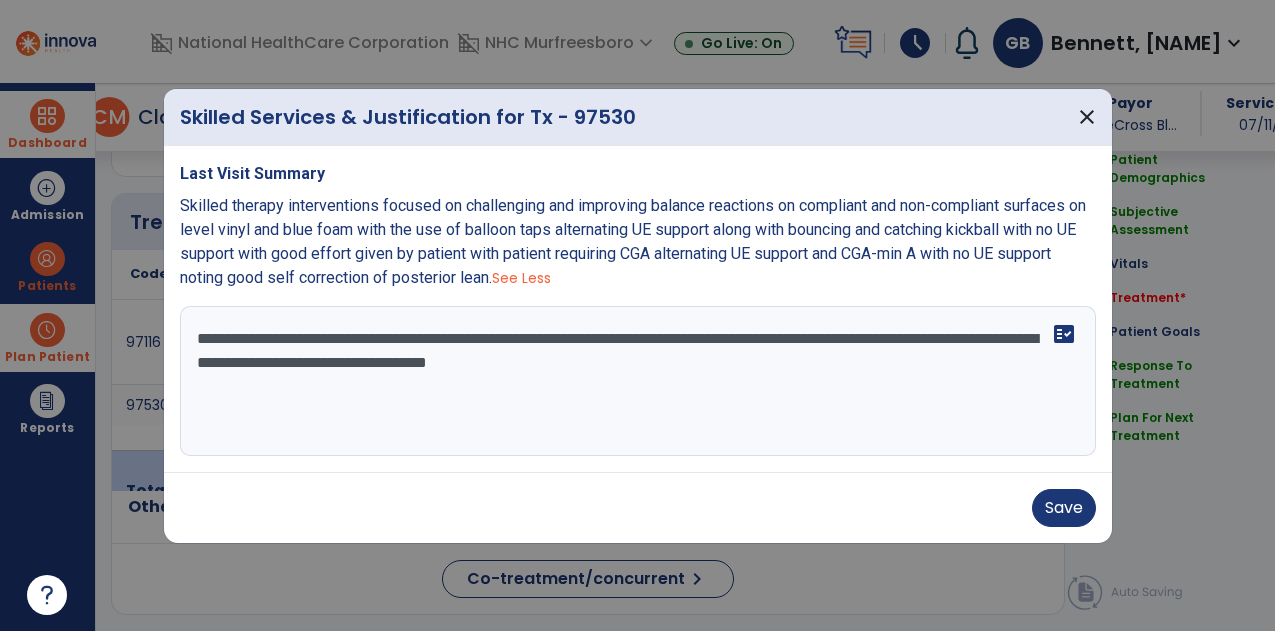 click on "**********" at bounding box center [638, 381] 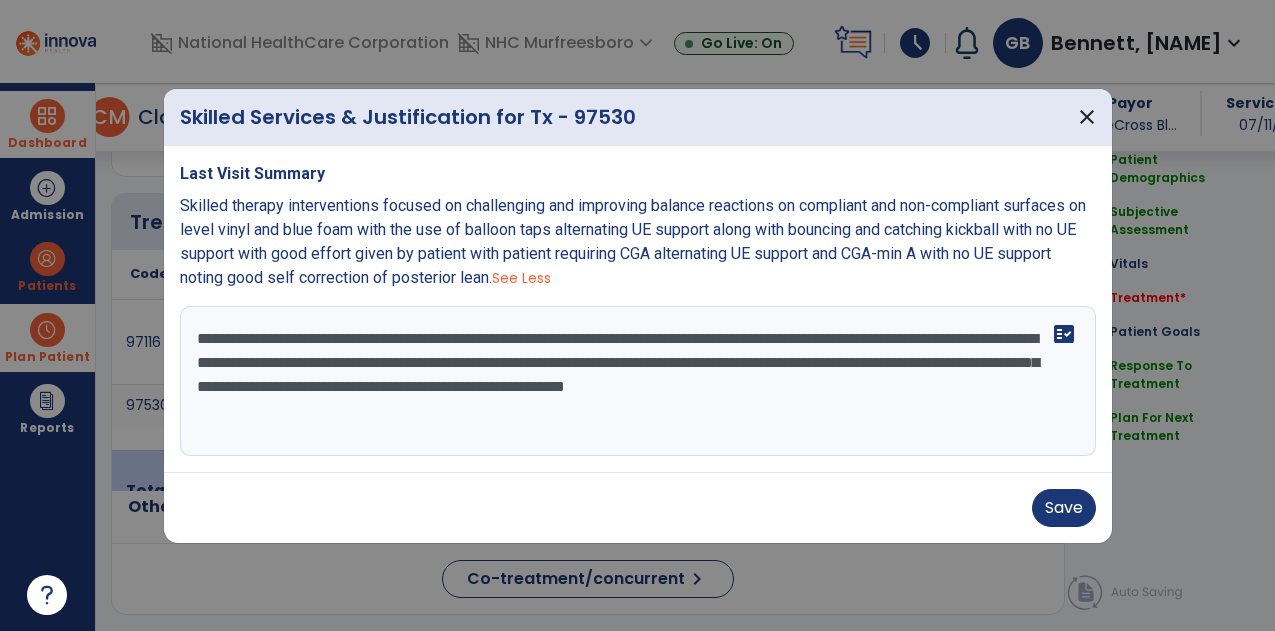 click on "**********" at bounding box center [638, 381] 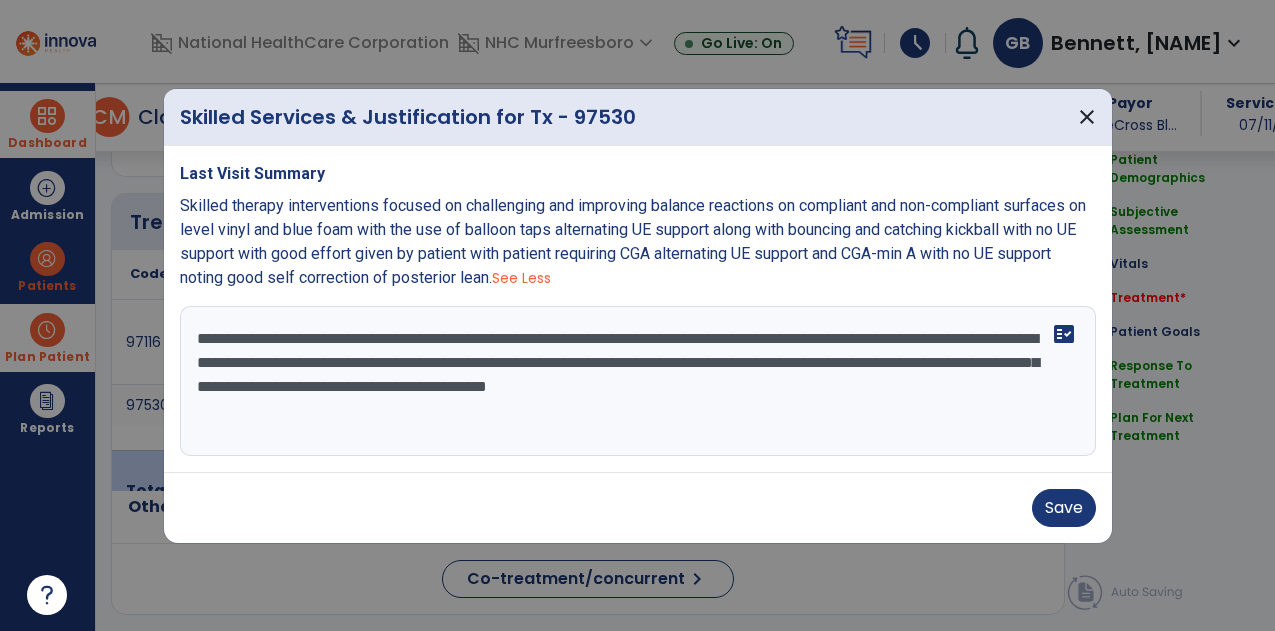 click on "**********" at bounding box center (638, 381) 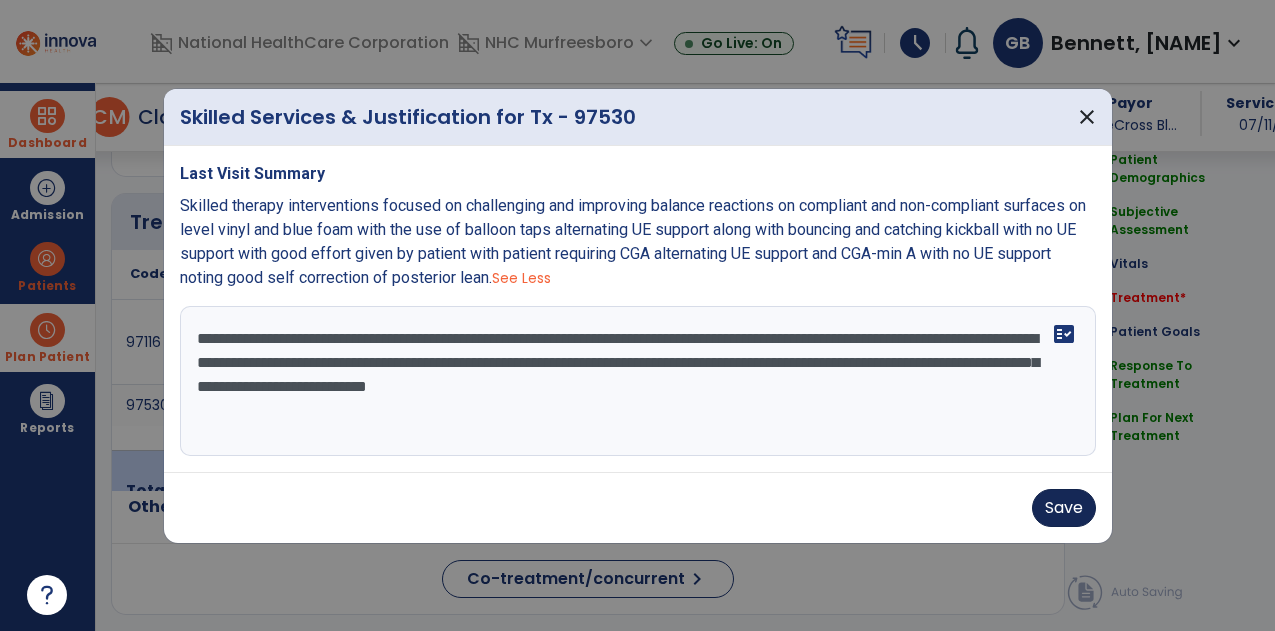 type on "**********" 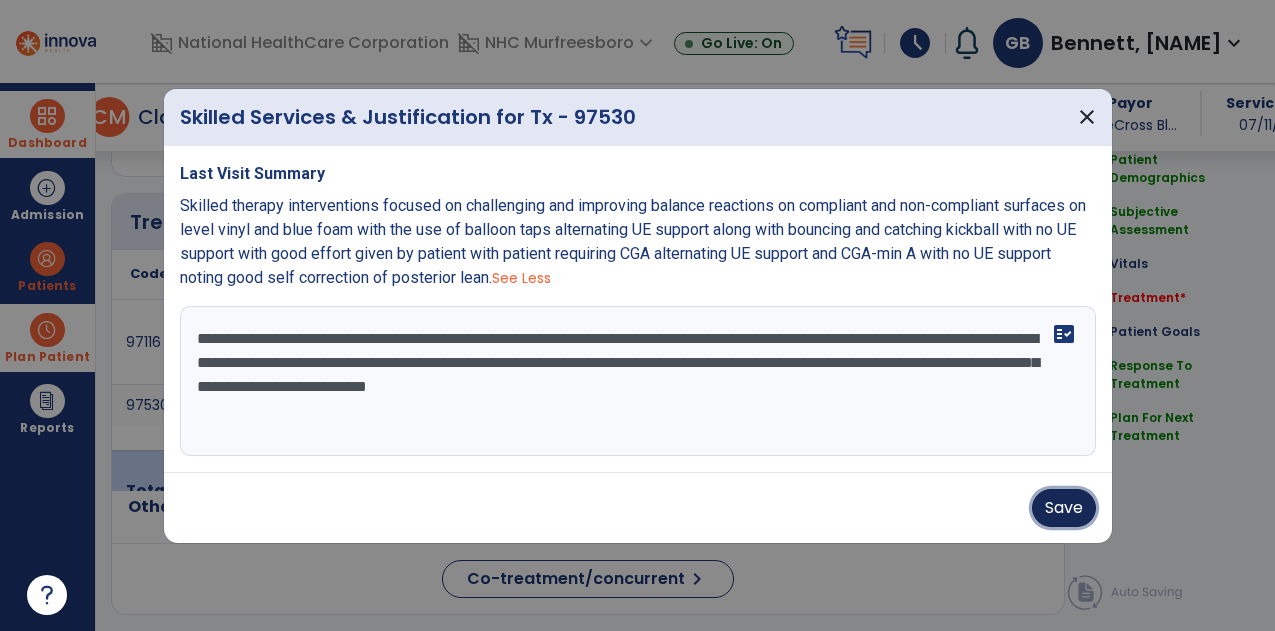 click on "Save" at bounding box center [1064, 508] 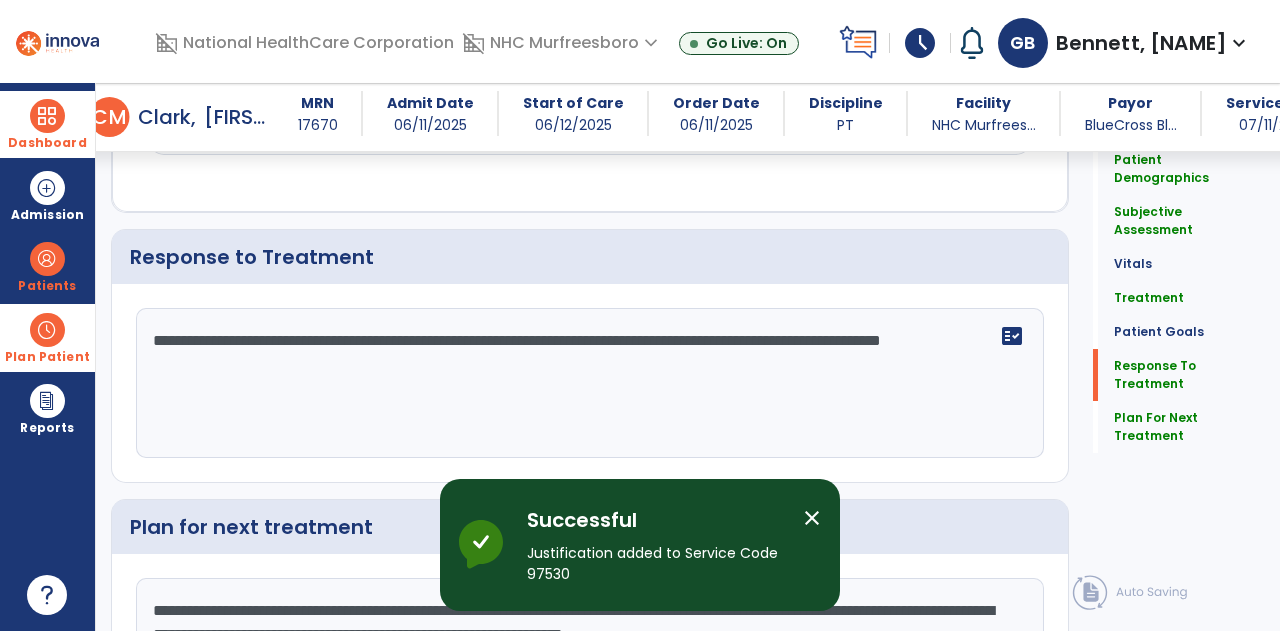 scroll, scrollTop: 2913, scrollLeft: 0, axis: vertical 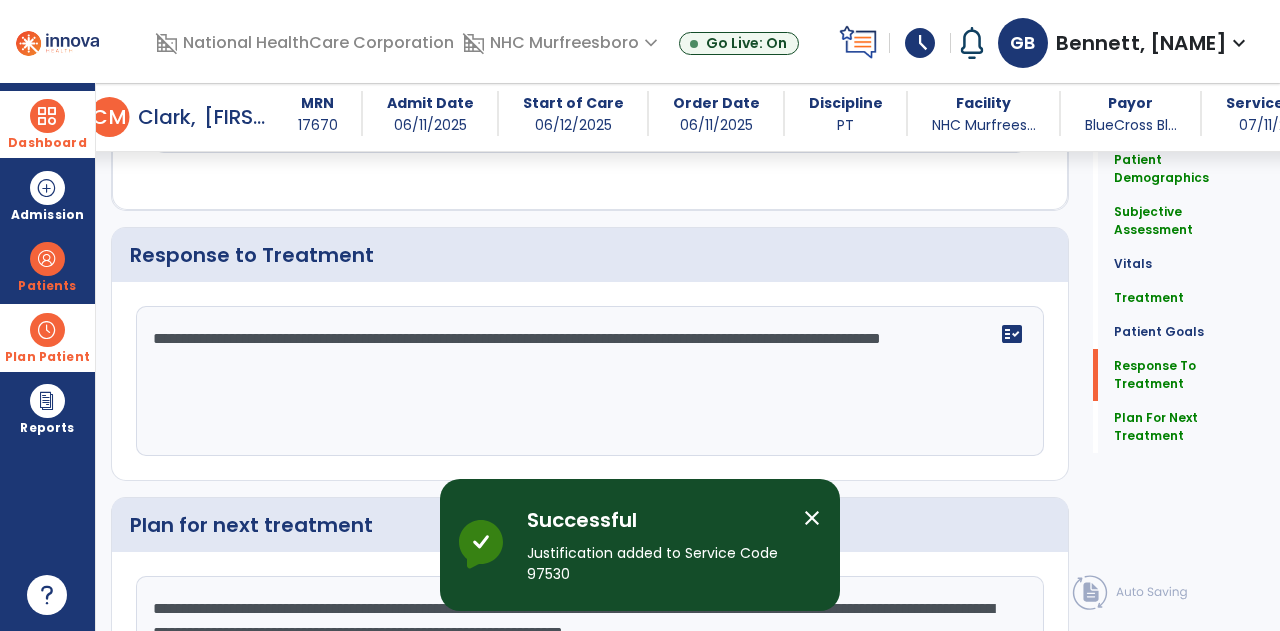 click on "**********" 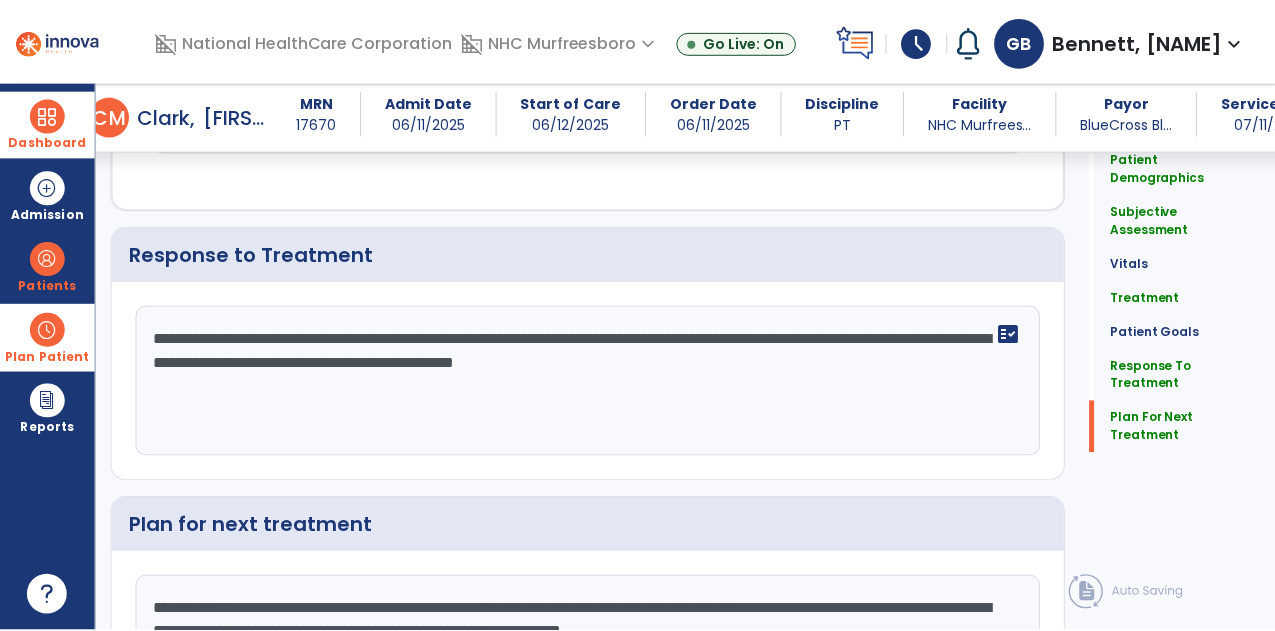 scroll, scrollTop: 3100, scrollLeft: 0, axis: vertical 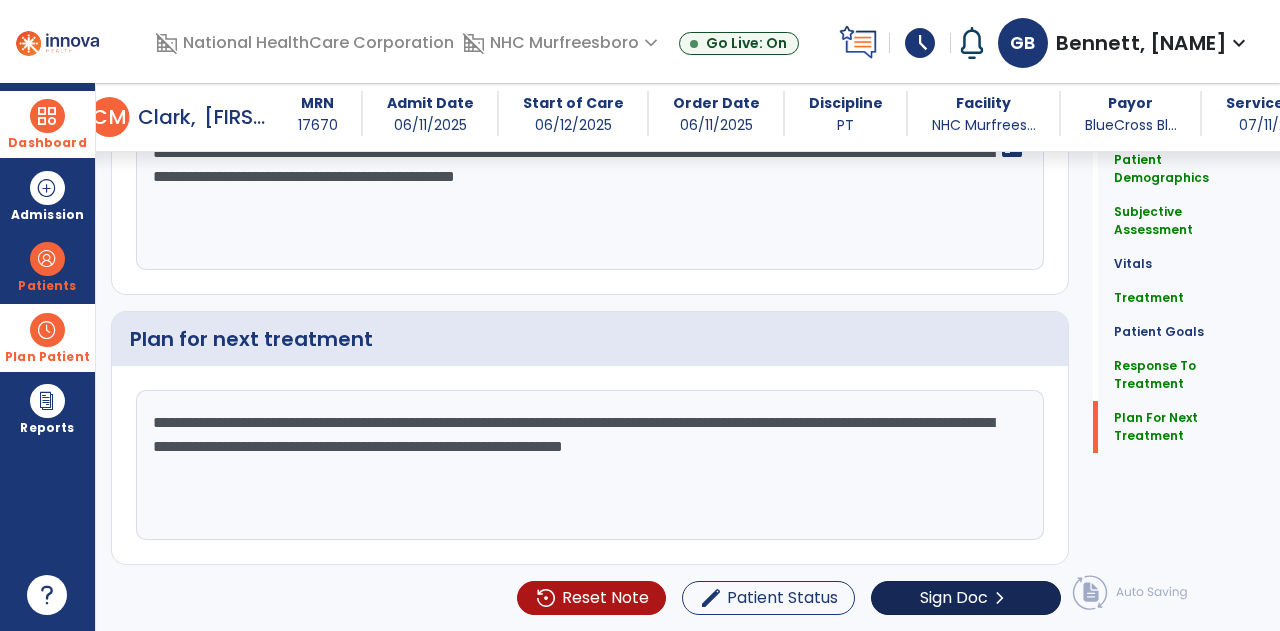 type on "**********" 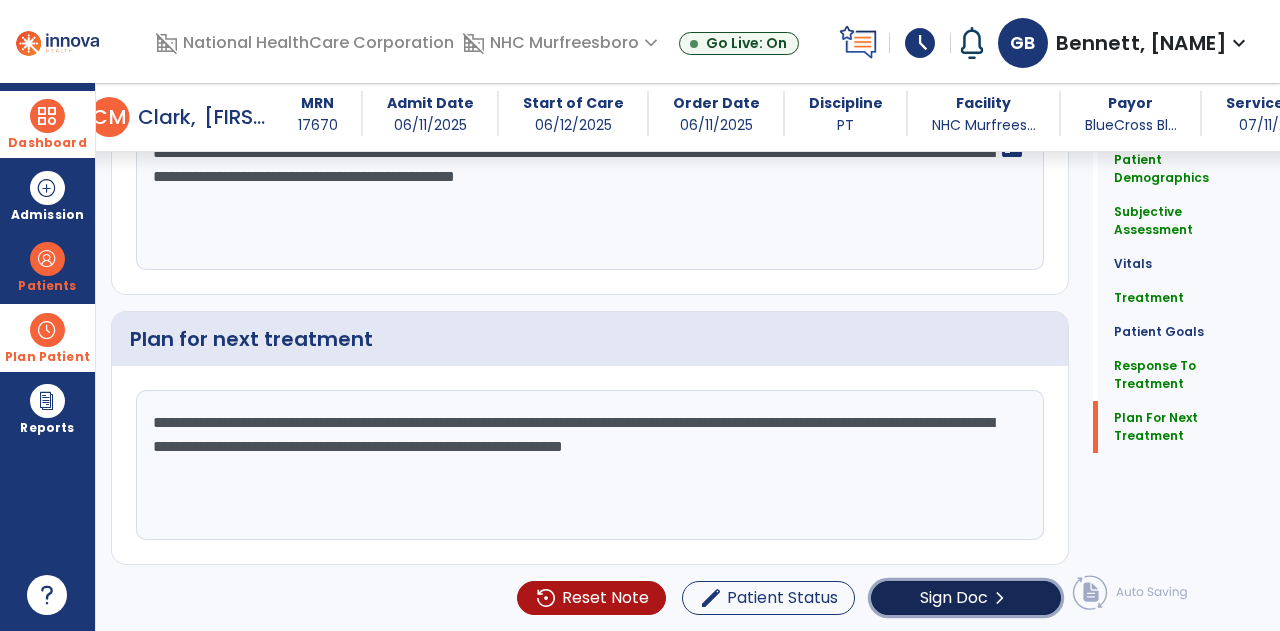 click on "Sign Doc" 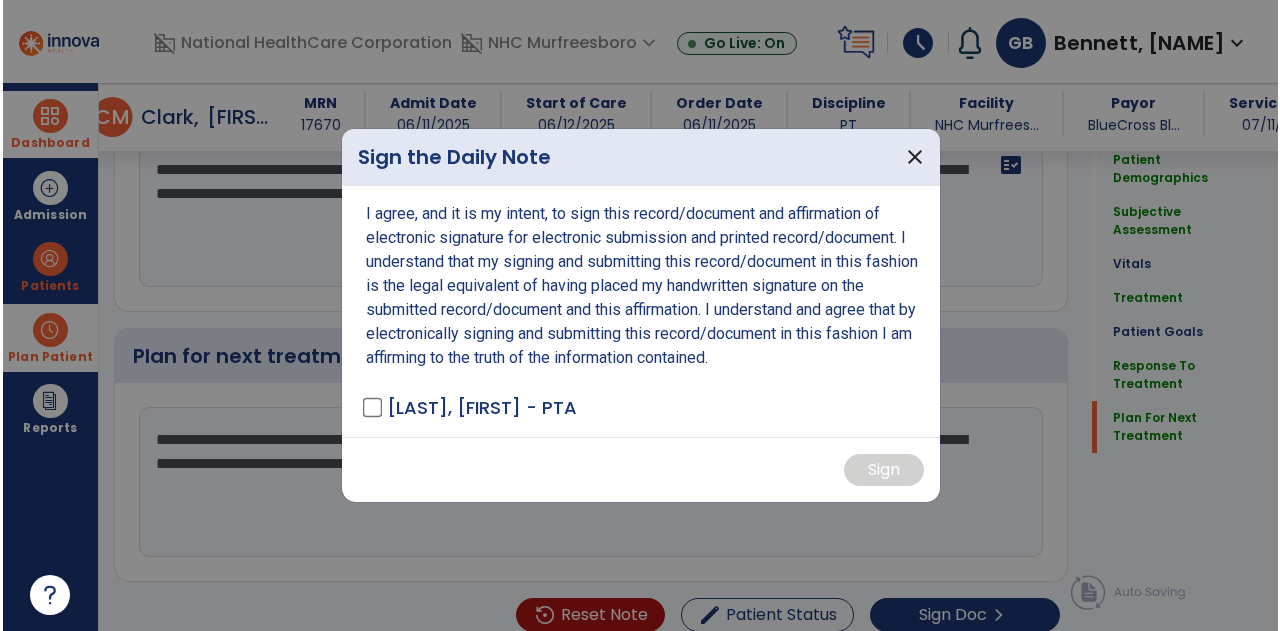 scroll, scrollTop: 3100, scrollLeft: 0, axis: vertical 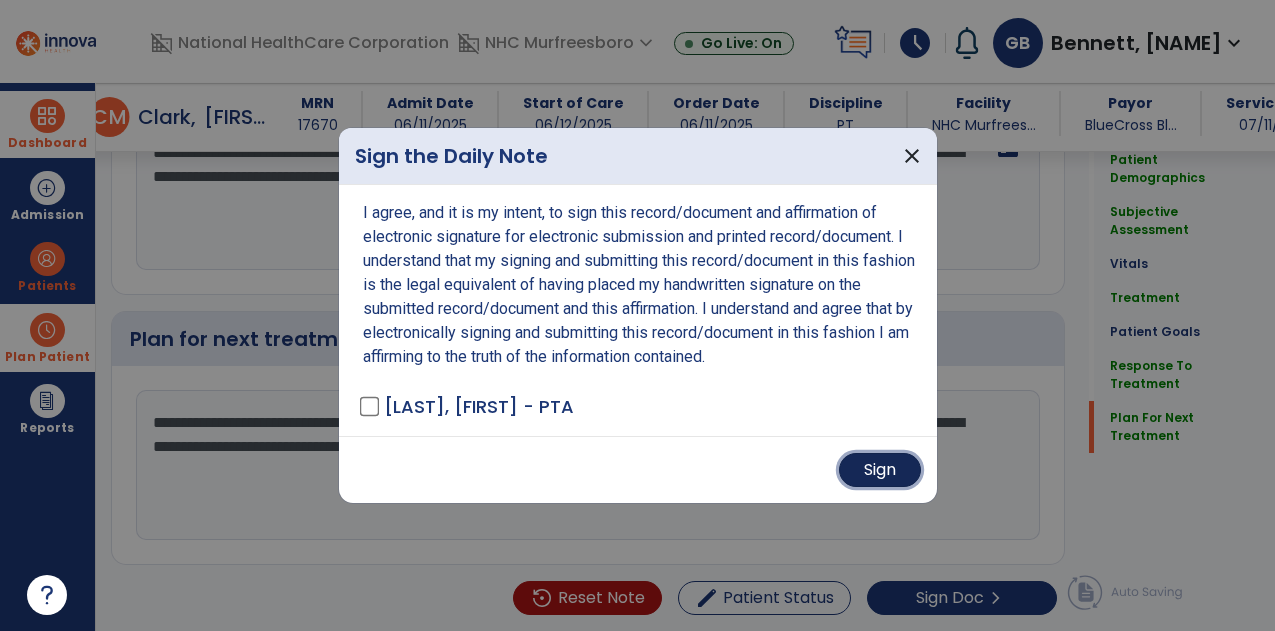 click on "Sign" at bounding box center (880, 470) 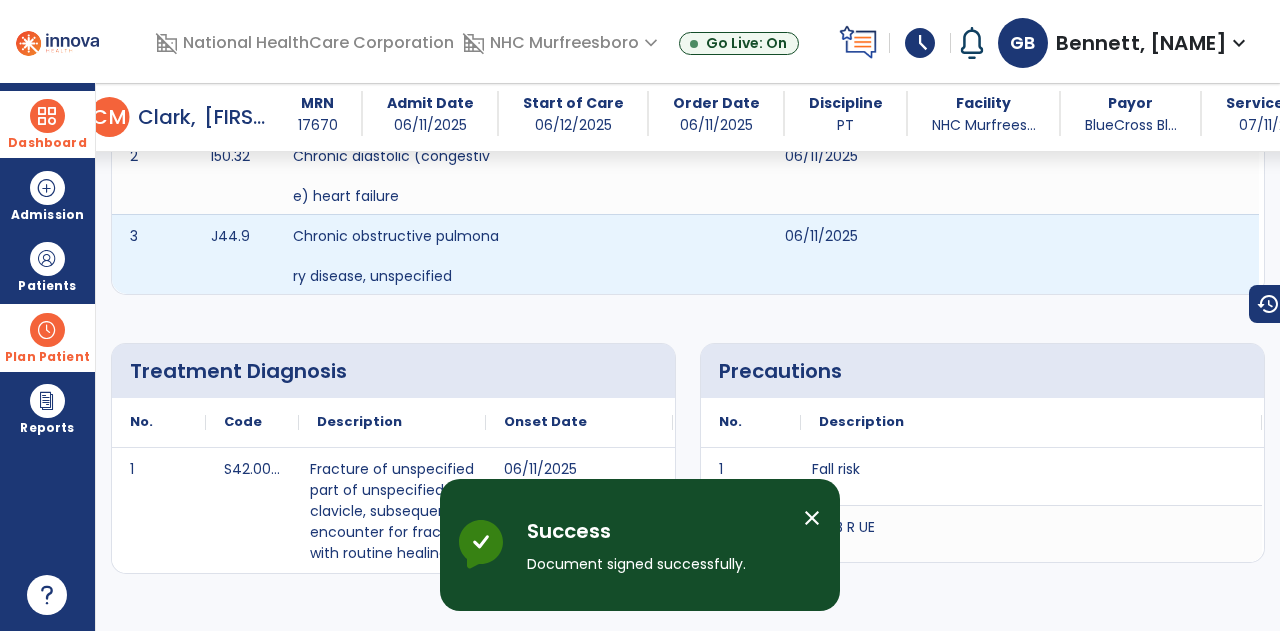 scroll, scrollTop: 0, scrollLeft: 0, axis: both 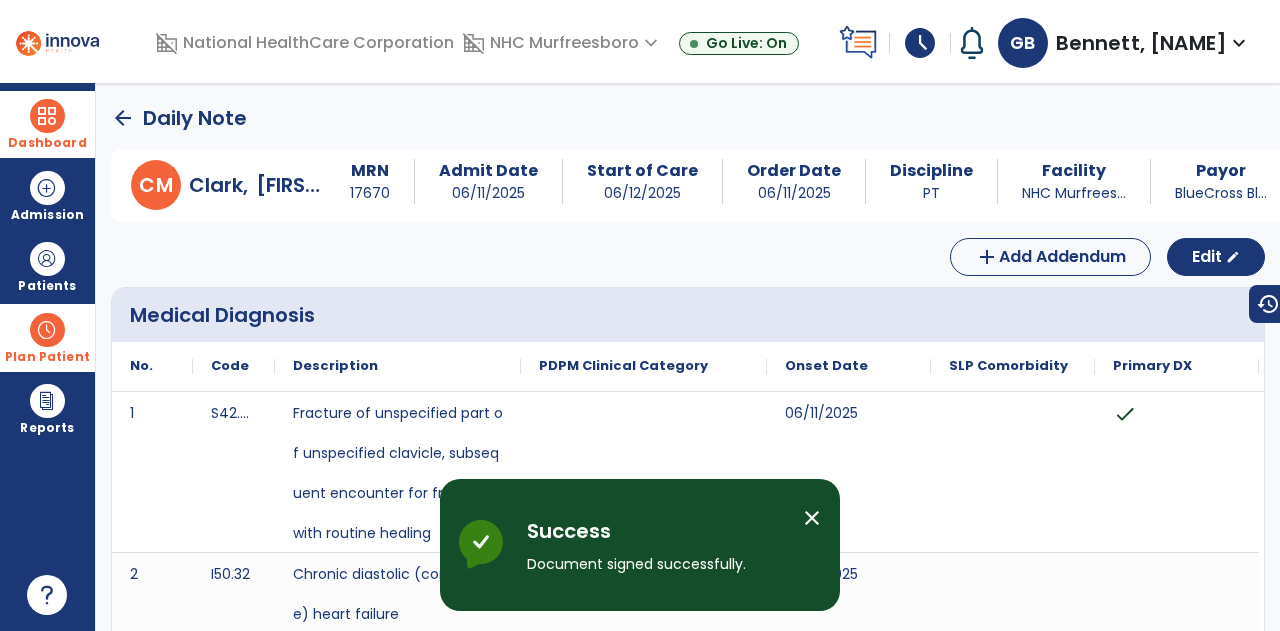 click on "arrow_back" 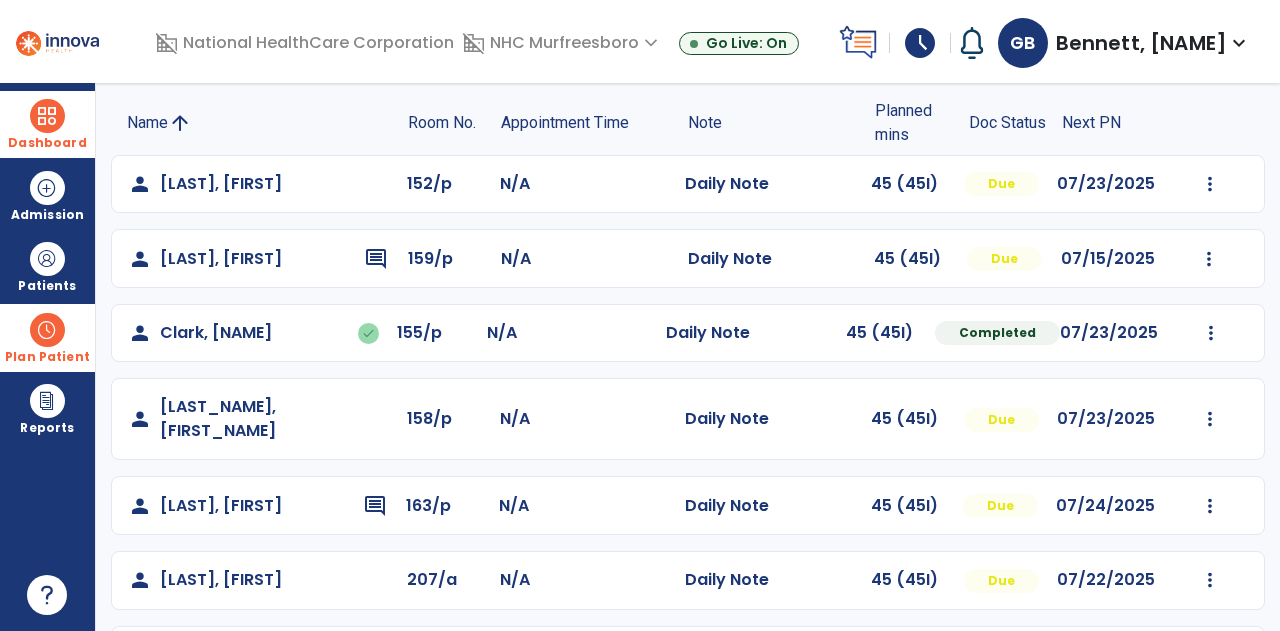 scroll, scrollTop: 129, scrollLeft: 0, axis: vertical 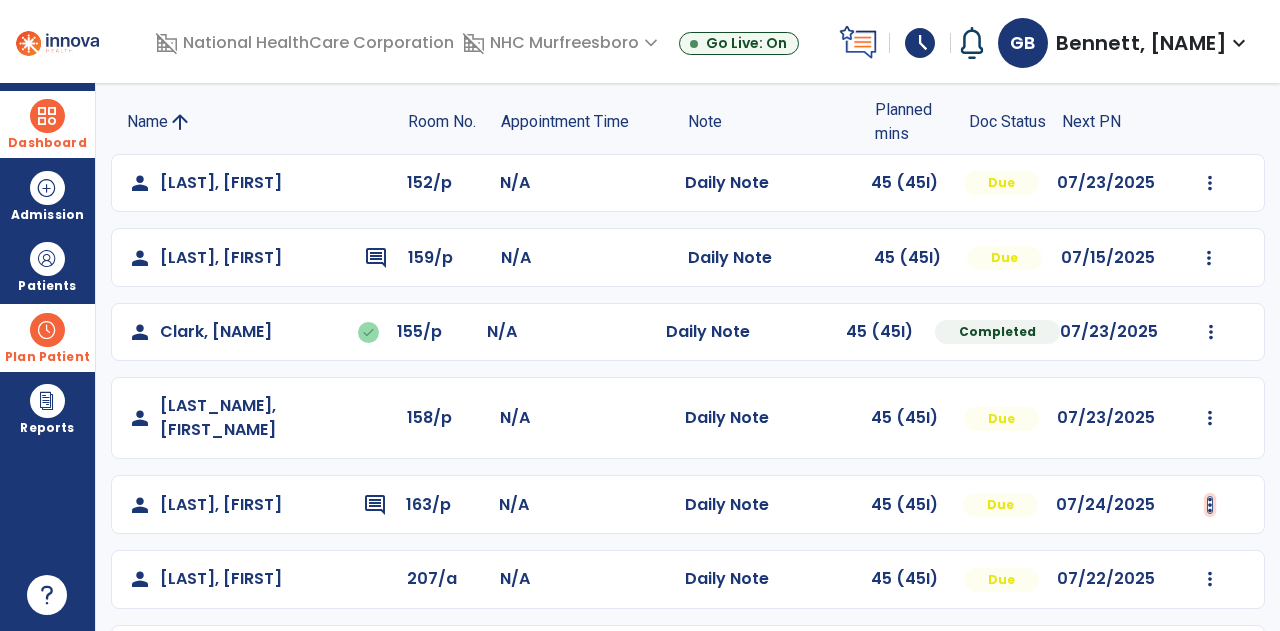 click at bounding box center (1210, 183) 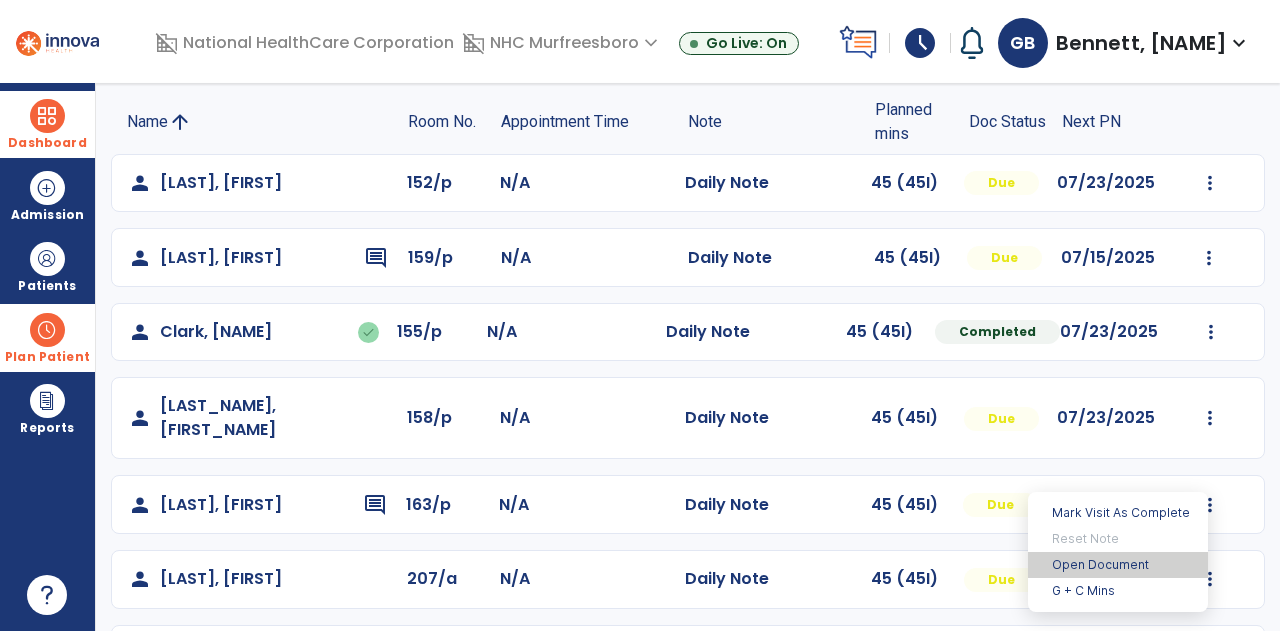 click on "Open Document" at bounding box center (1118, 565) 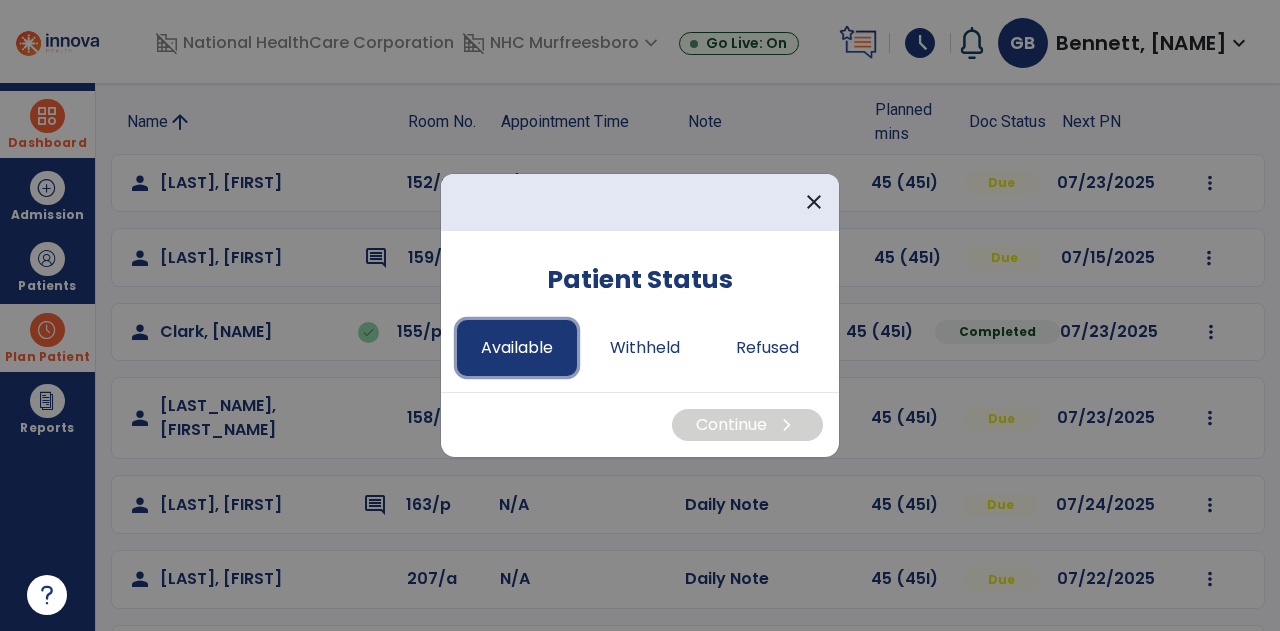 click on "Available" at bounding box center [517, 348] 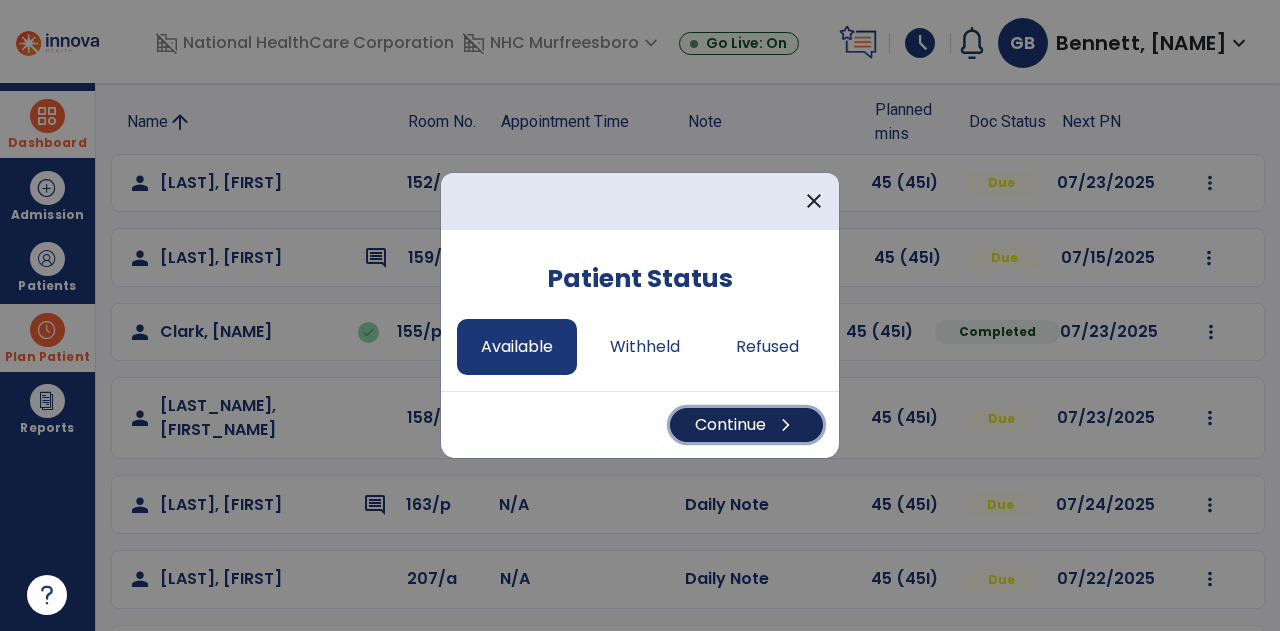 click on "Continue   chevron_right" at bounding box center [746, 425] 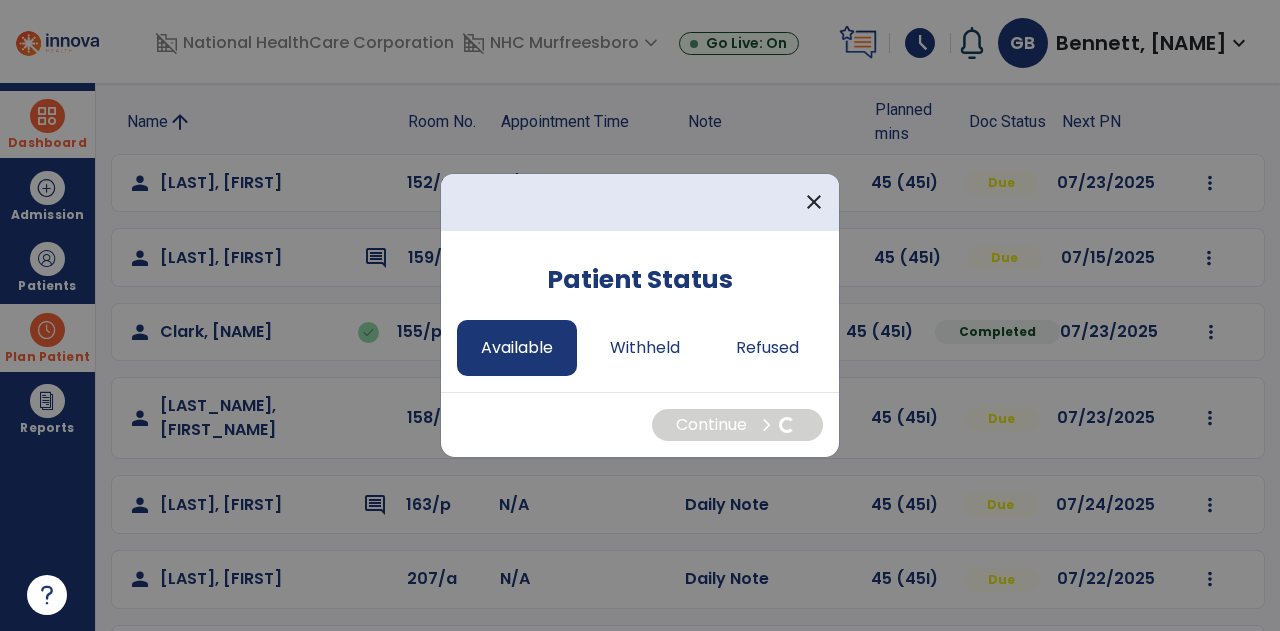 select on "*" 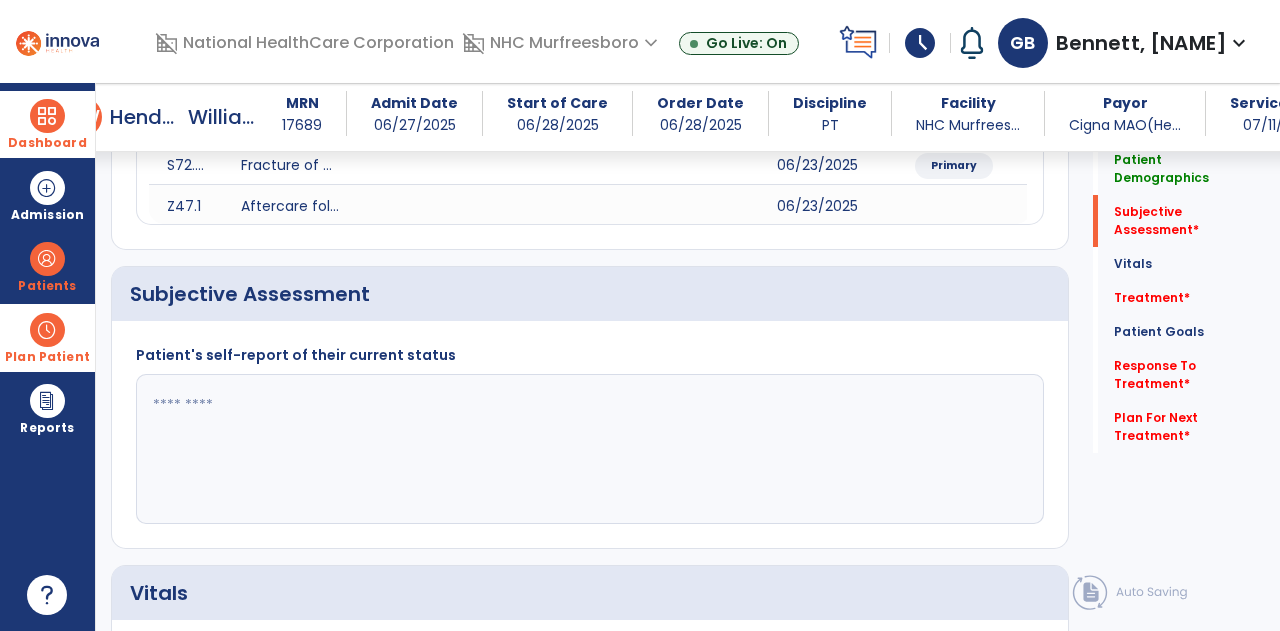 scroll, scrollTop: 312, scrollLeft: 0, axis: vertical 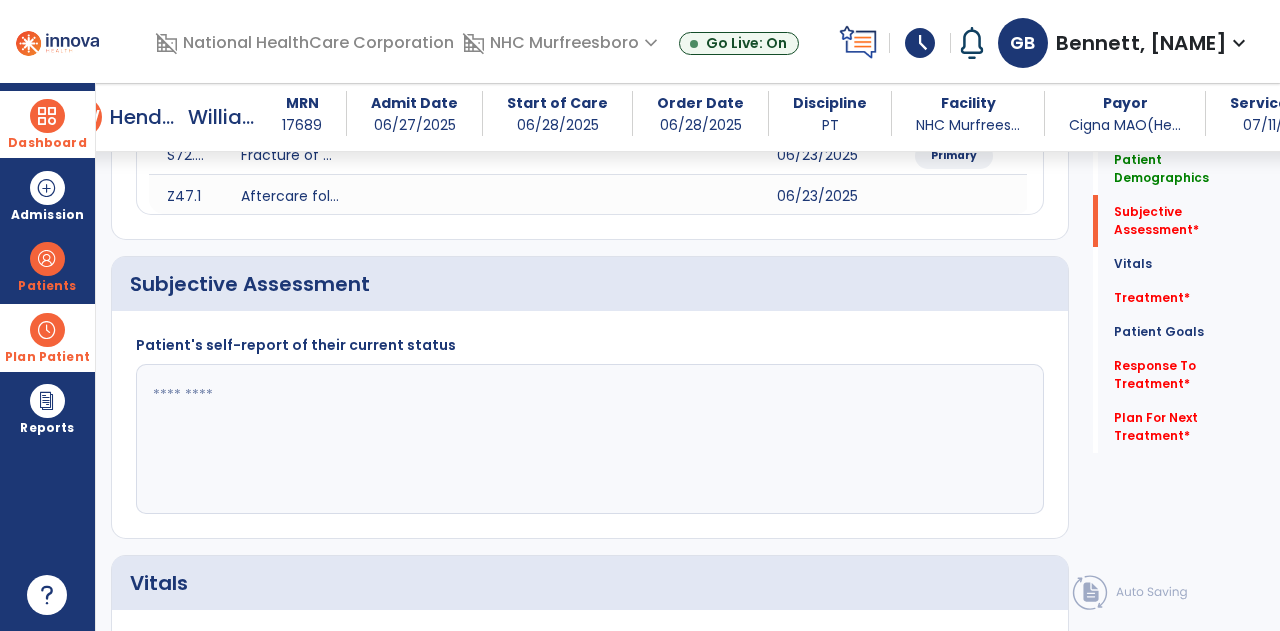 click 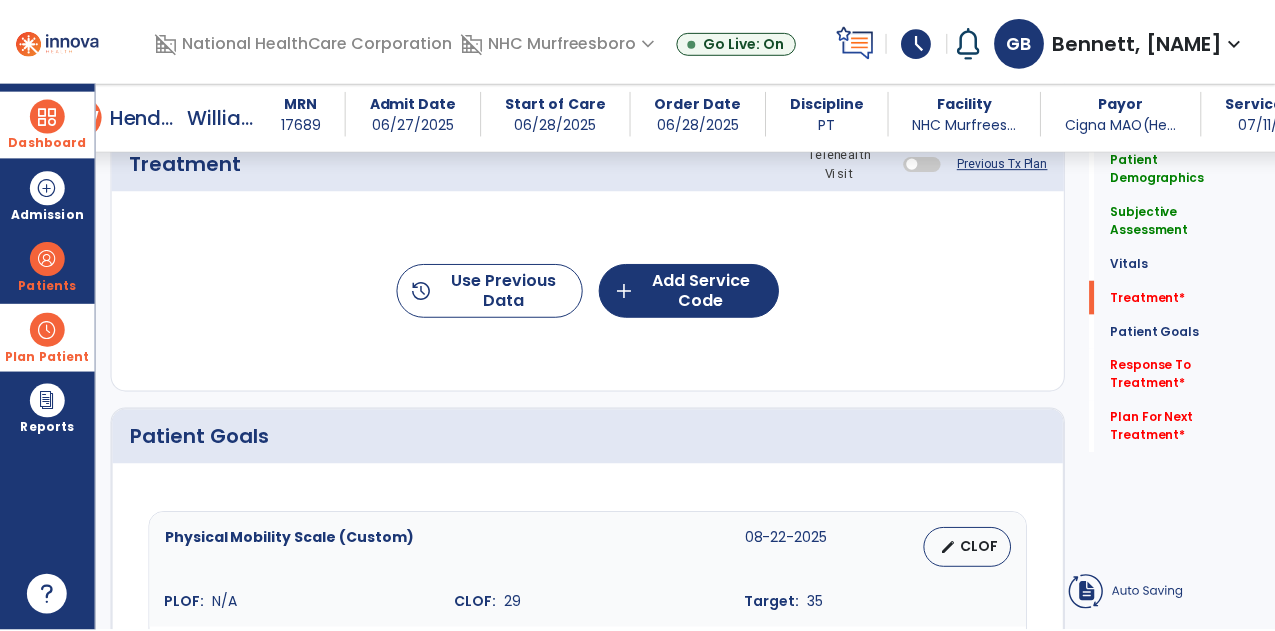 scroll, scrollTop: 1049, scrollLeft: 0, axis: vertical 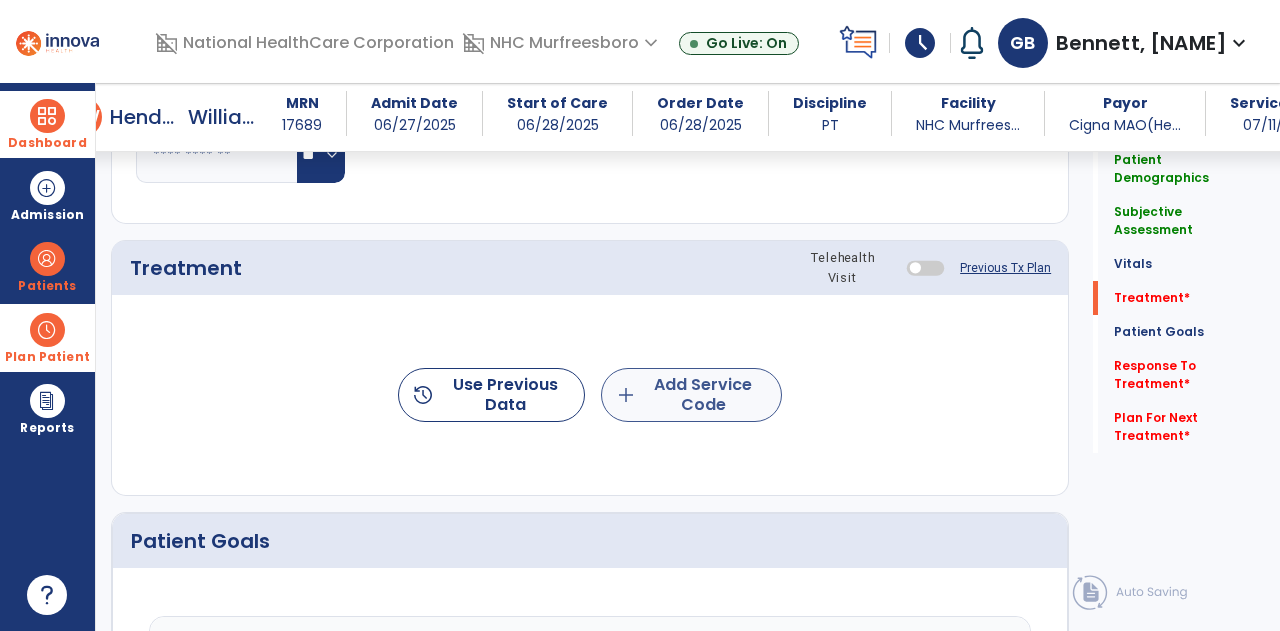 type on "**********" 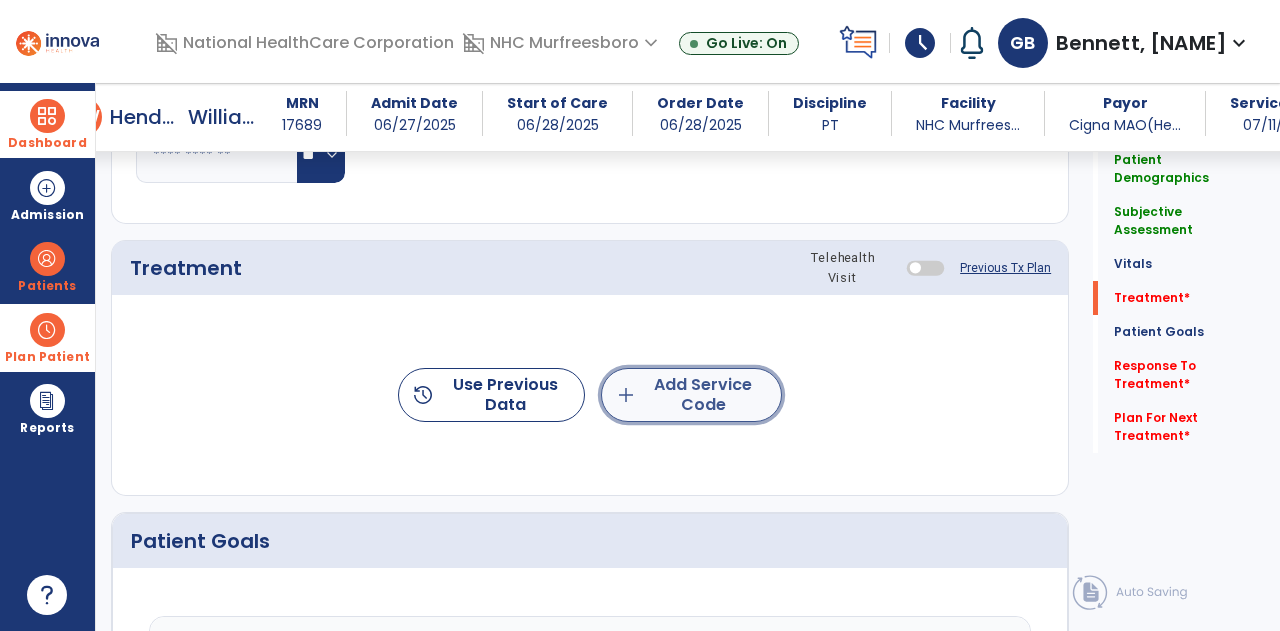 click on "add" 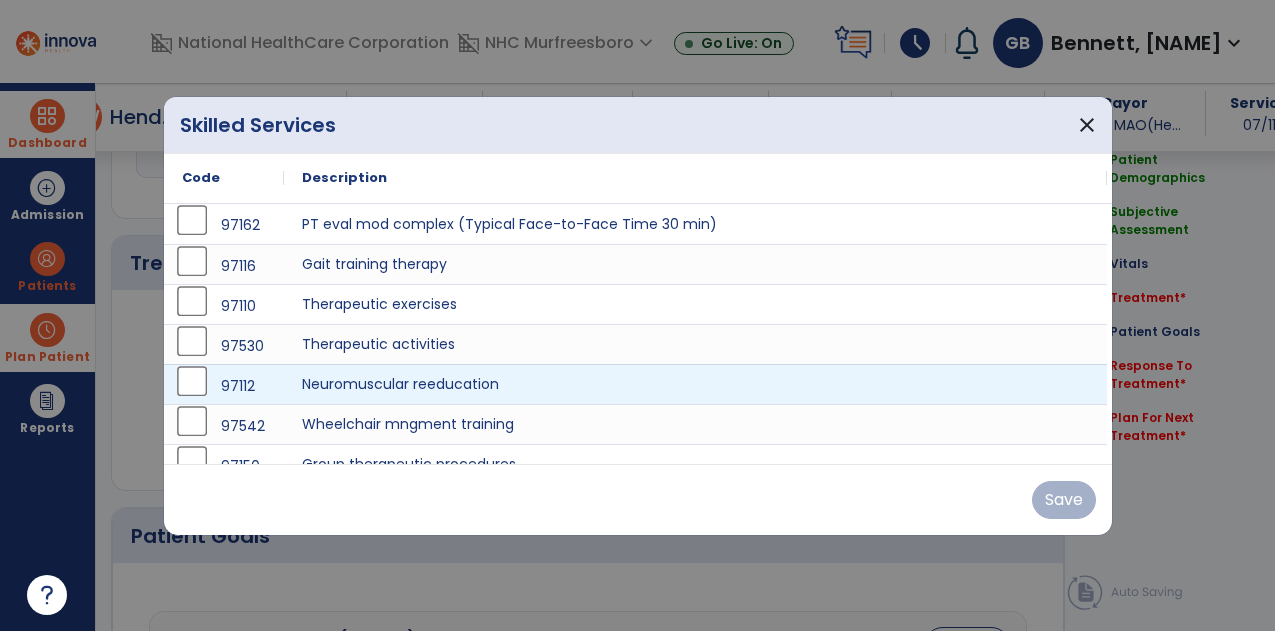 scroll, scrollTop: 1049, scrollLeft: 0, axis: vertical 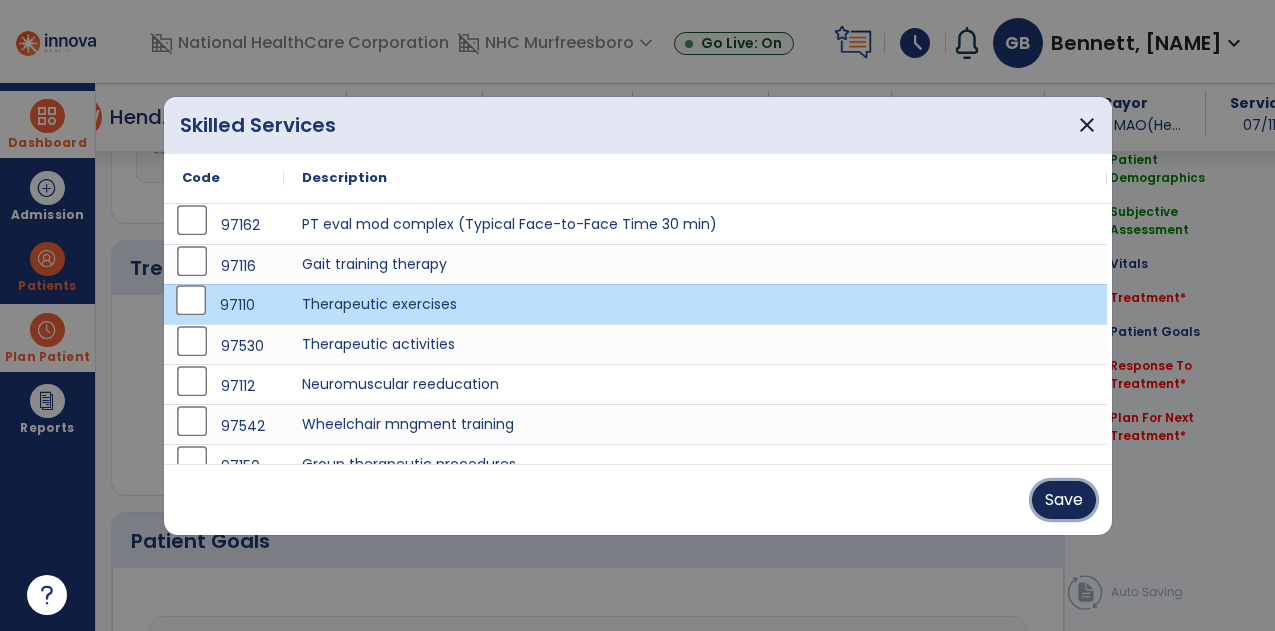 click on "Save" at bounding box center [1064, 500] 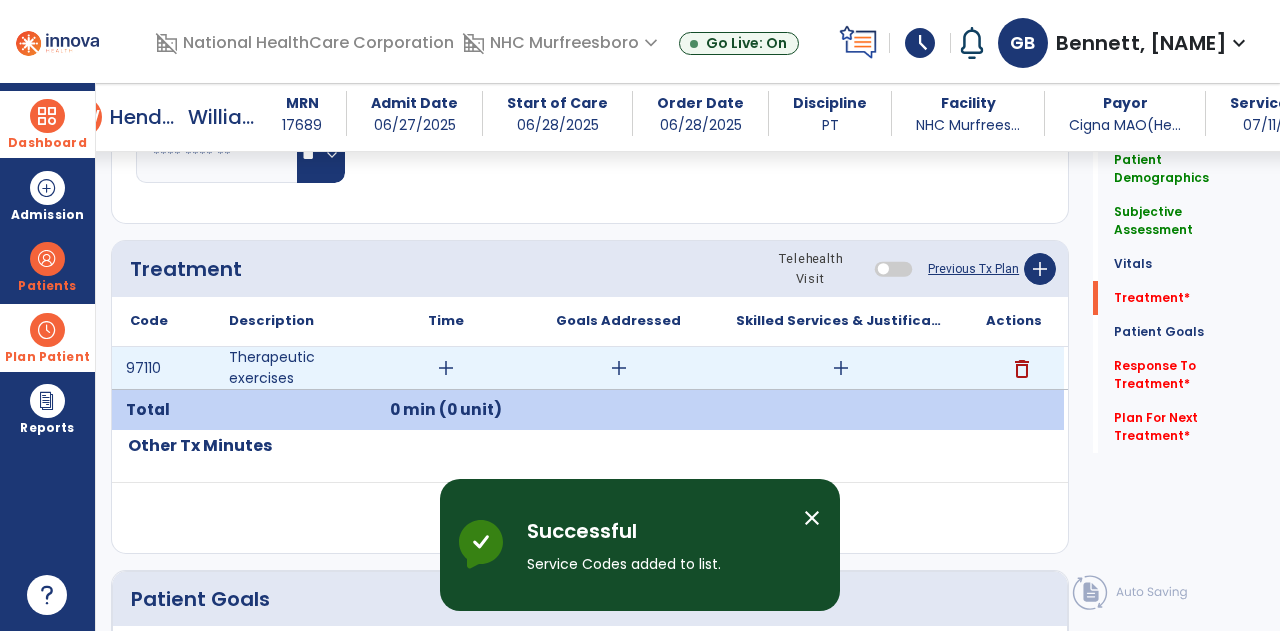 click on "add" at bounding box center [446, 368] 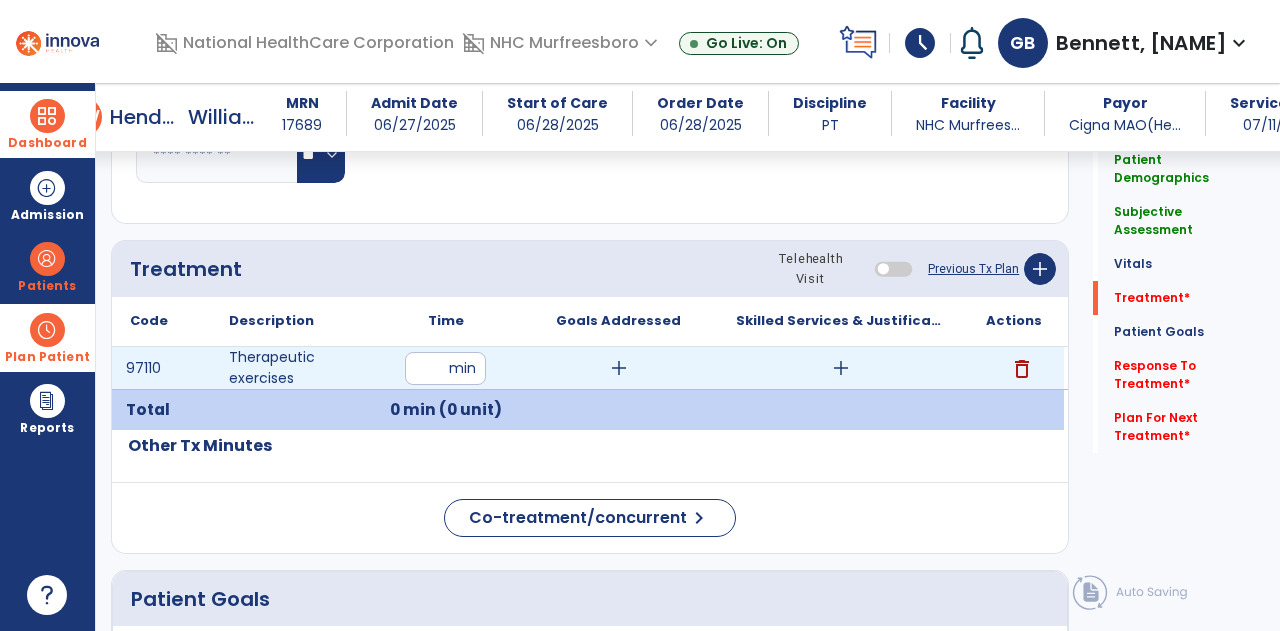 type on "**" 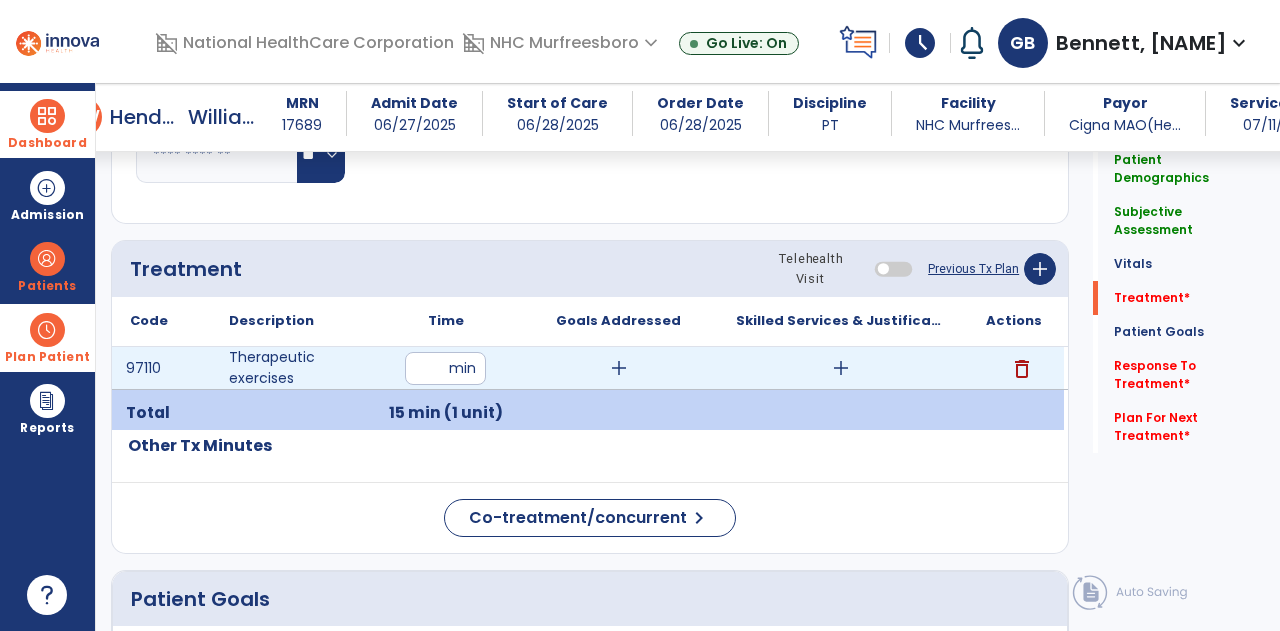 click on "add" at bounding box center (841, 368) 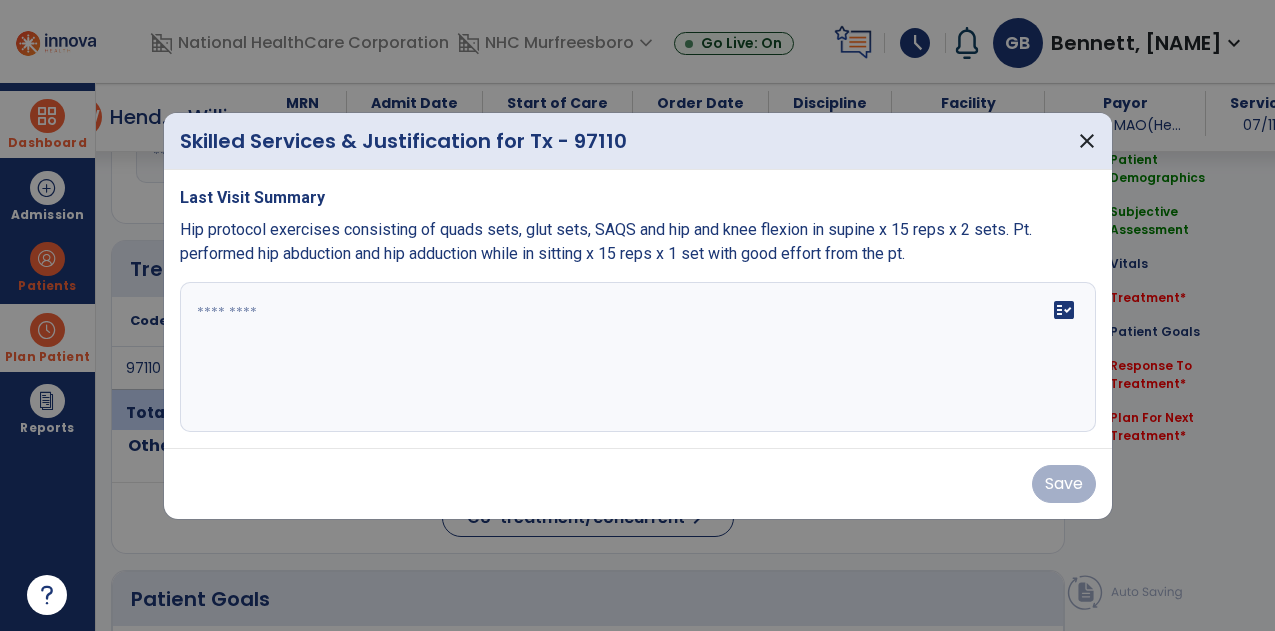 scroll, scrollTop: 1049, scrollLeft: 0, axis: vertical 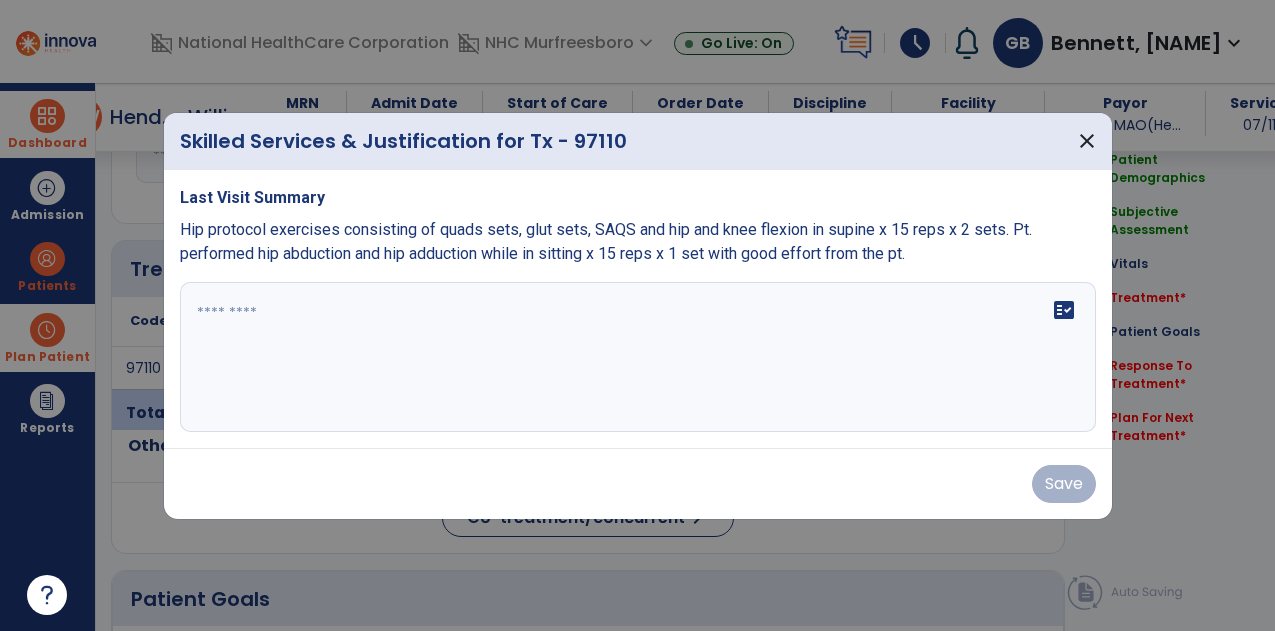 click on "fact_check" at bounding box center (638, 357) 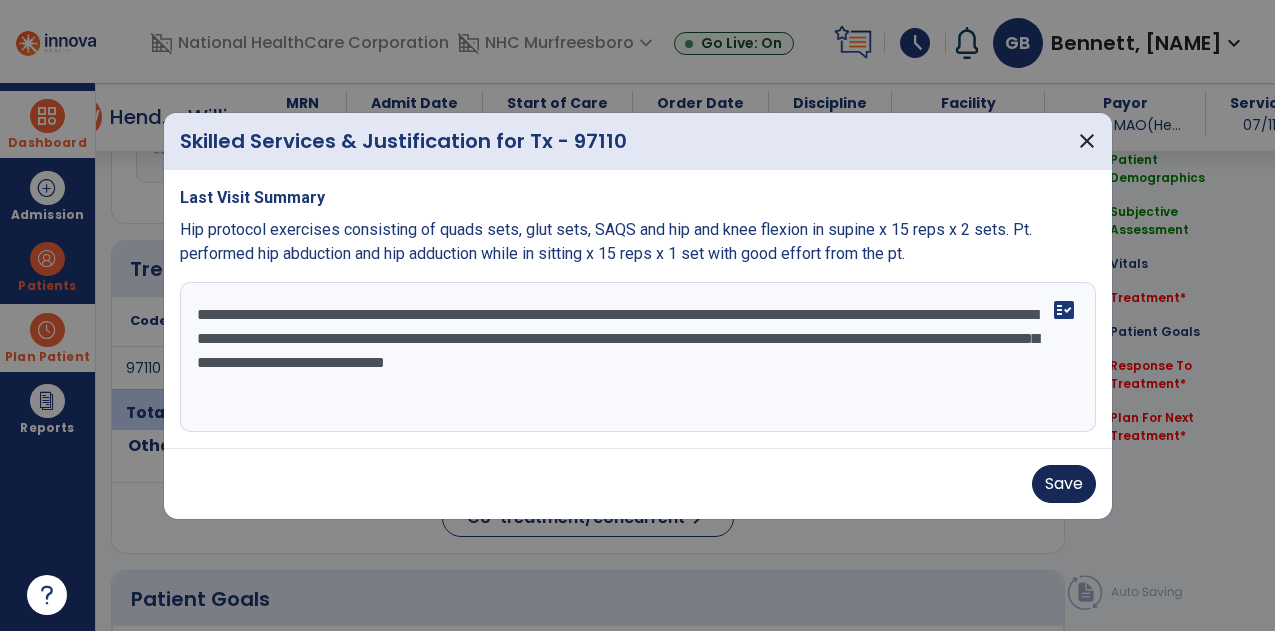 type on "**********" 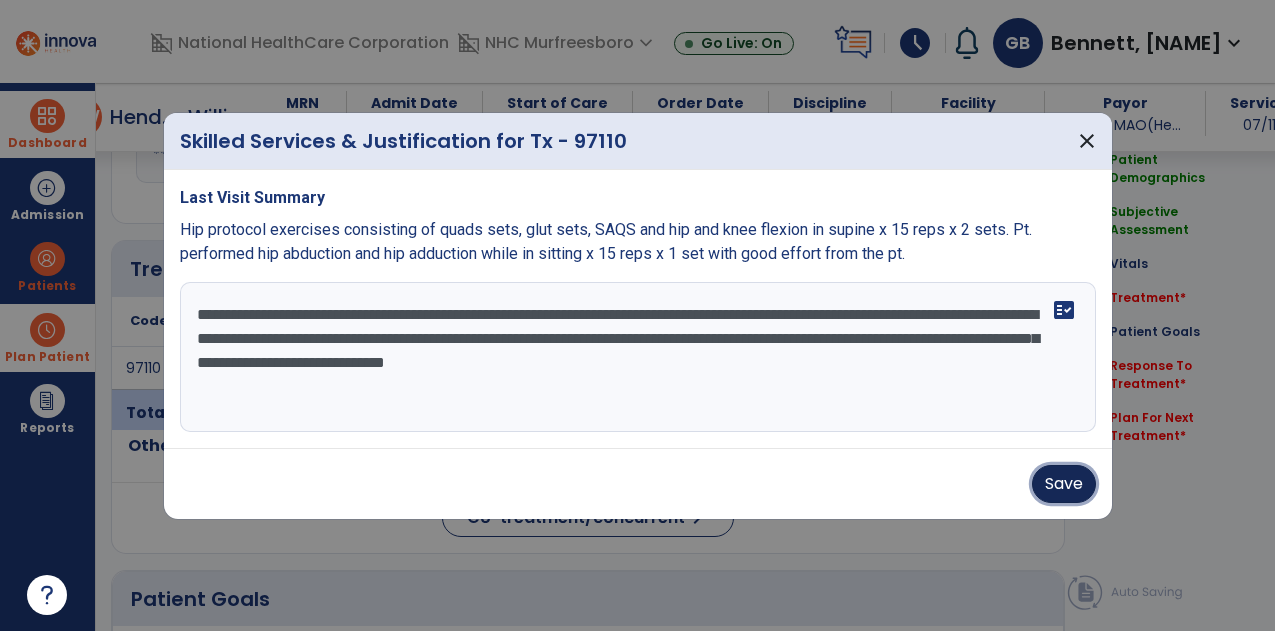 click on "Save" at bounding box center (1064, 484) 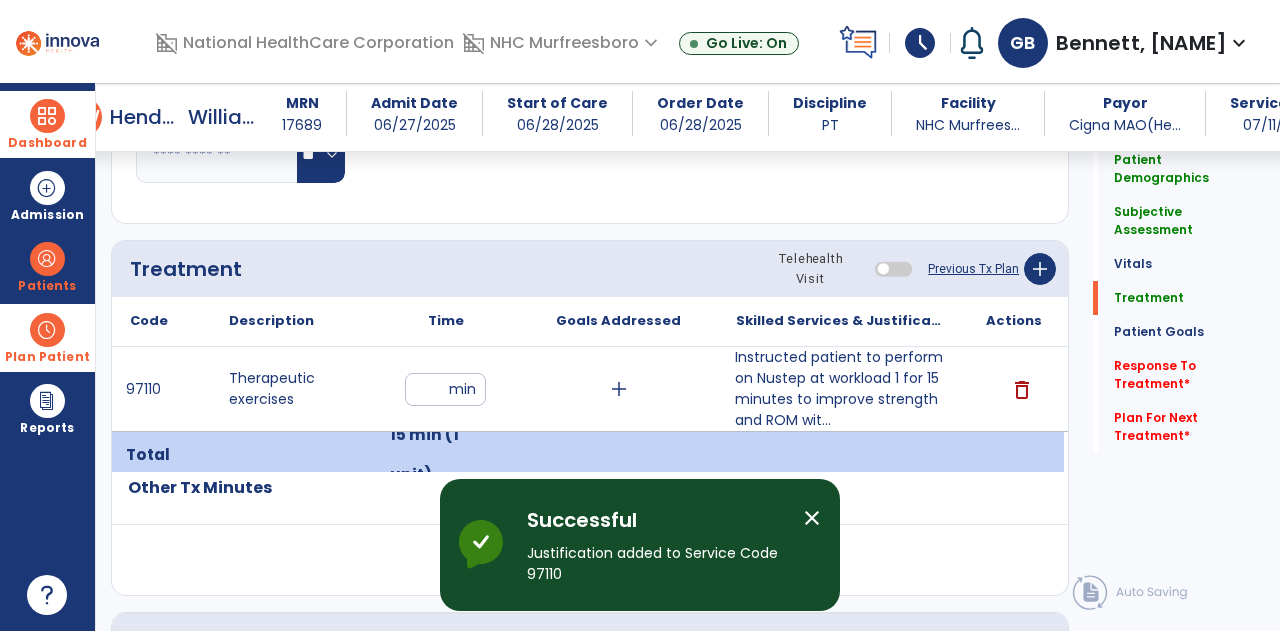 click on "Code
Description
Time" 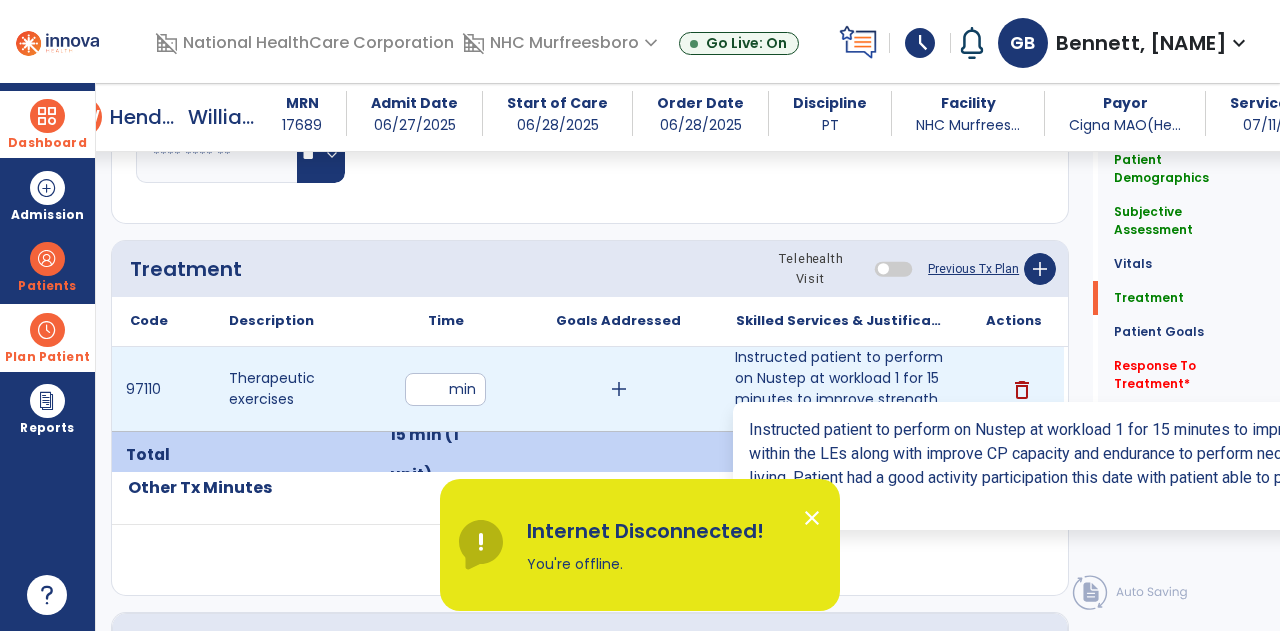 click on "Instructed patient to perform on Nustep at workload 1 for 15 minutes to improve strength and ROM wit..." at bounding box center [841, 389] 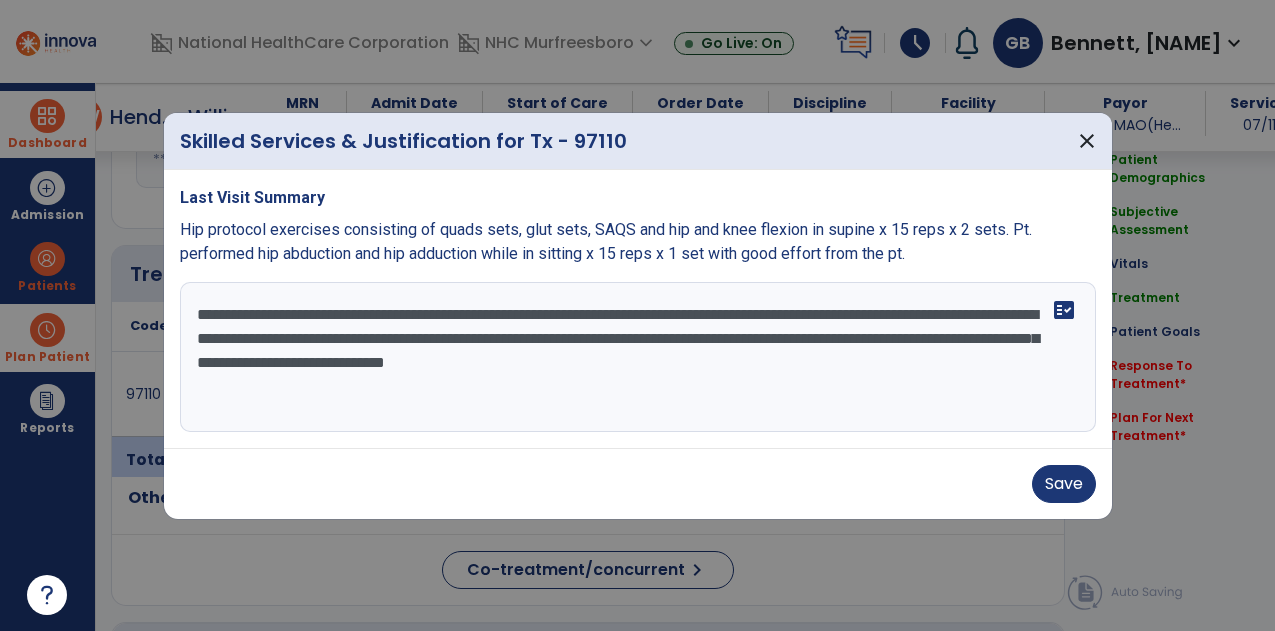 scroll, scrollTop: 1049, scrollLeft: 0, axis: vertical 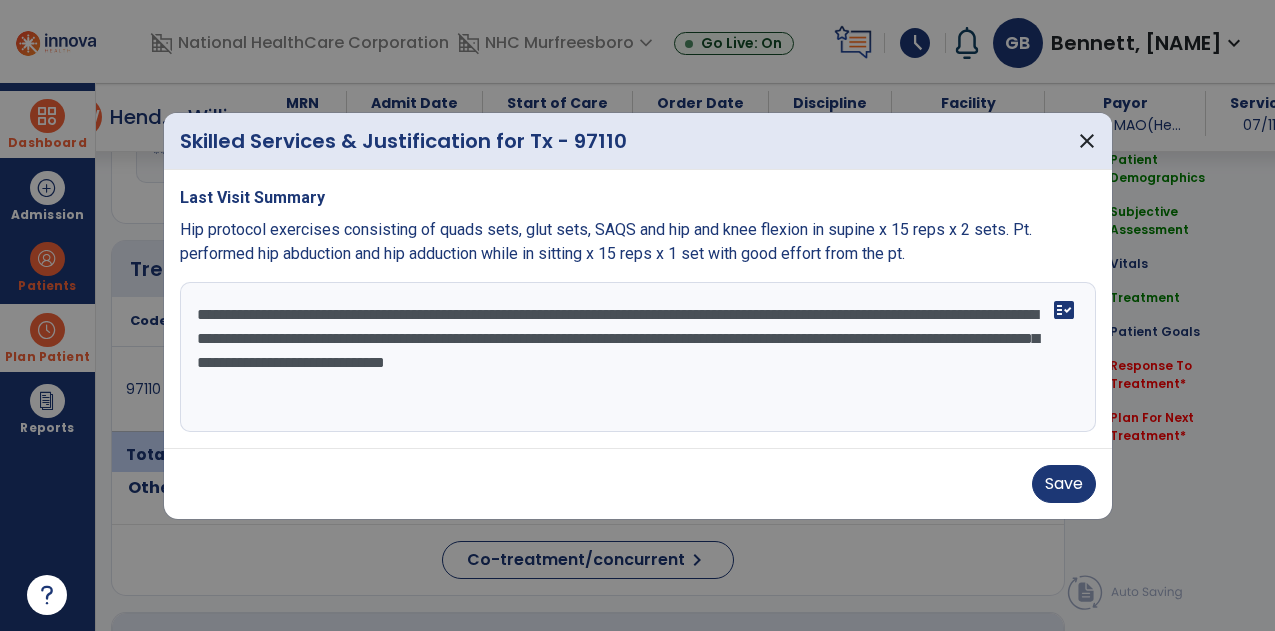 click on "**********" at bounding box center [638, 357] 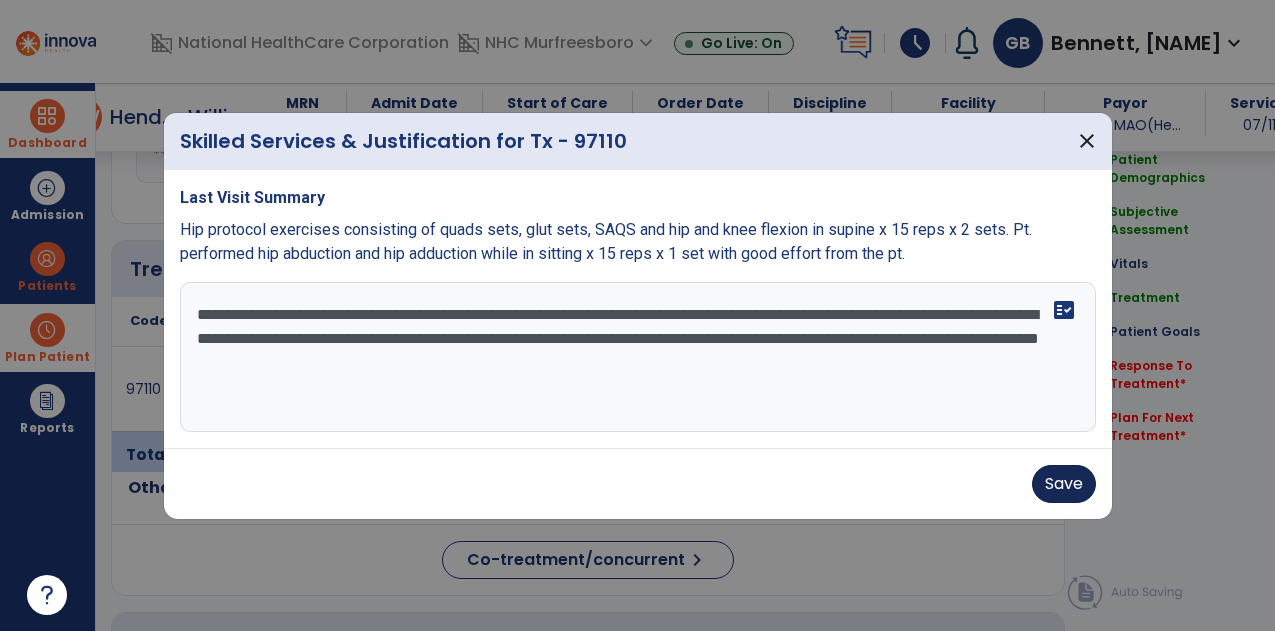 type on "**********" 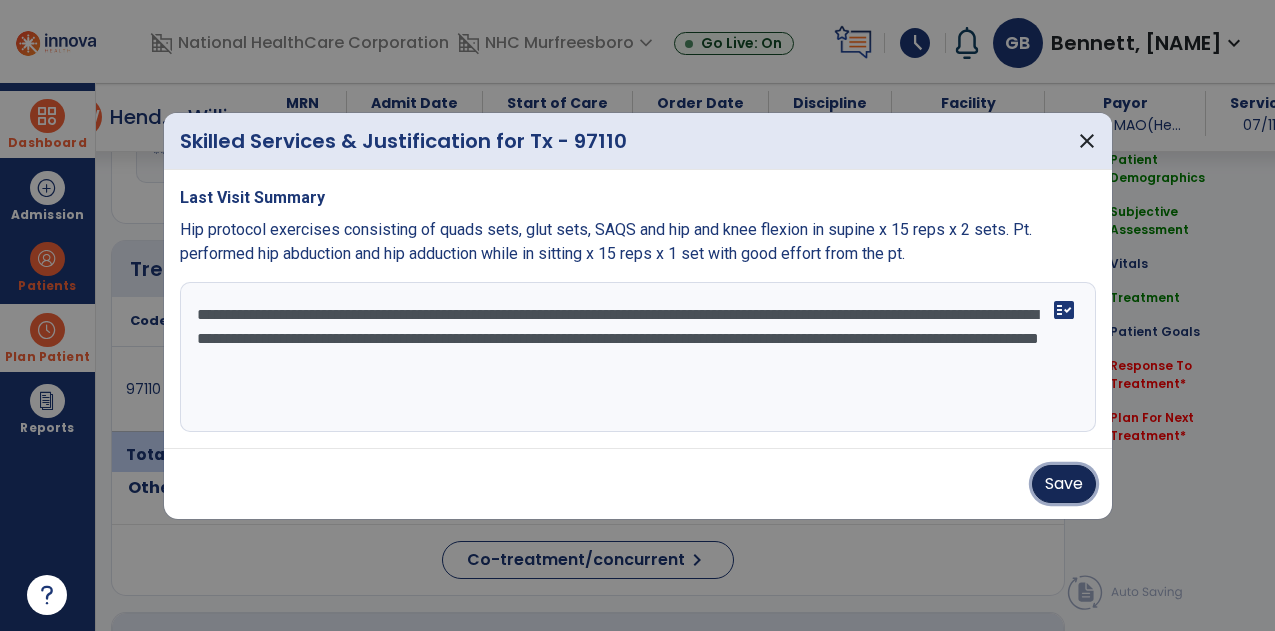 click on "Save" at bounding box center (1064, 484) 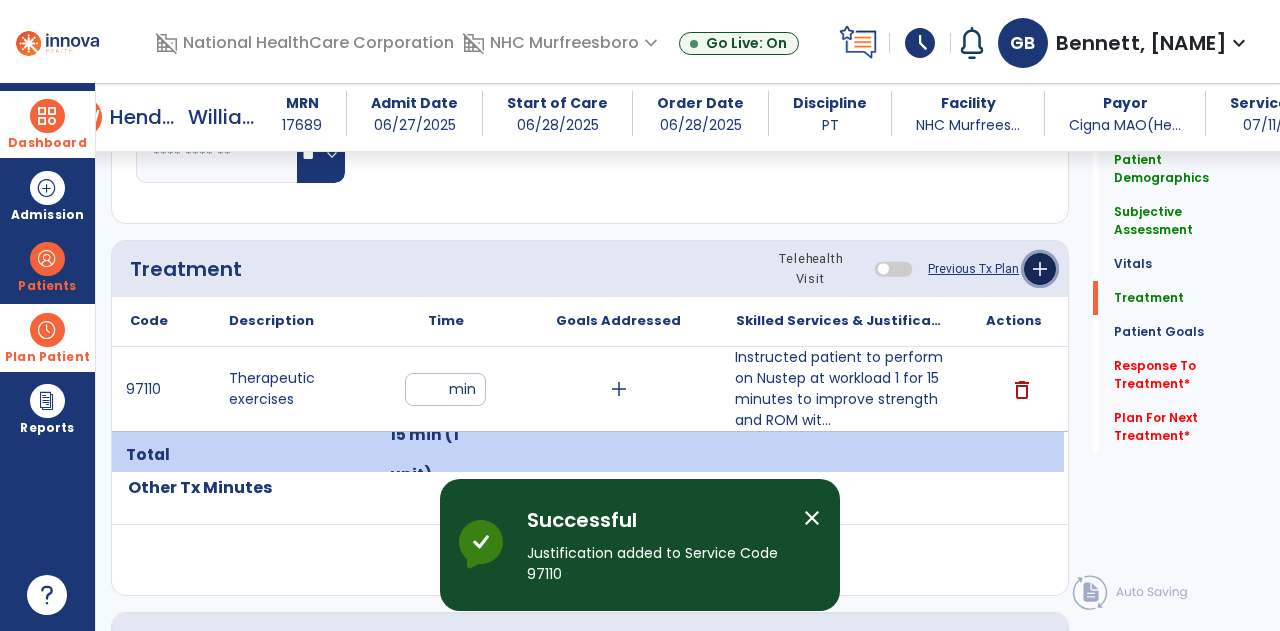 click on "add" 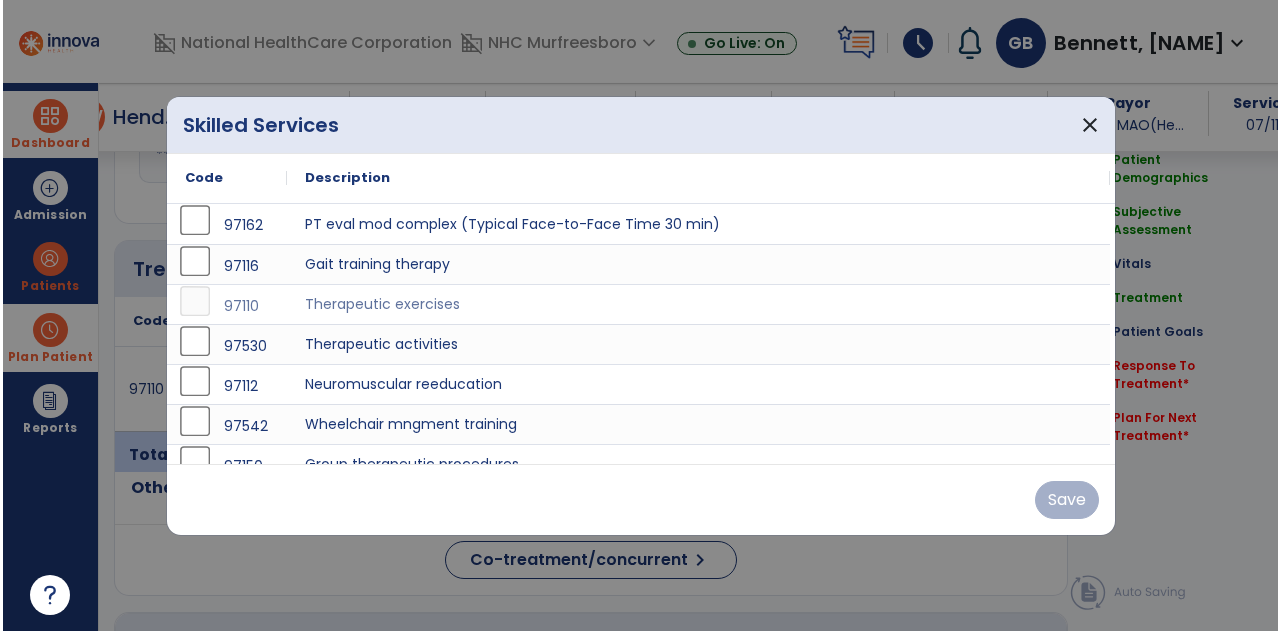 scroll, scrollTop: 1049, scrollLeft: 0, axis: vertical 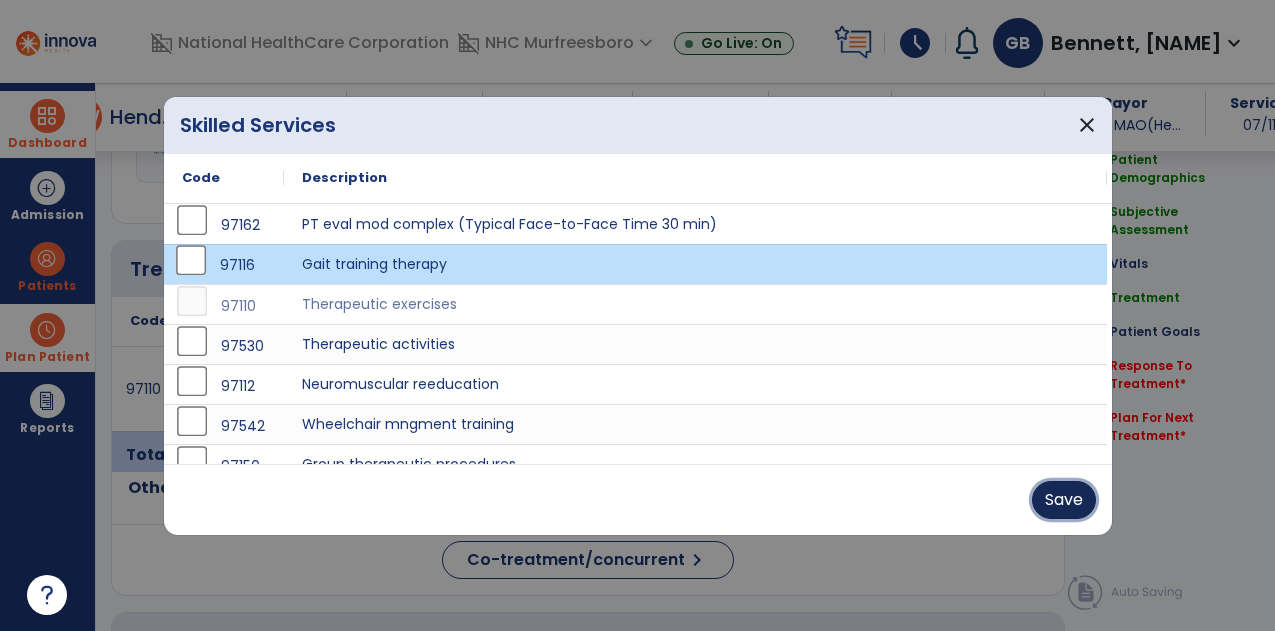 click on "Save" at bounding box center [1064, 500] 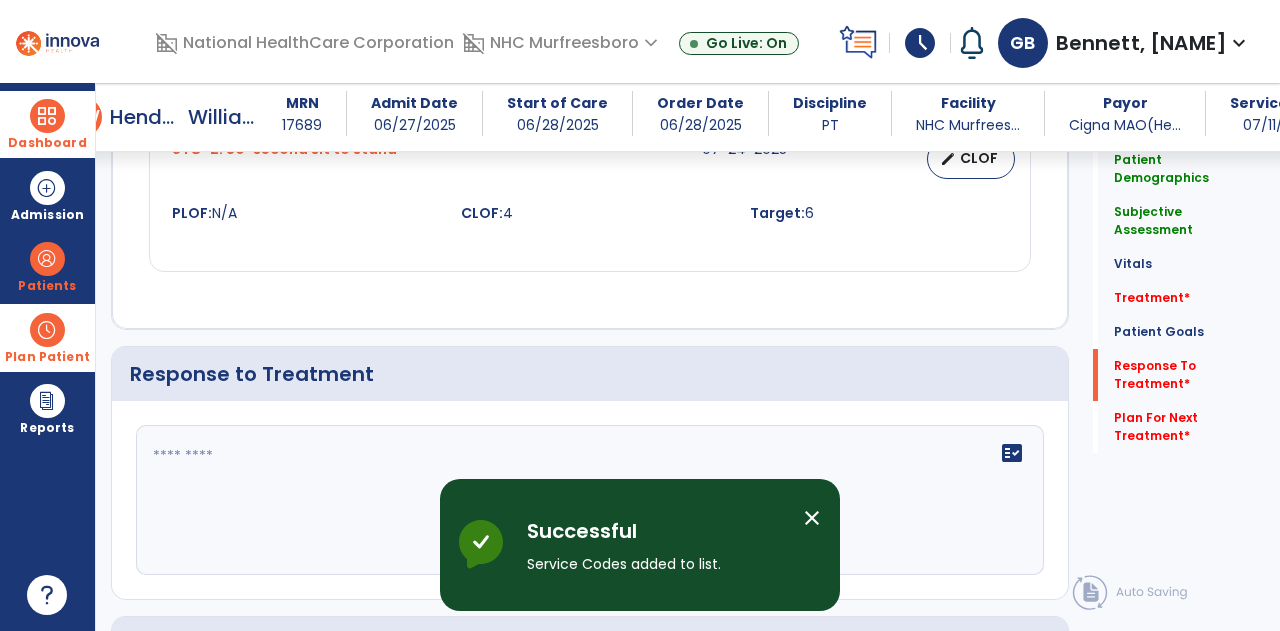 scroll, scrollTop: 2688, scrollLeft: 0, axis: vertical 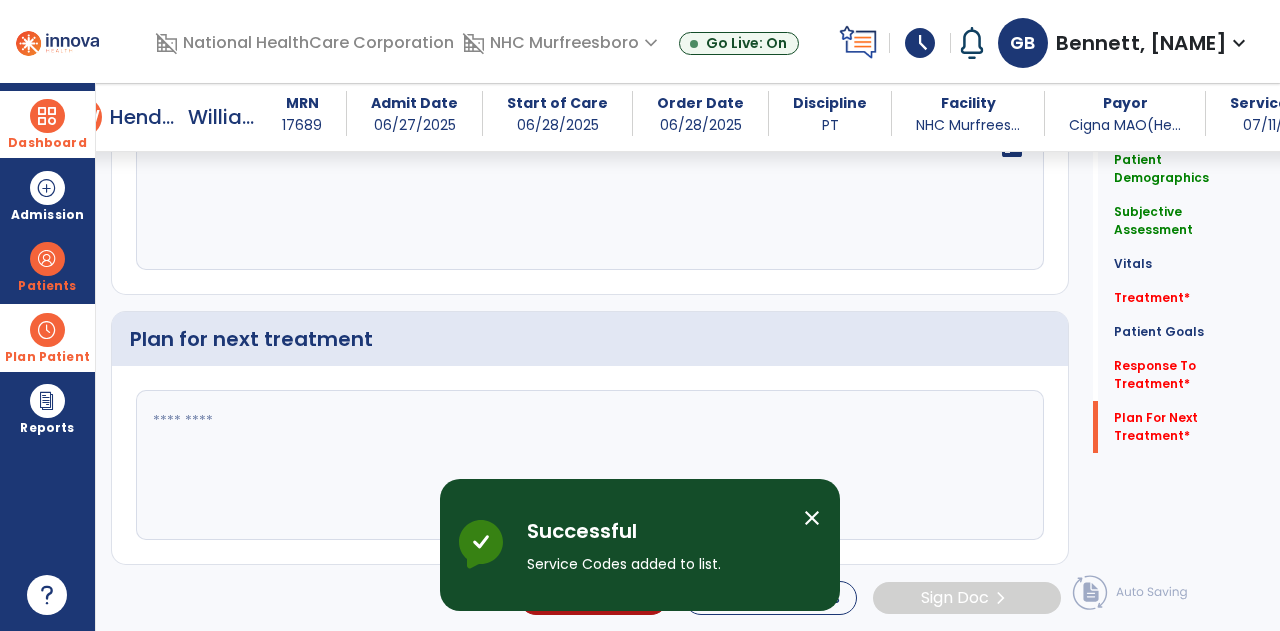 click 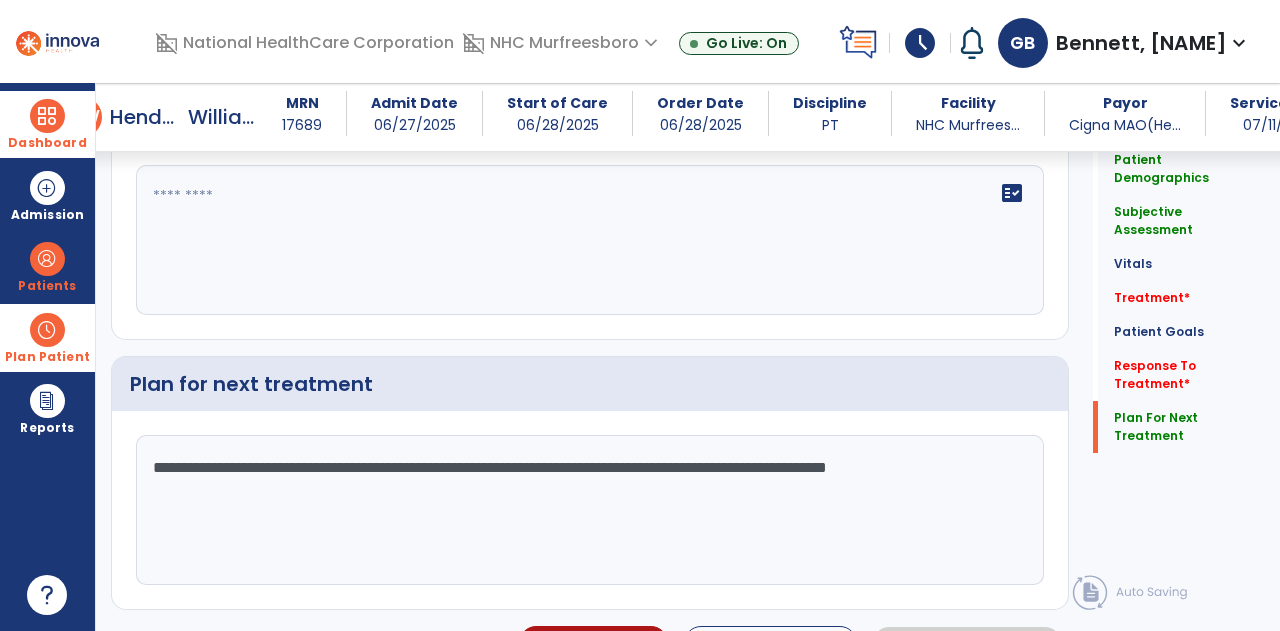 scroll, scrollTop: 2688, scrollLeft: 0, axis: vertical 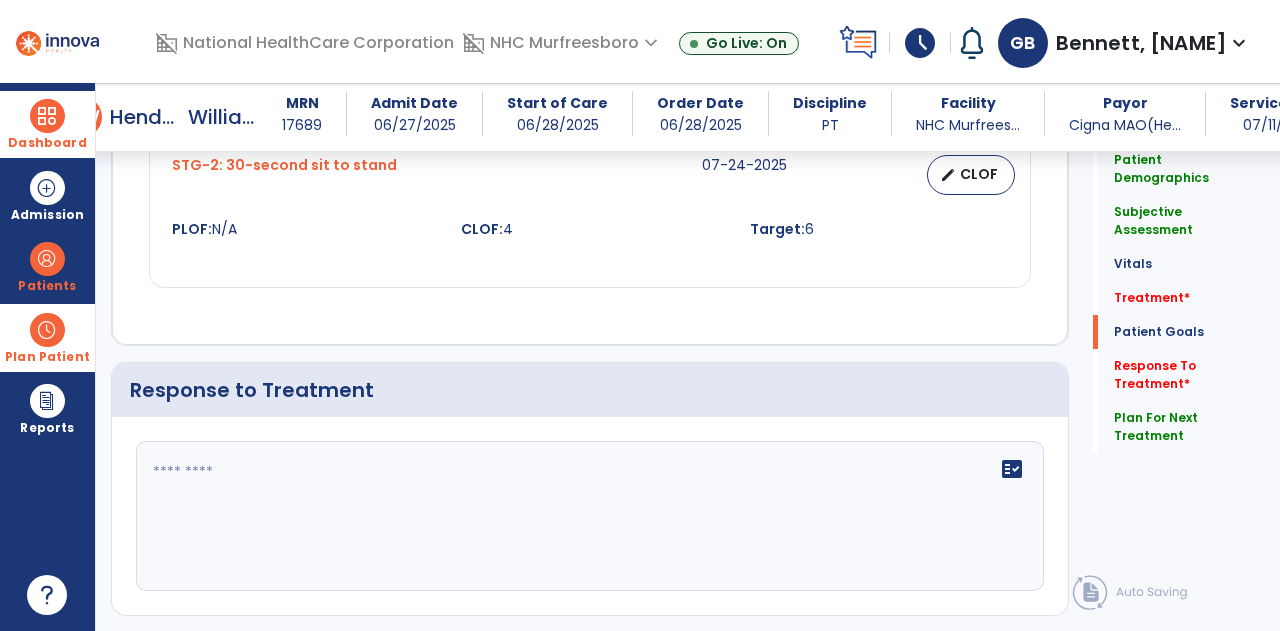type on "**********" 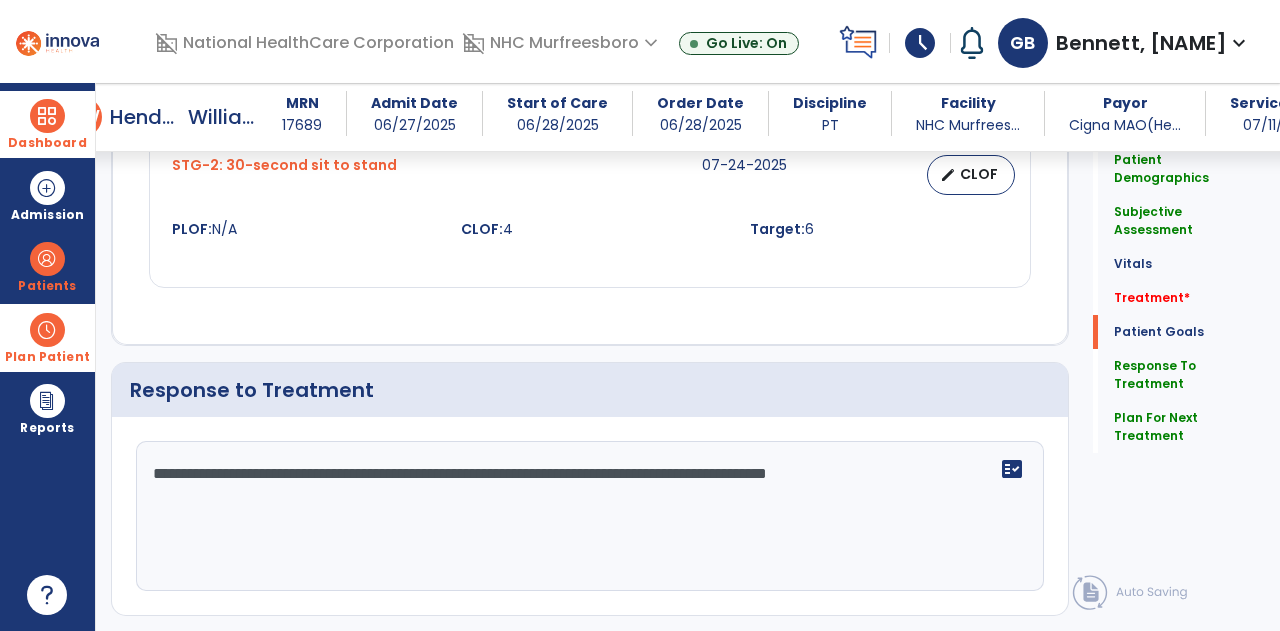 scroll, scrollTop: 2366, scrollLeft: 0, axis: vertical 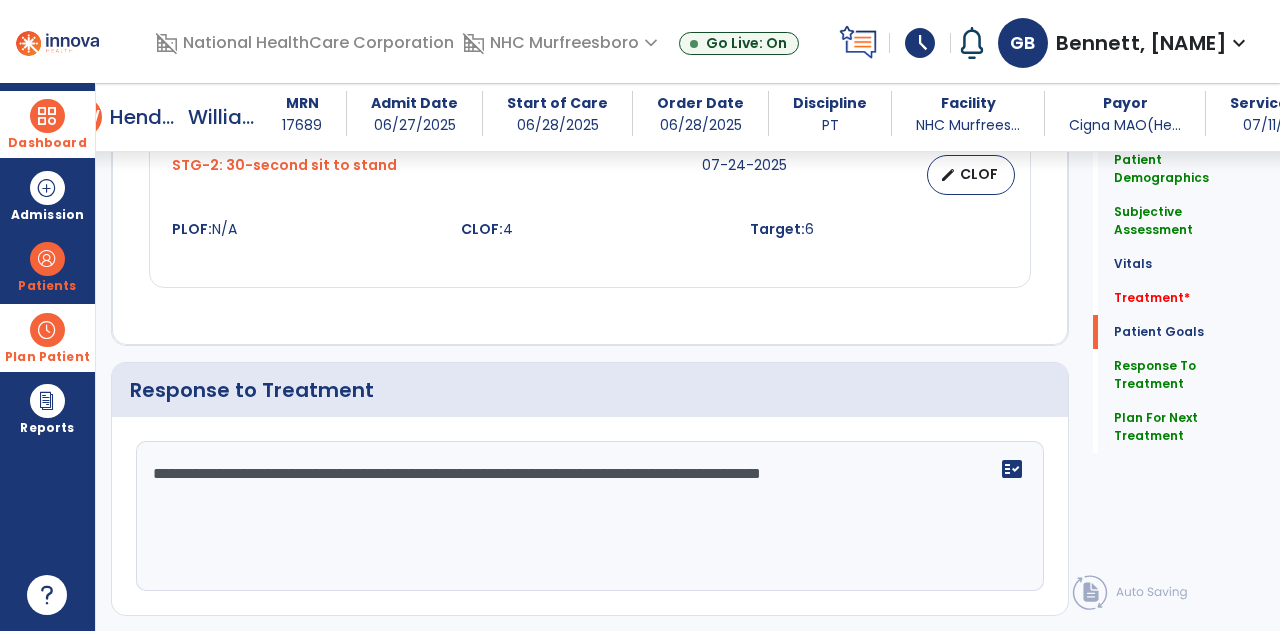 click on "**********" 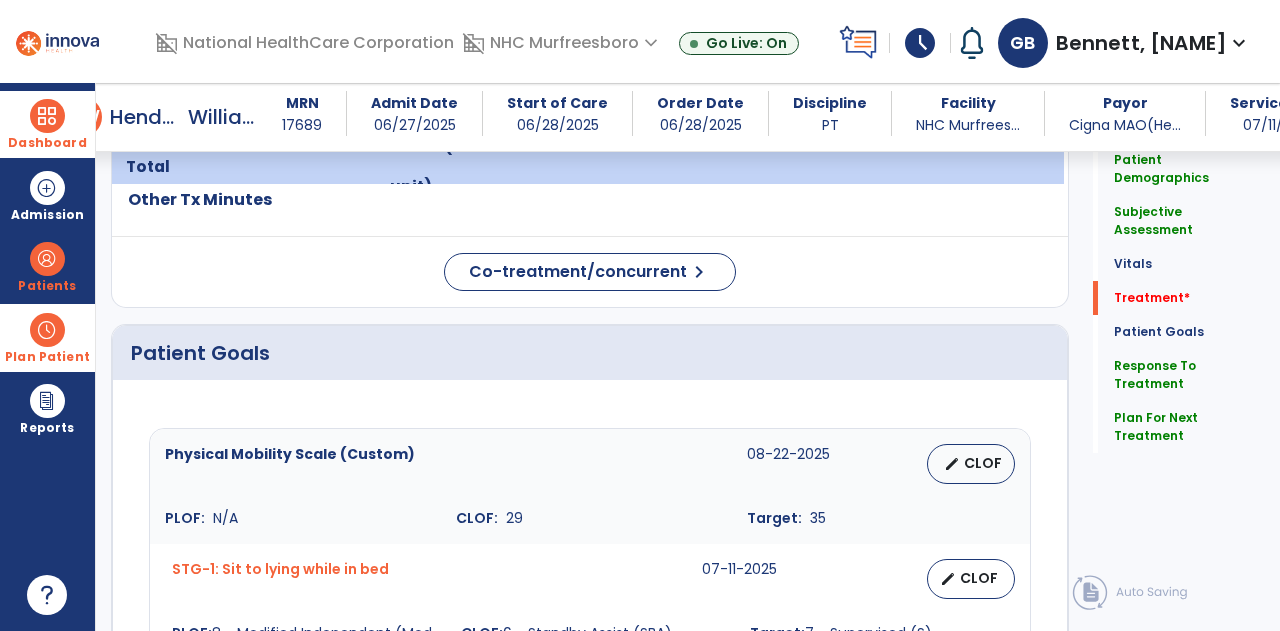 scroll, scrollTop: 1017, scrollLeft: 0, axis: vertical 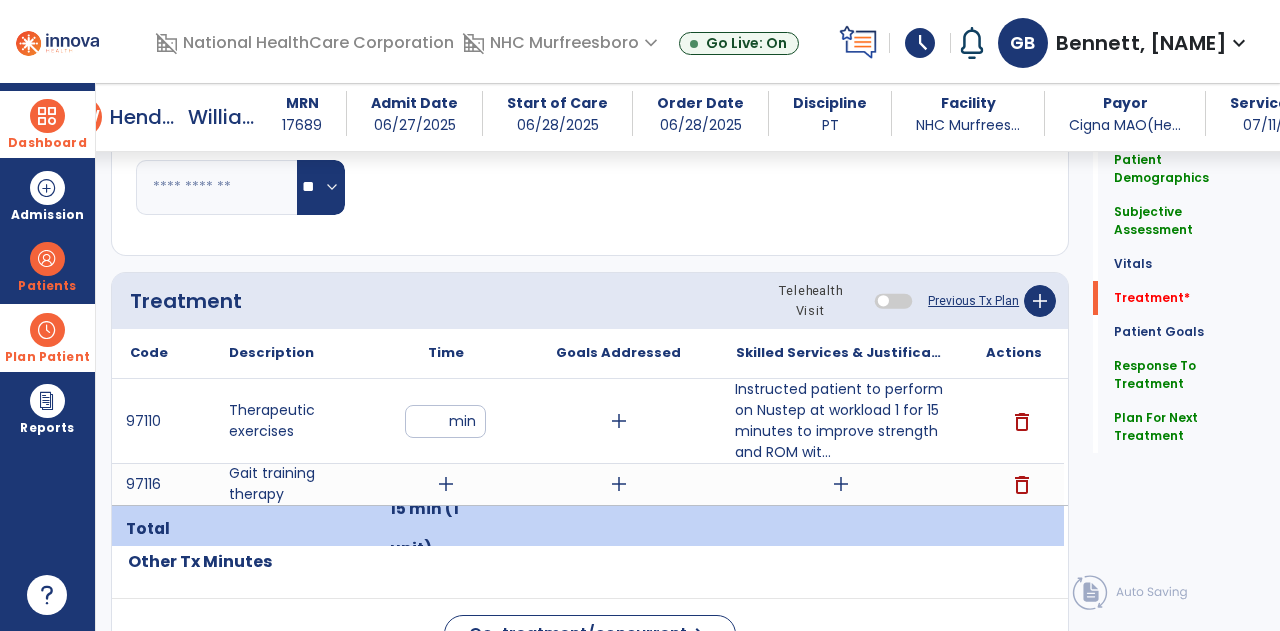 type on "**********" 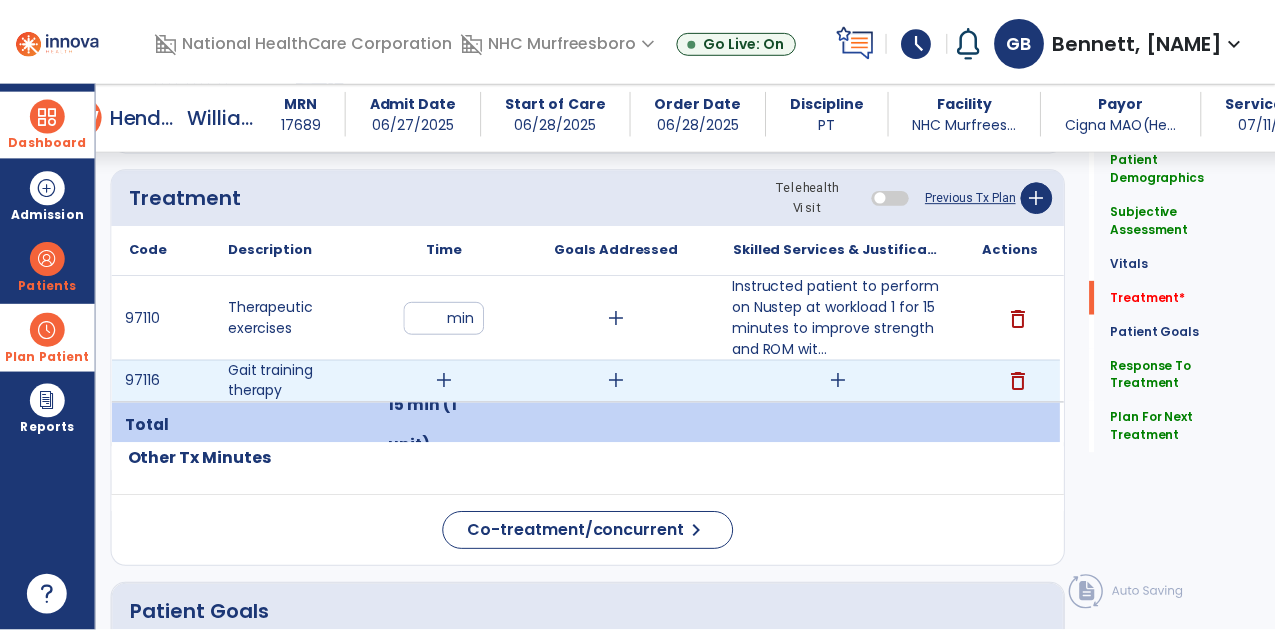 scroll, scrollTop: 1124, scrollLeft: 0, axis: vertical 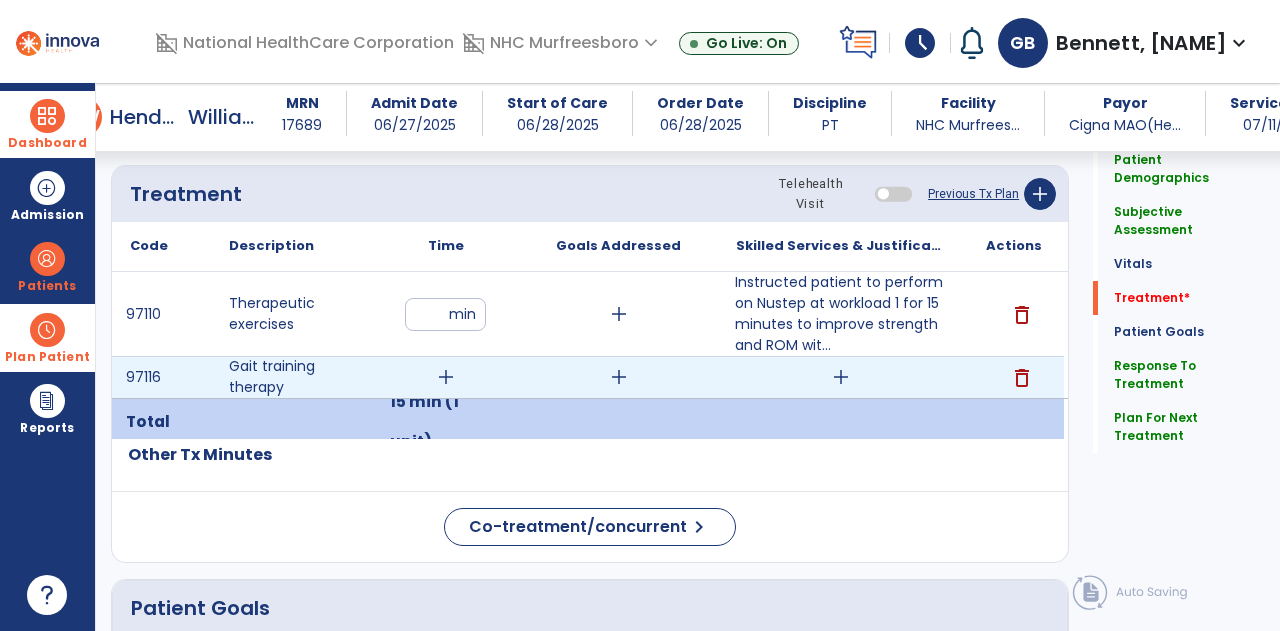 click on "add" at bounding box center (446, 377) 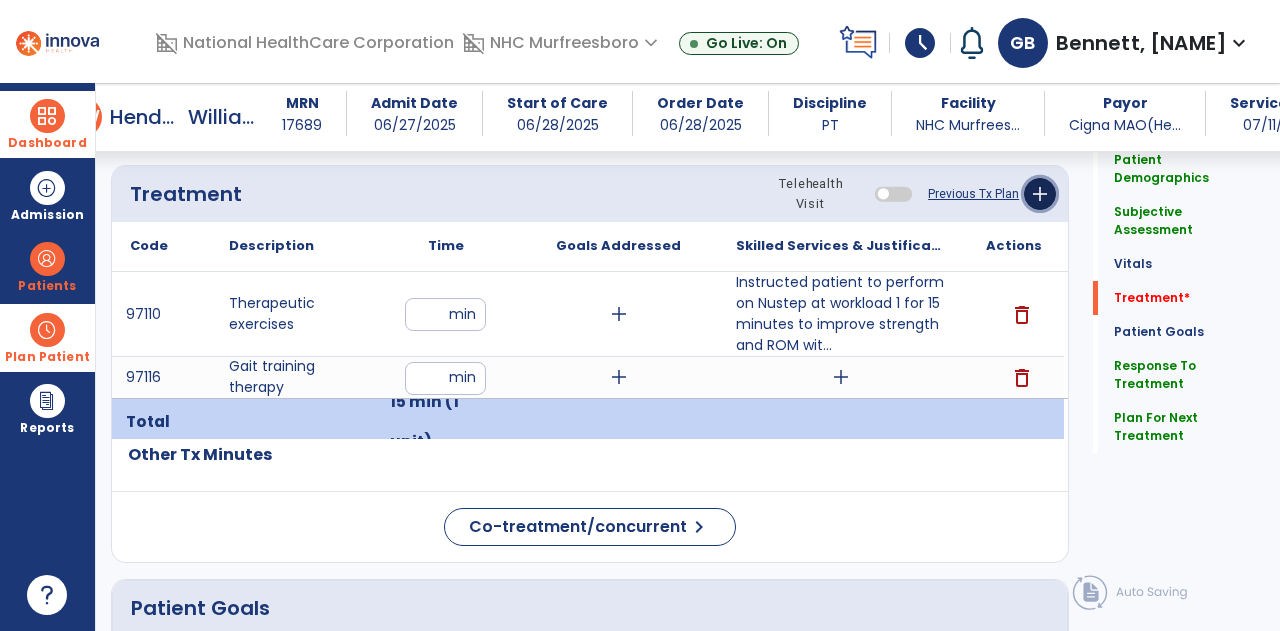 click on "add" 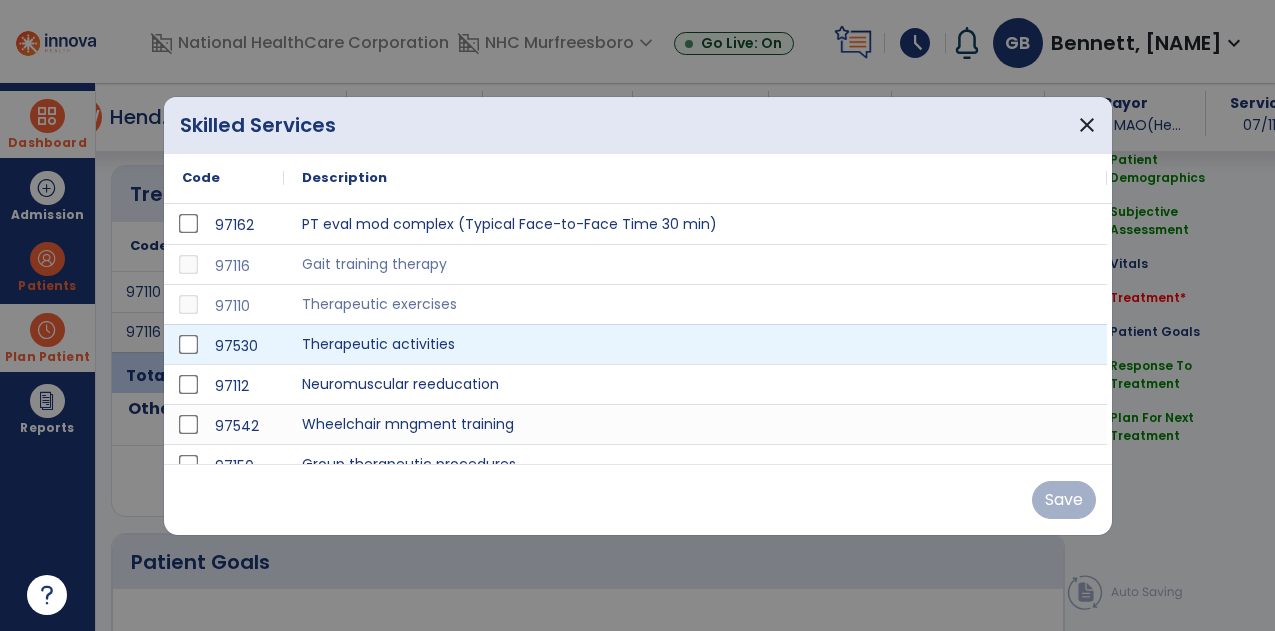 scroll, scrollTop: 1124, scrollLeft: 0, axis: vertical 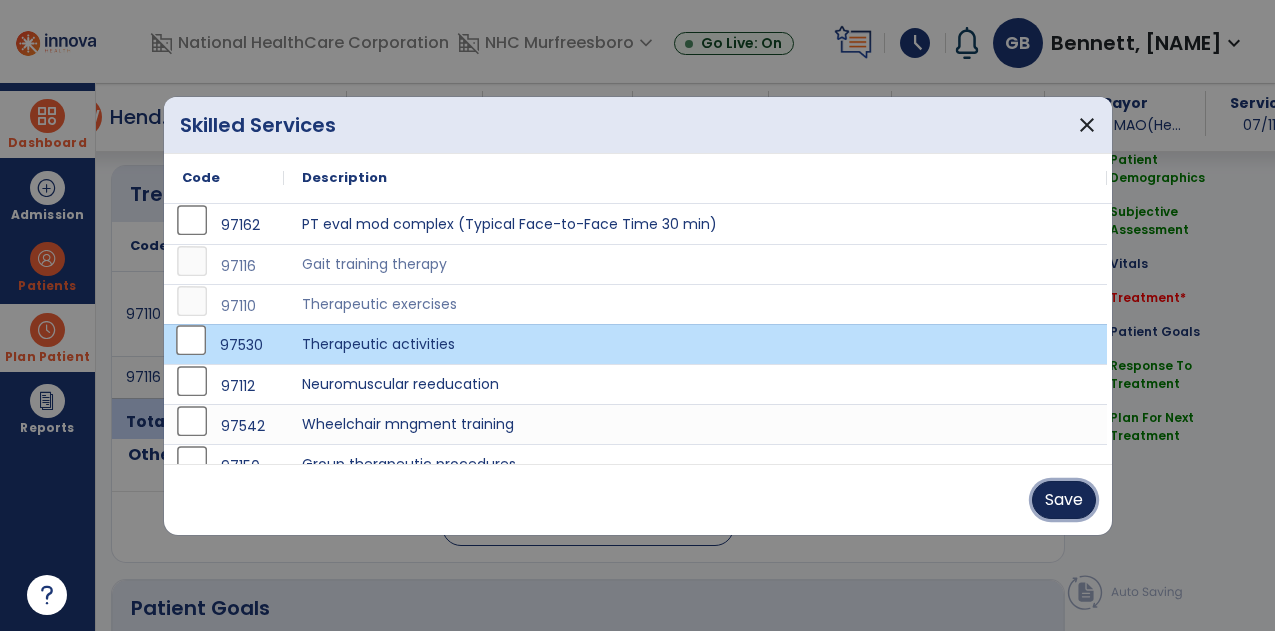 click on "Save" at bounding box center (1064, 500) 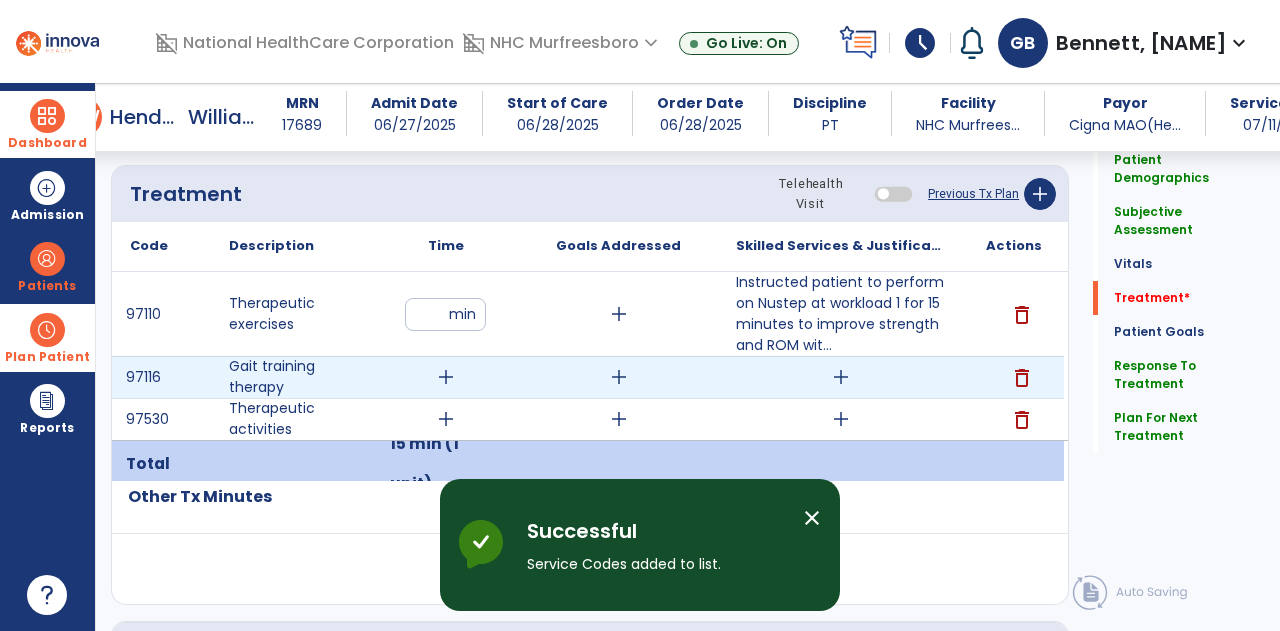 click on "add" at bounding box center (841, 377) 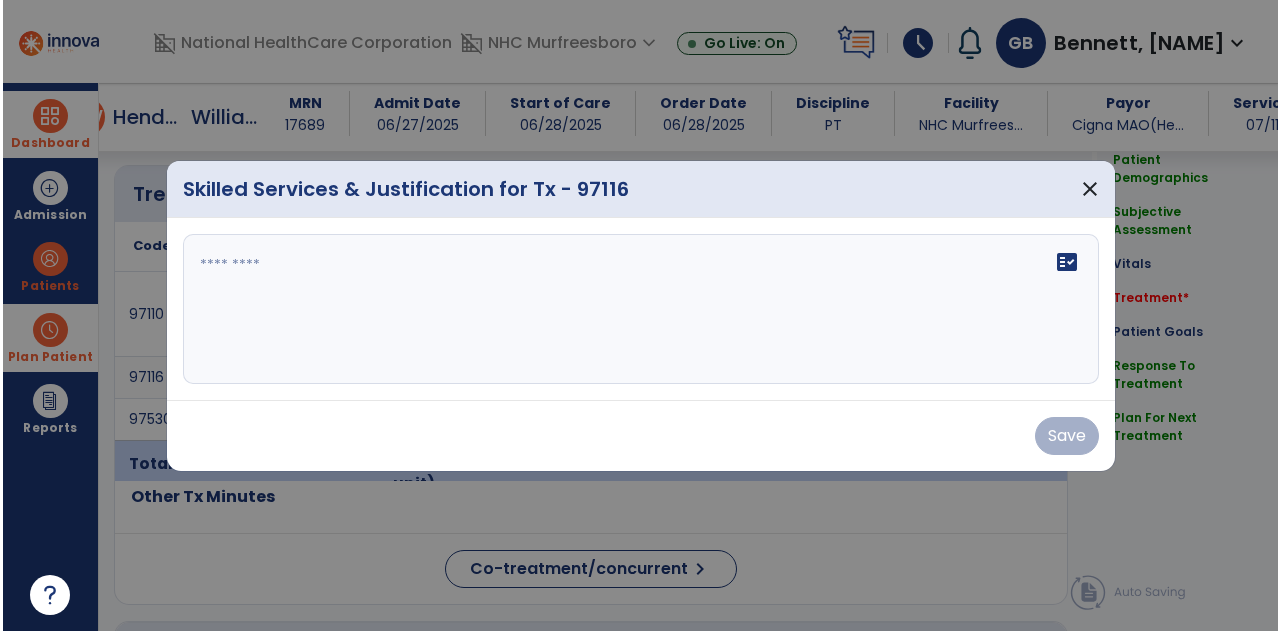 scroll, scrollTop: 1124, scrollLeft: 0, axis: vertical 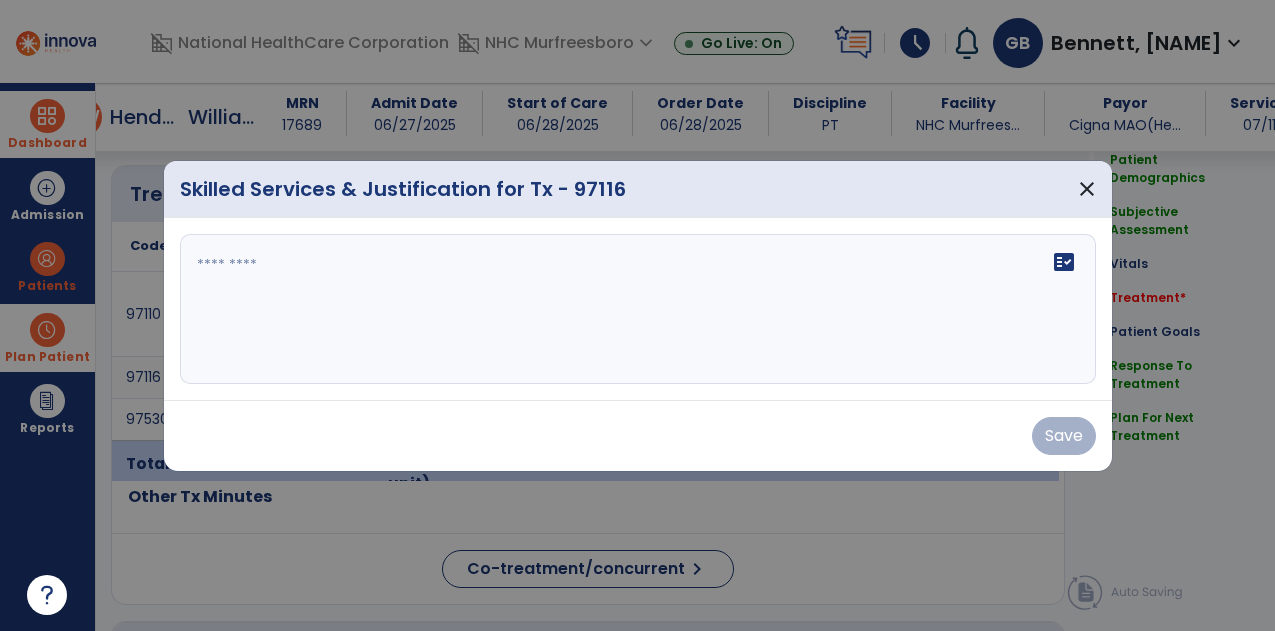 click on "fact_check" at bounding box center (638, 309) 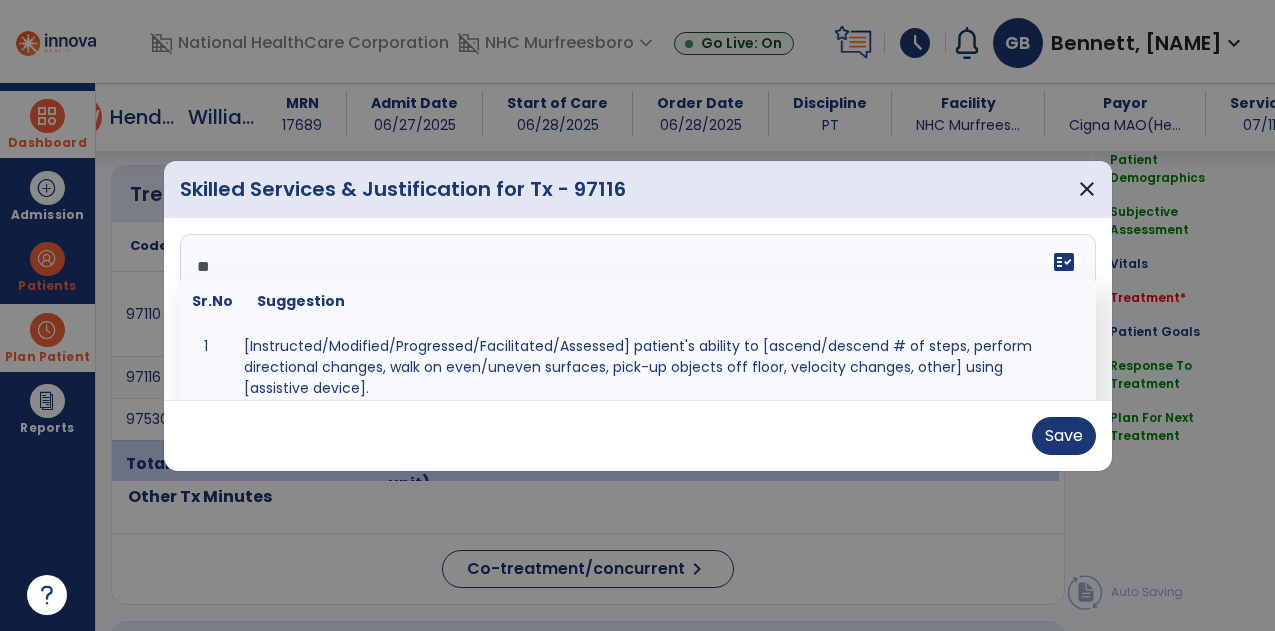 type on "*" 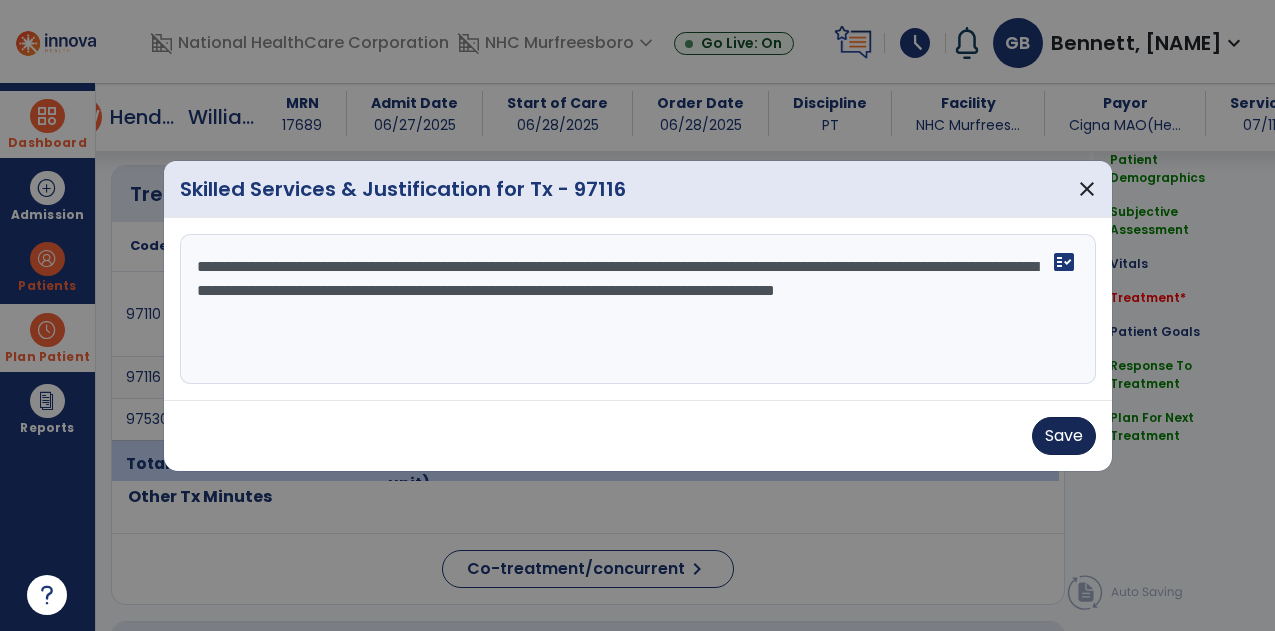 type on "**********" 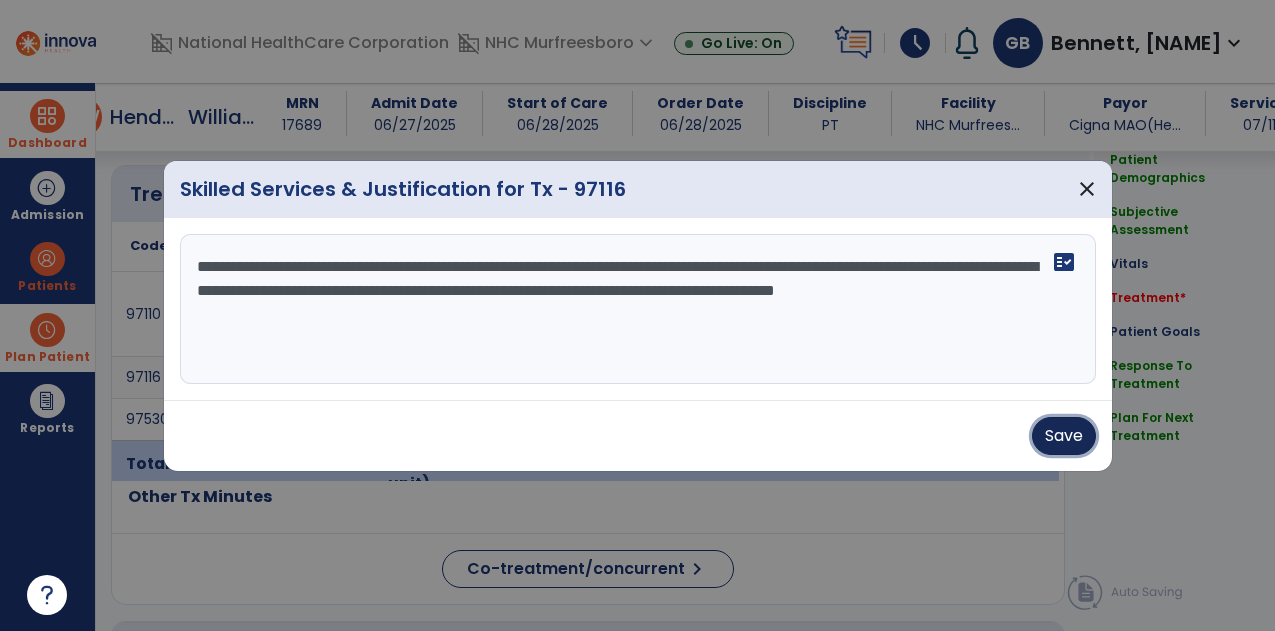 click on "Save" at bounding box center [1064, 436] 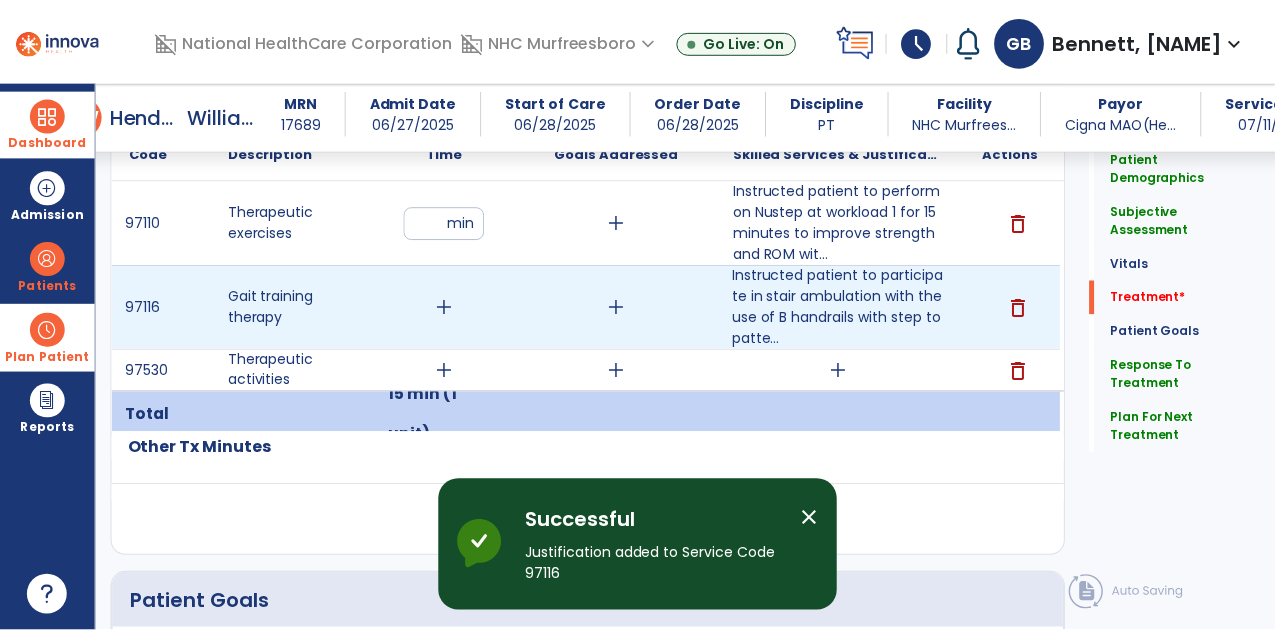 scroll, scrollTop: 1216, scrollLeft: 0, axis: vertical 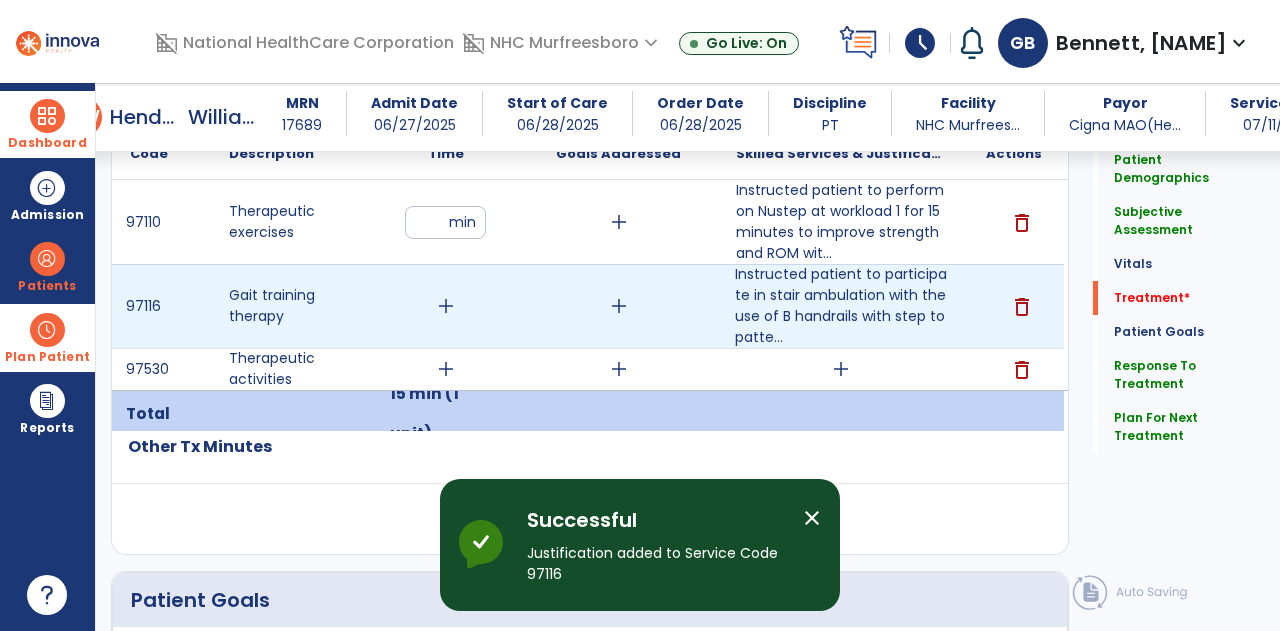 click on "add" at bounding box center [446, 306] 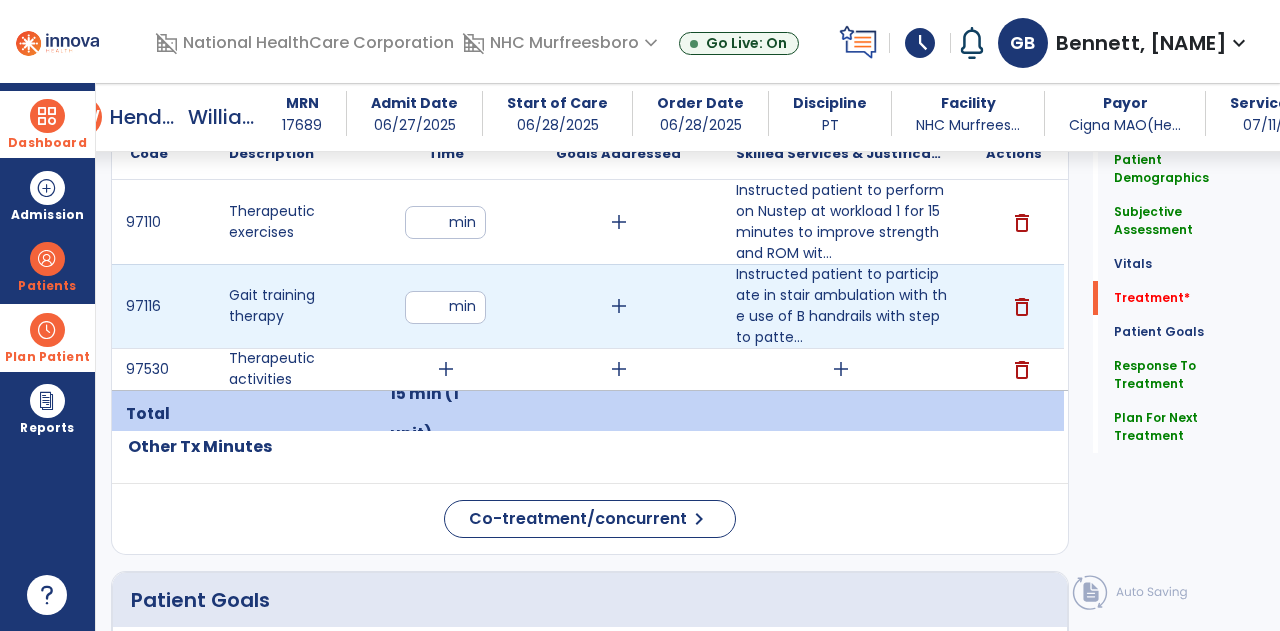 type on "**" 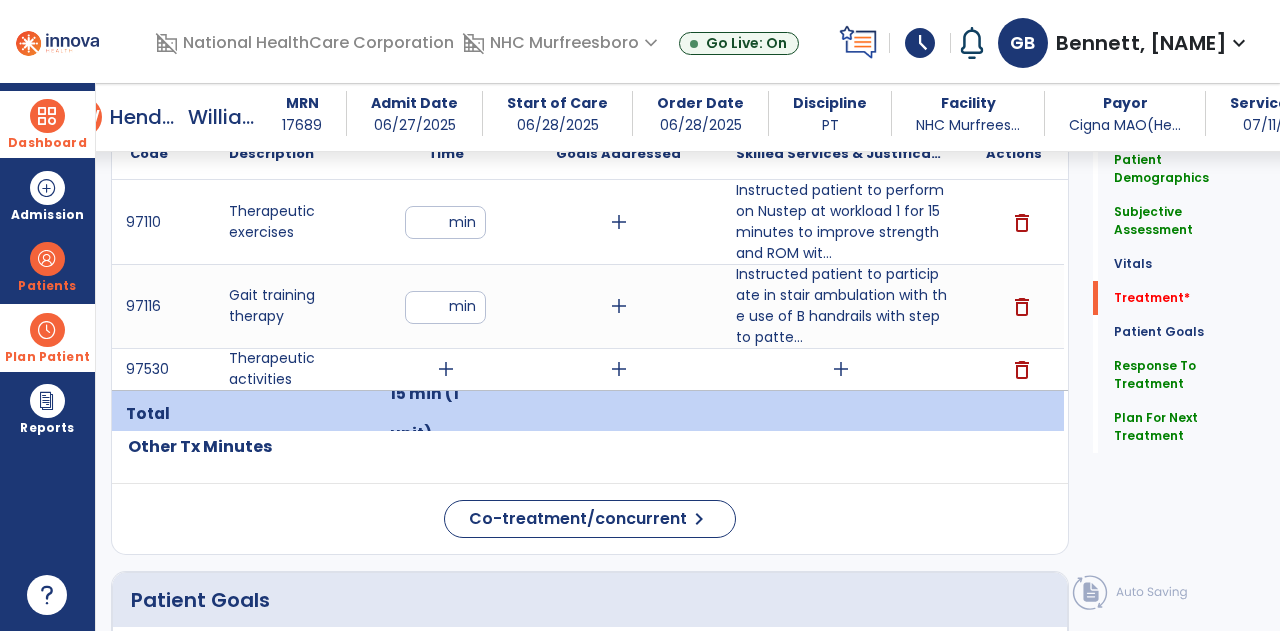 click on "Treatment Telehealth Visit  Previous Tx Plan   add
Code
Description
Time" 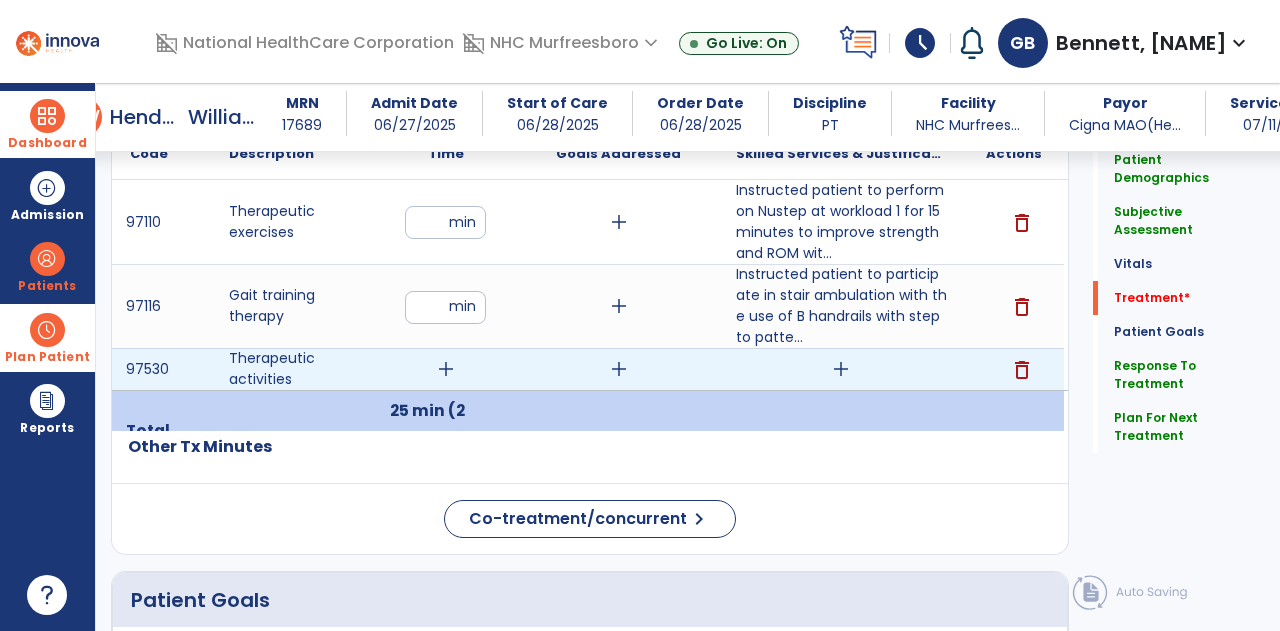 click on "add" at bounding box center (446, 369) 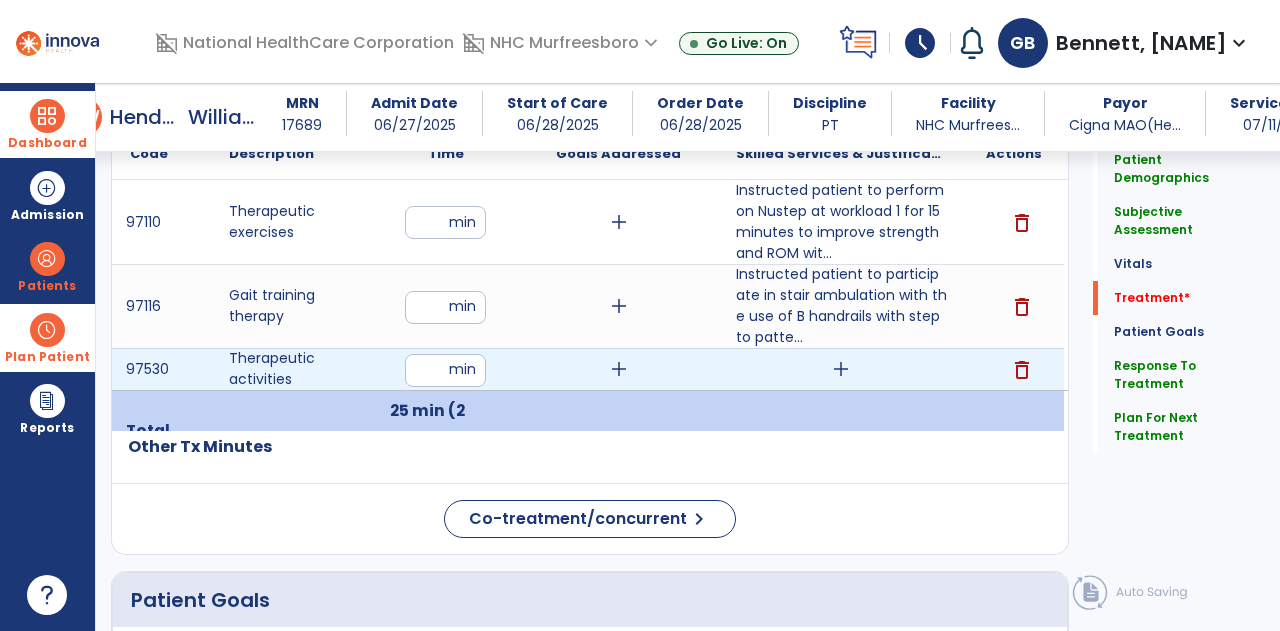 type on "**" 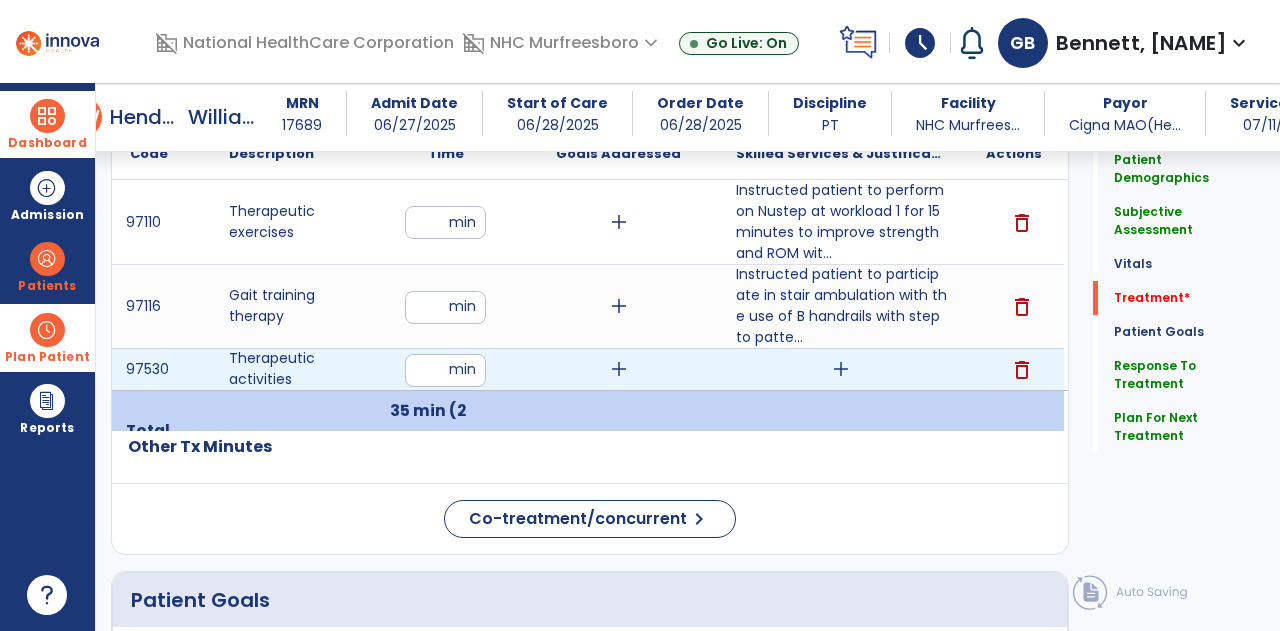 click on "add" at bounding box center [841, 369] 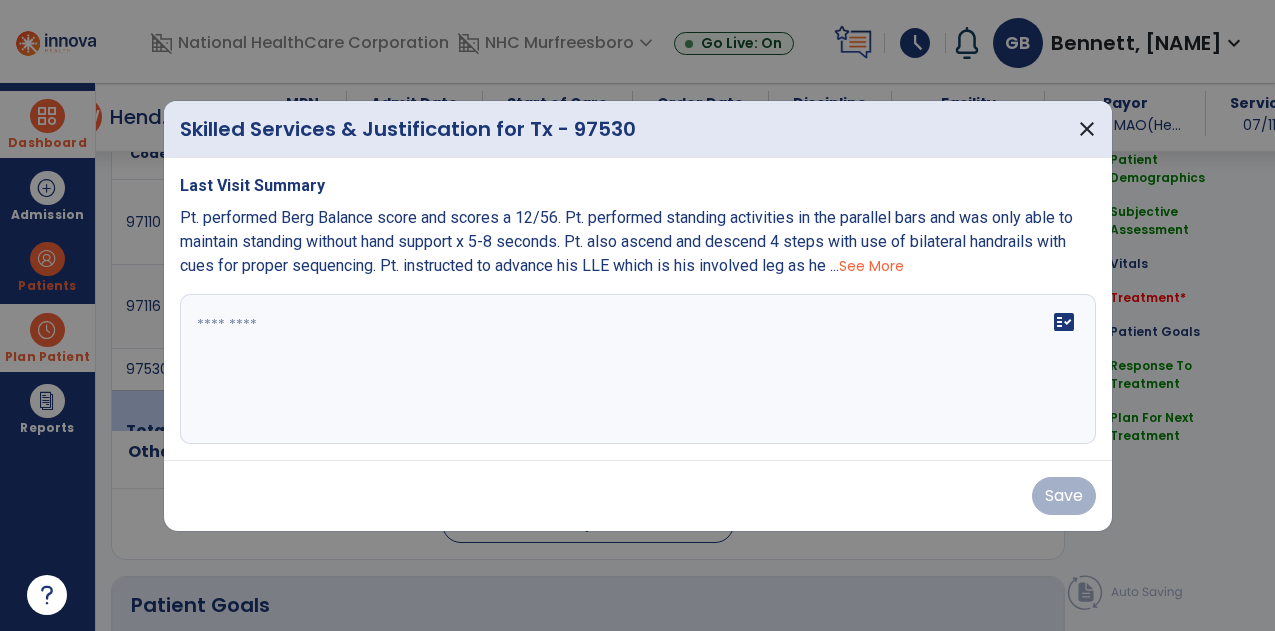 scroll, scrollTop: 1216, scrollLeft: 0, axis: vertical 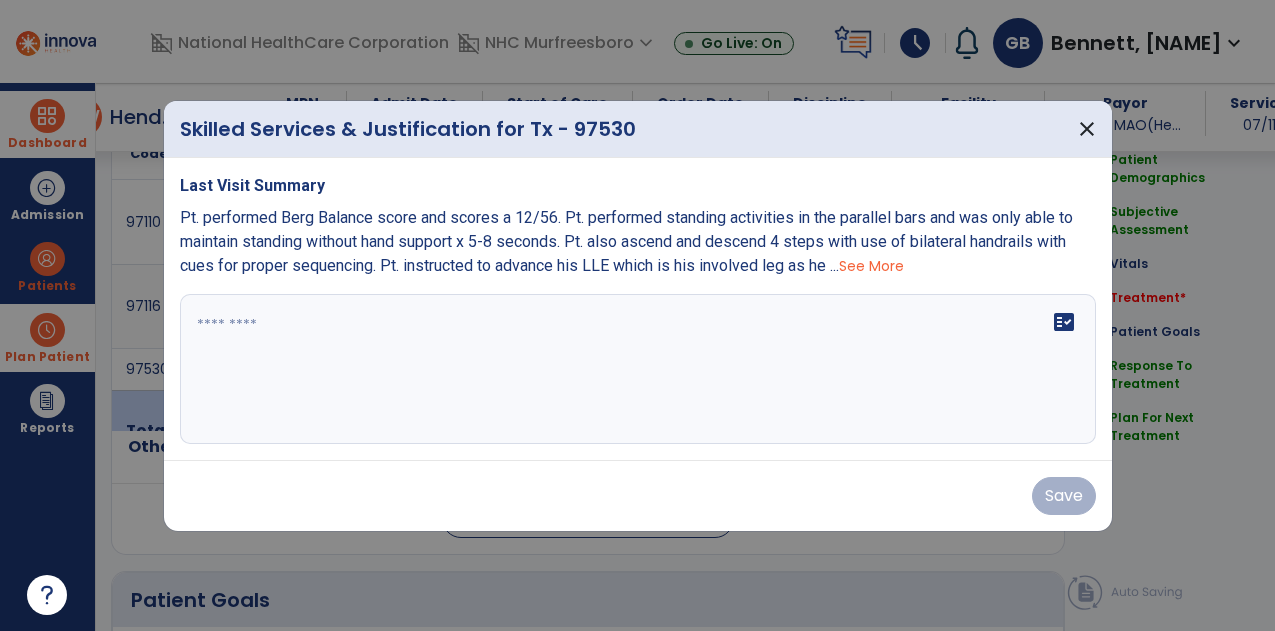 click at bounding box center (638, 369) 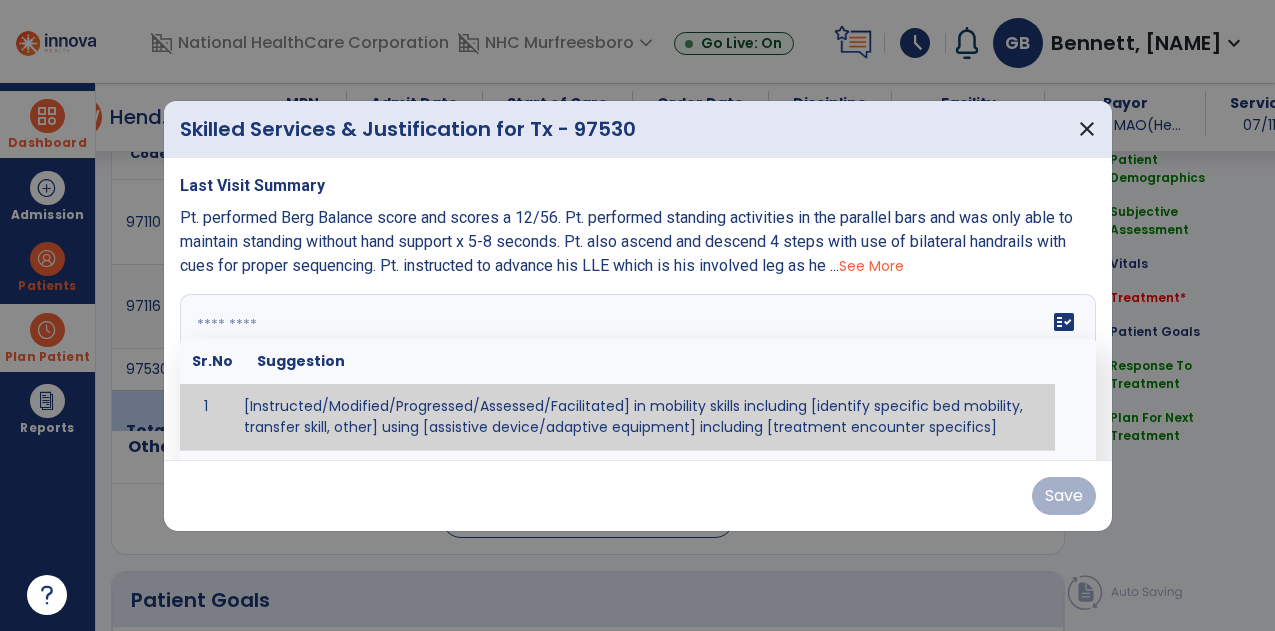 type on "*" 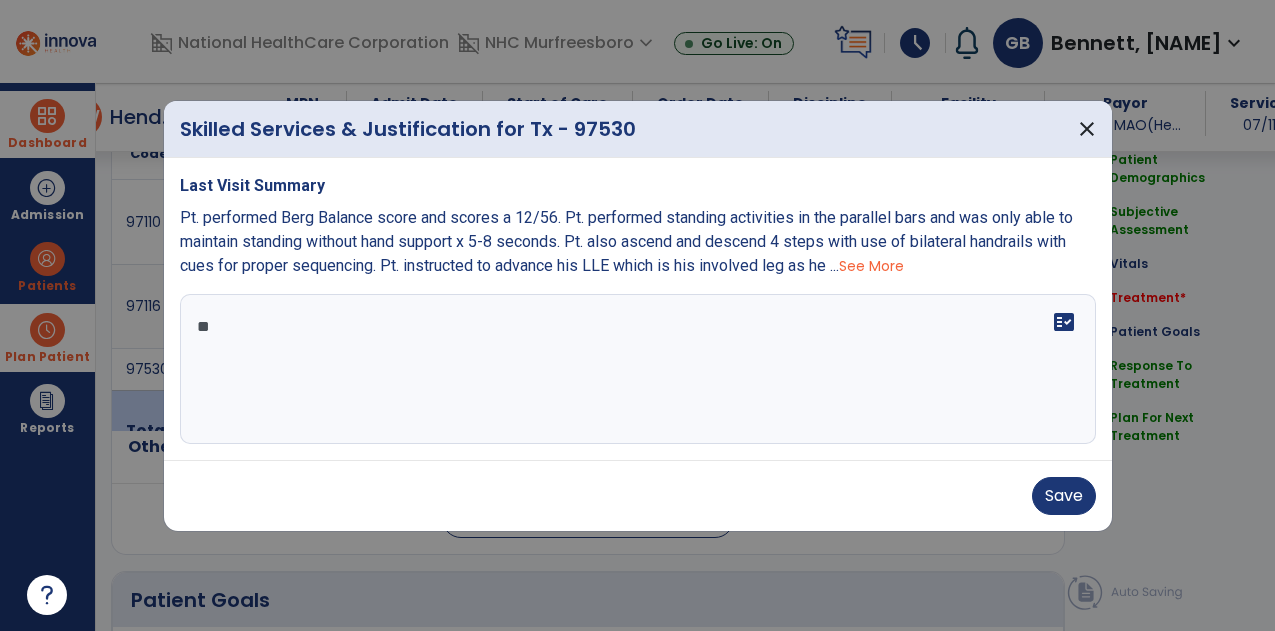 type on "*" 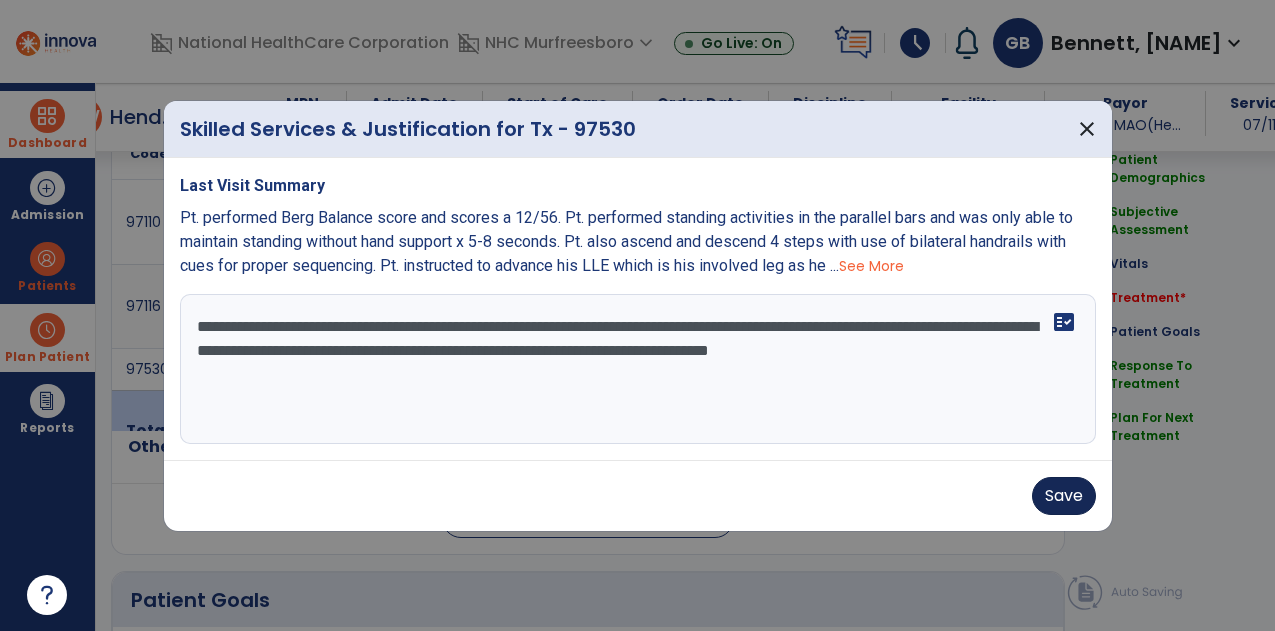 type on "**********" 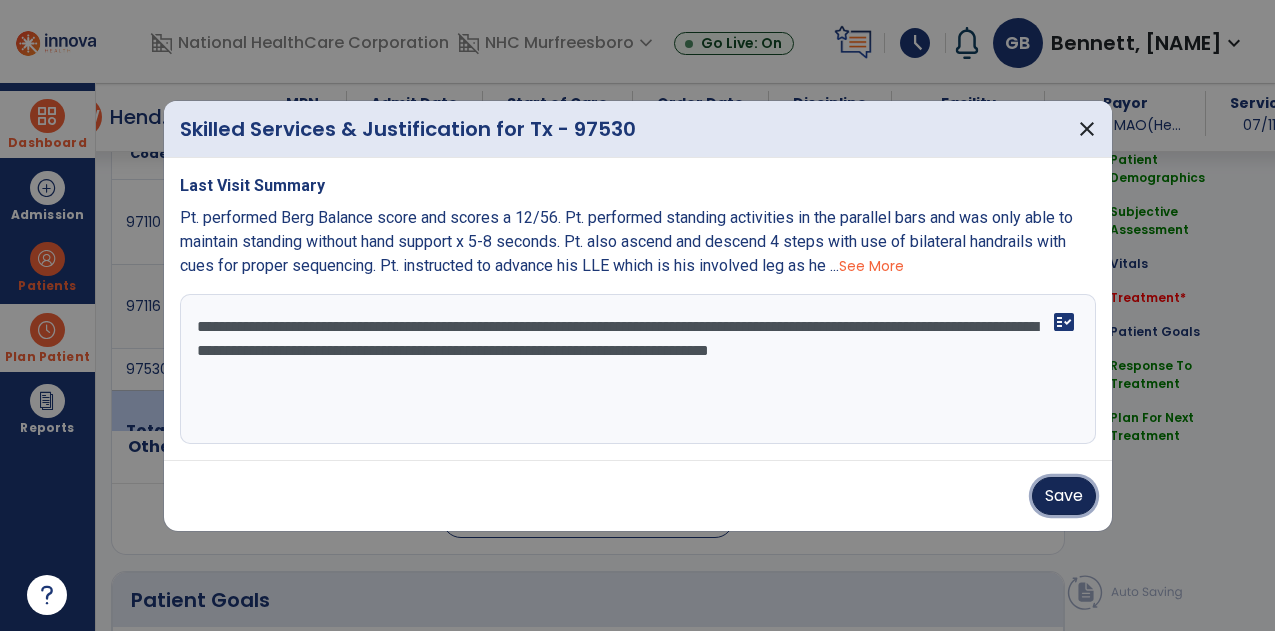 click on "Save" at bounding box center (1064, 496) 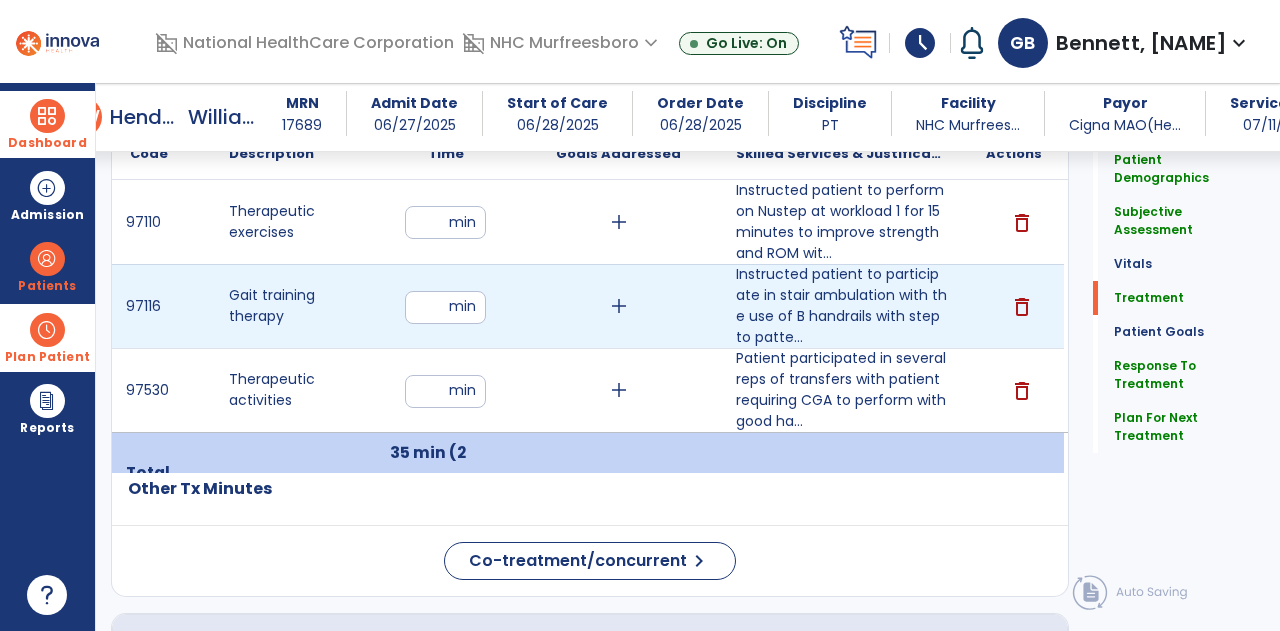 click on "**" at bounding box center (445, 307) 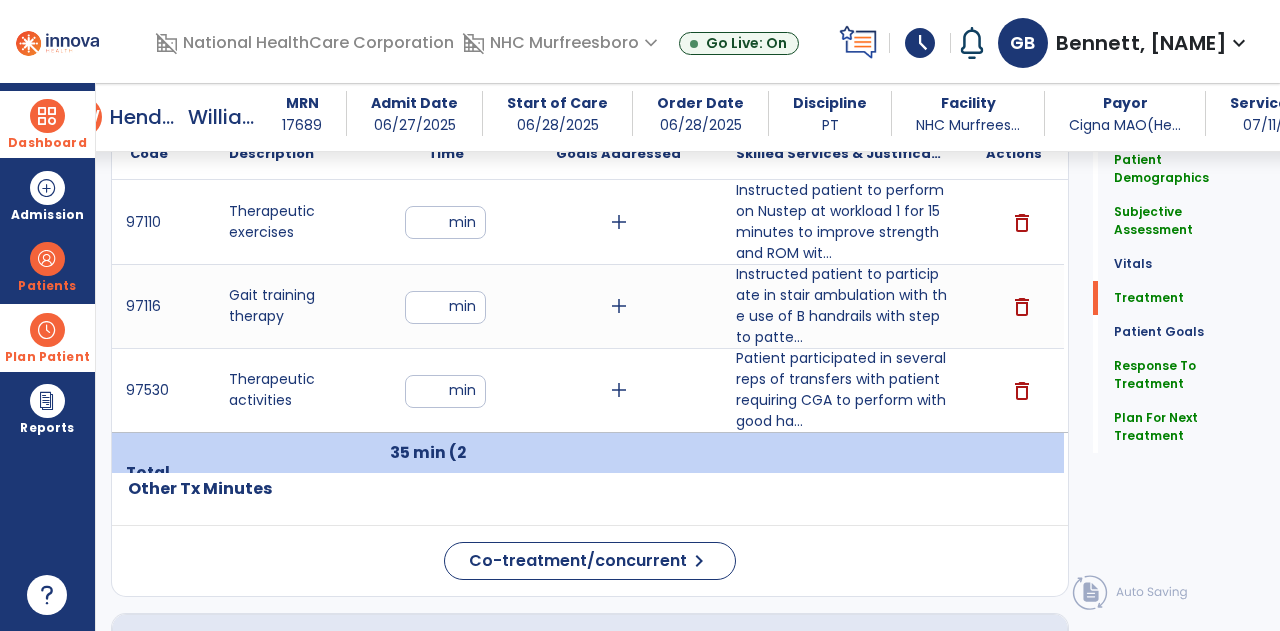 click on "Patient Demographics  Medical Diagnosis   Treatment Diagnosis   Precautions   Contraindications
Code
Description
Pdpm Clinical Category
S72.002D" 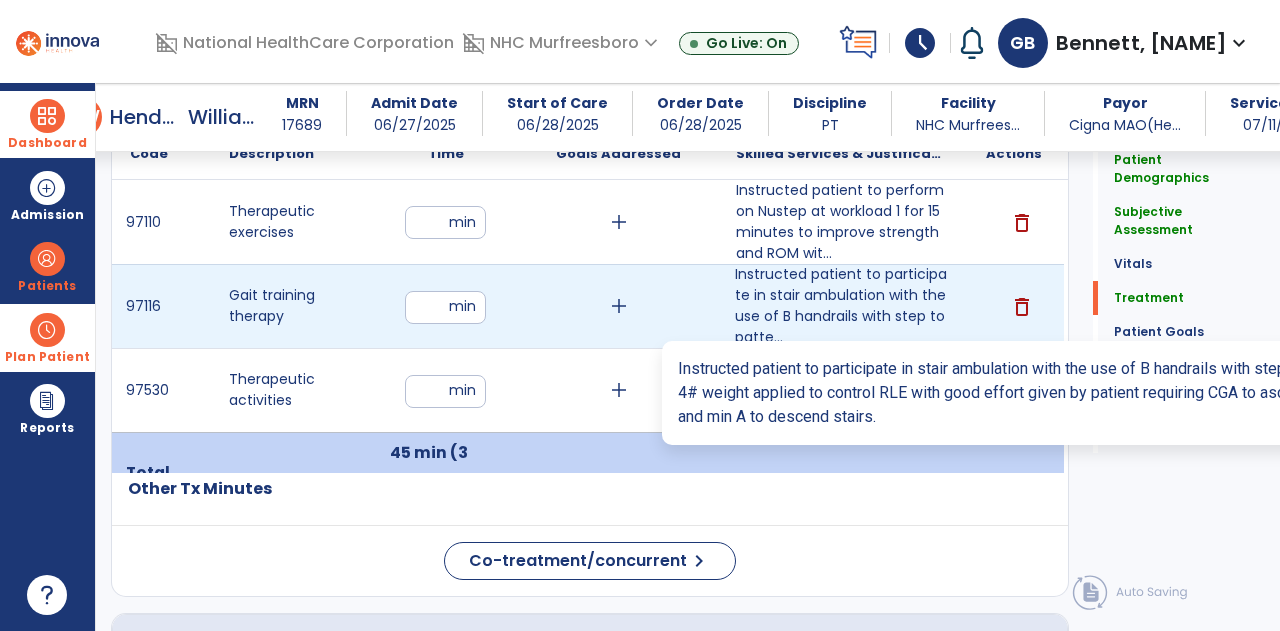 click on "Instructed patient to participate in stair ambulation with the use of B handrails with step to patte..." at bounding box center (841, 306) 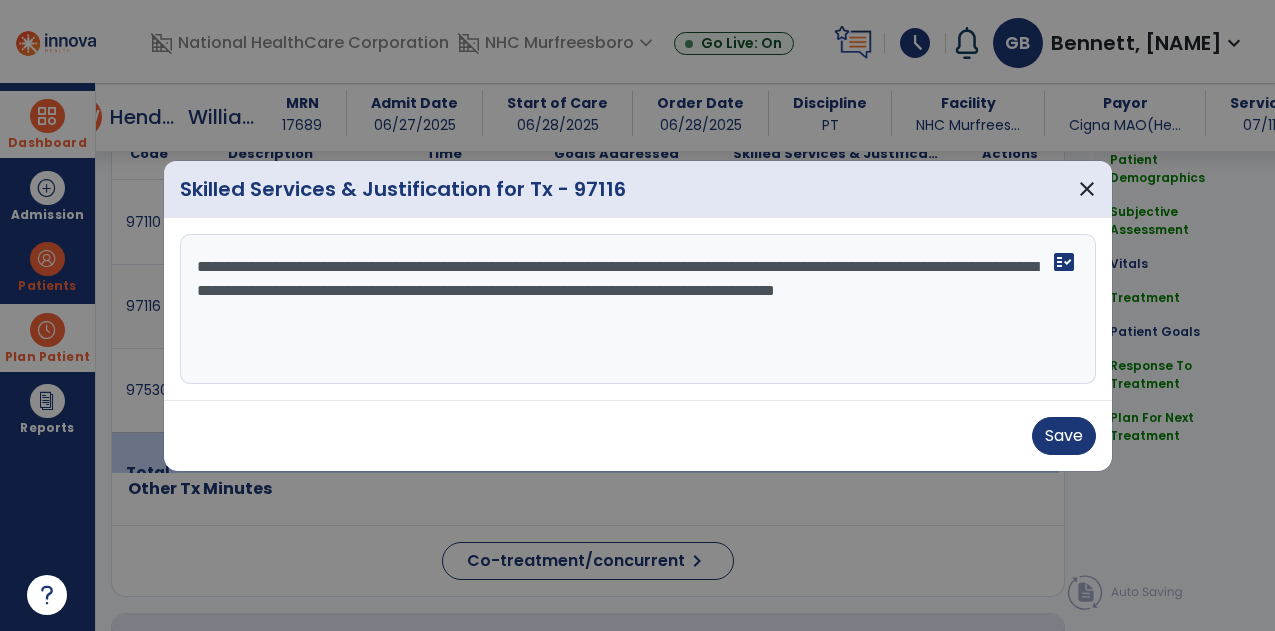 scroll, scrollTop: 1216, scrollLeft: 0, axis: vertical 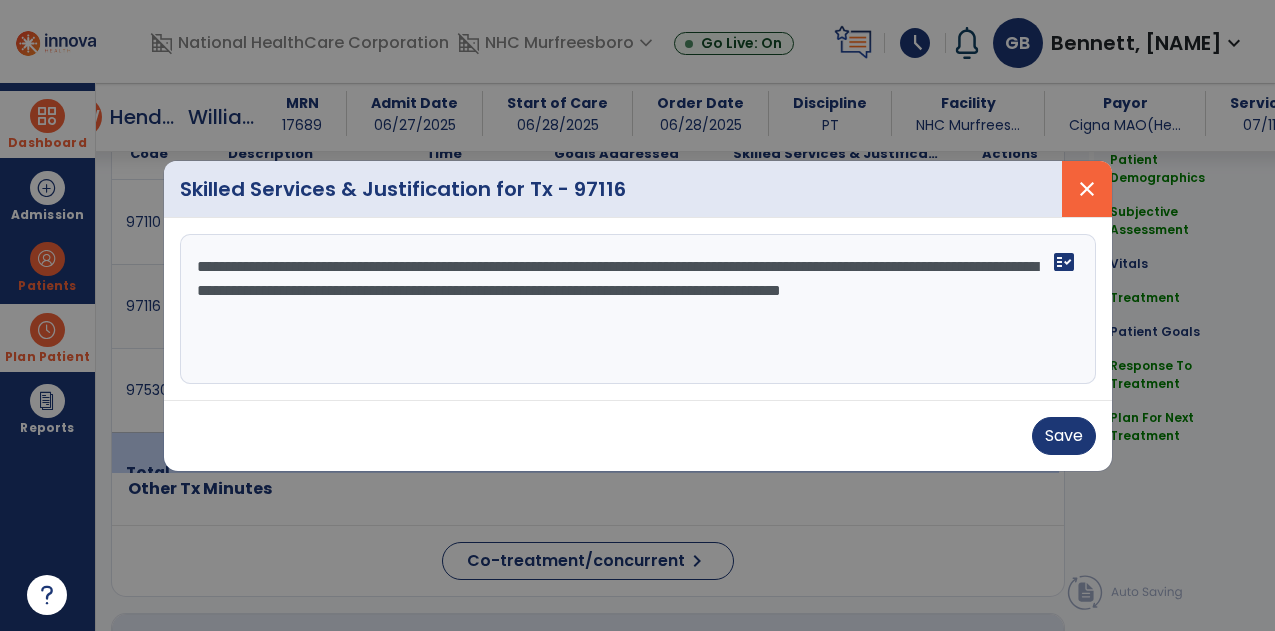 type on "**********" 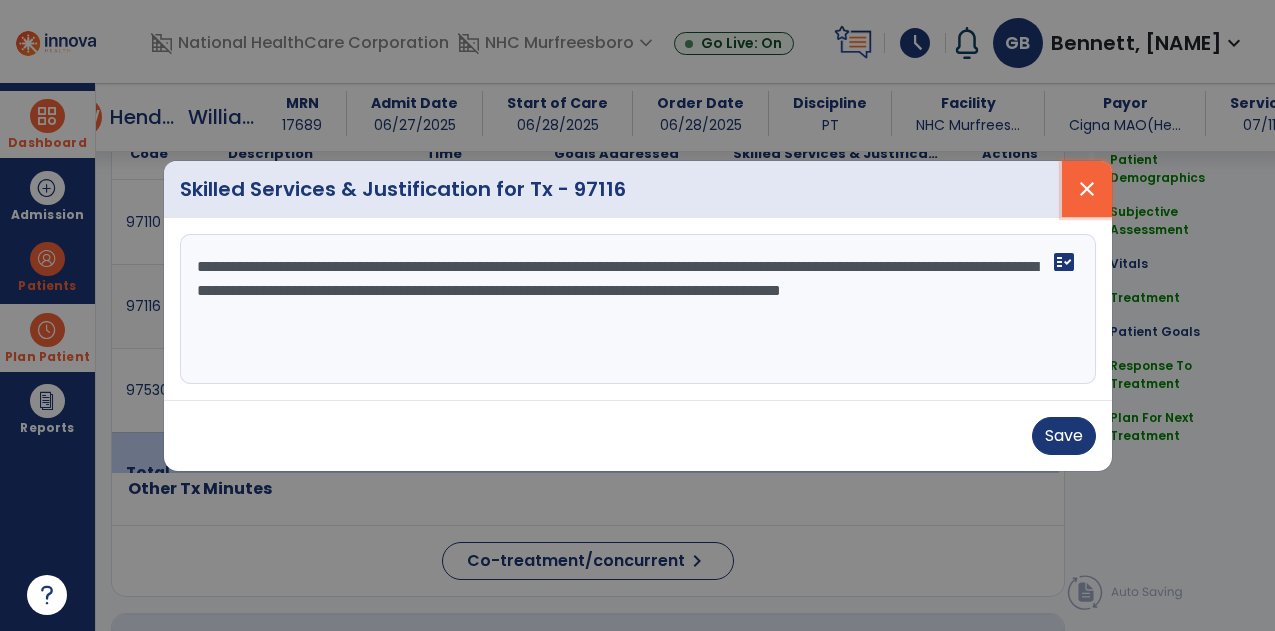 click on "close" at bounding box center (1087, 189) 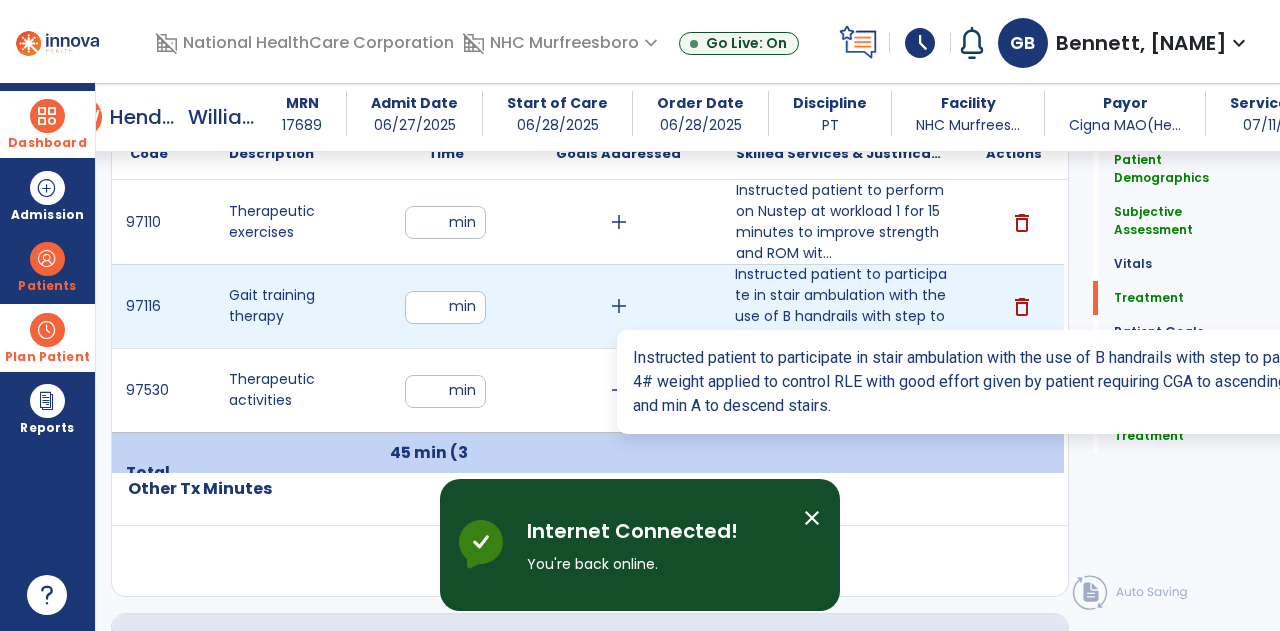 click on "Instructed patient to participate in stair ambulation with the use of B handrails with step to patte..." at bounding box center [841, 306] 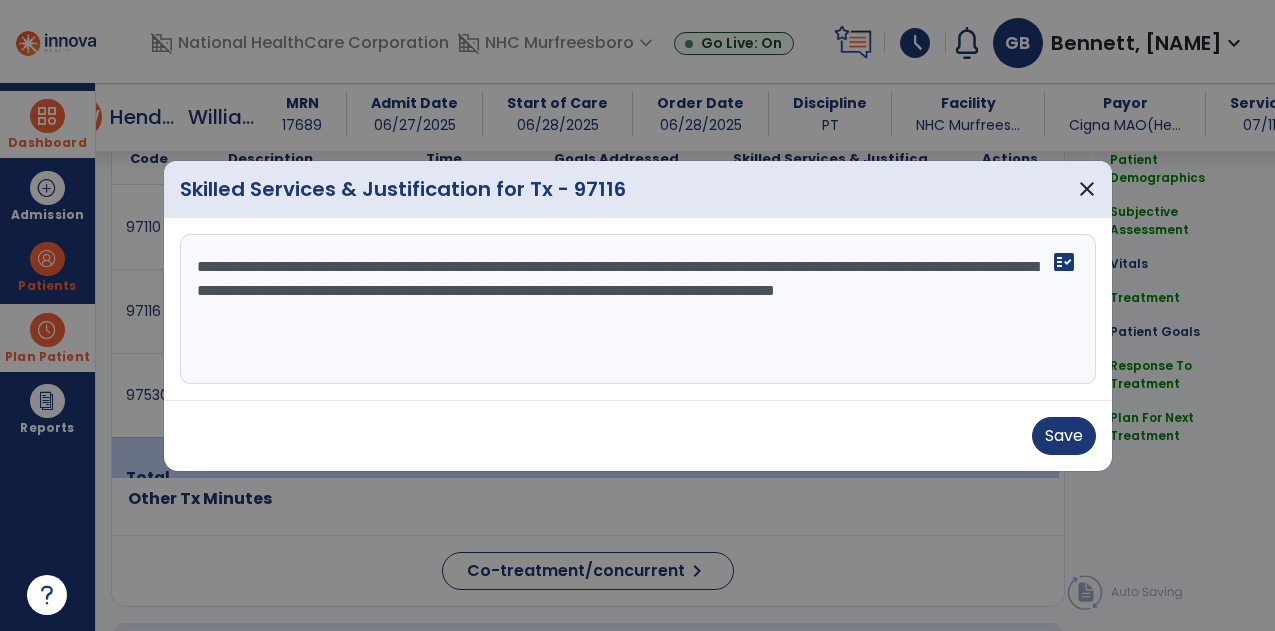 scroll, scrollTop: 1216, scrollLeft: 0, axis: vertical 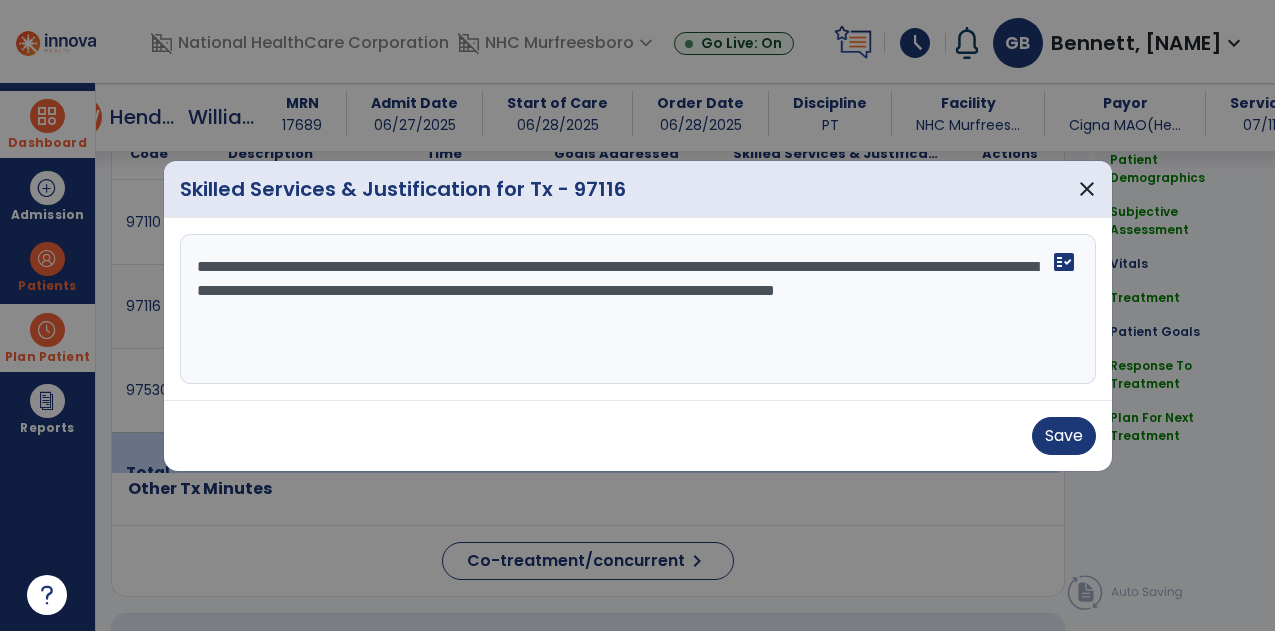click on "**********" at bounding box center [638, 309] 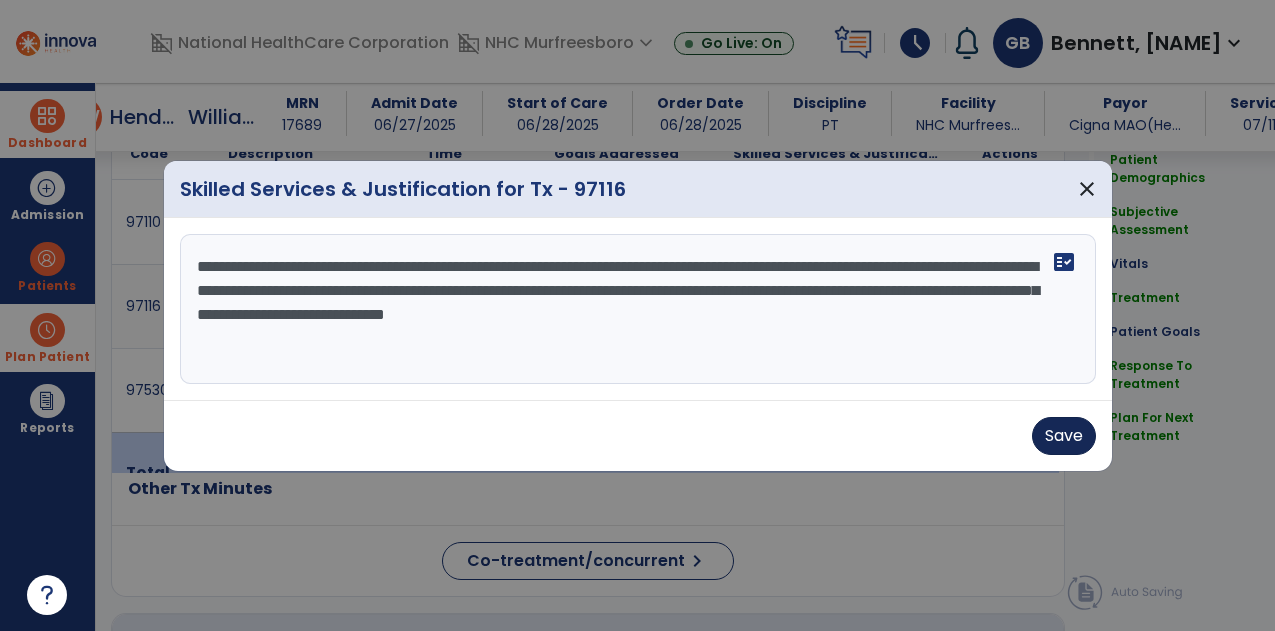 type on "**********" 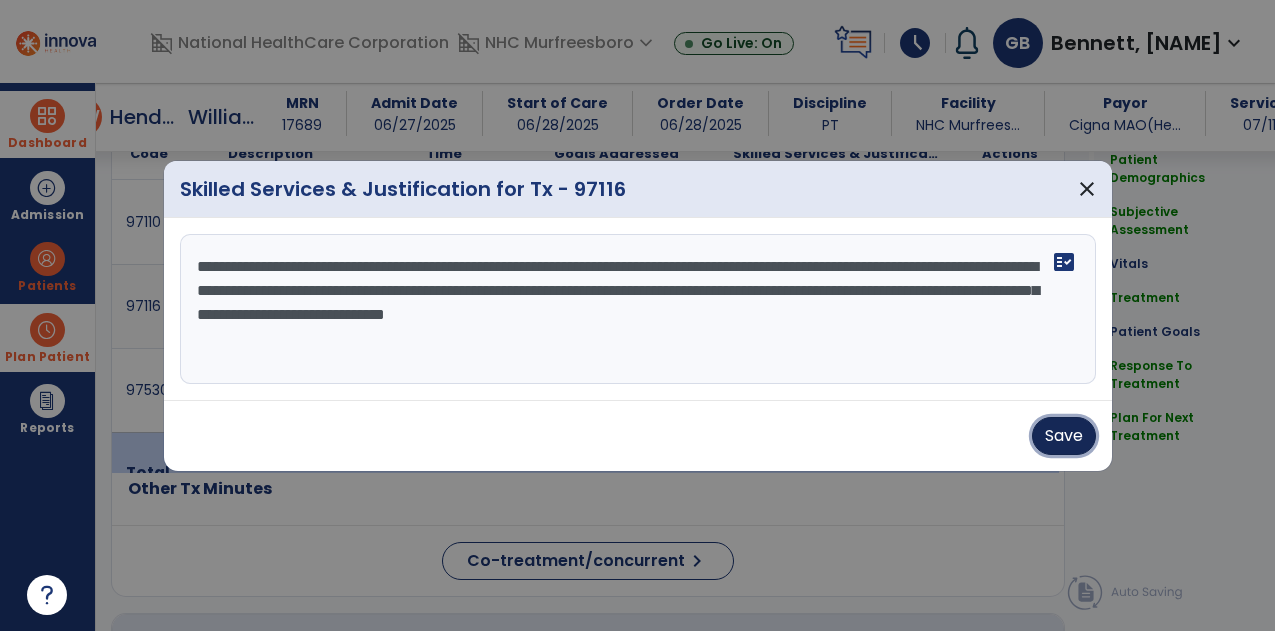 click on "Save" at bounding box center [1064, 436] 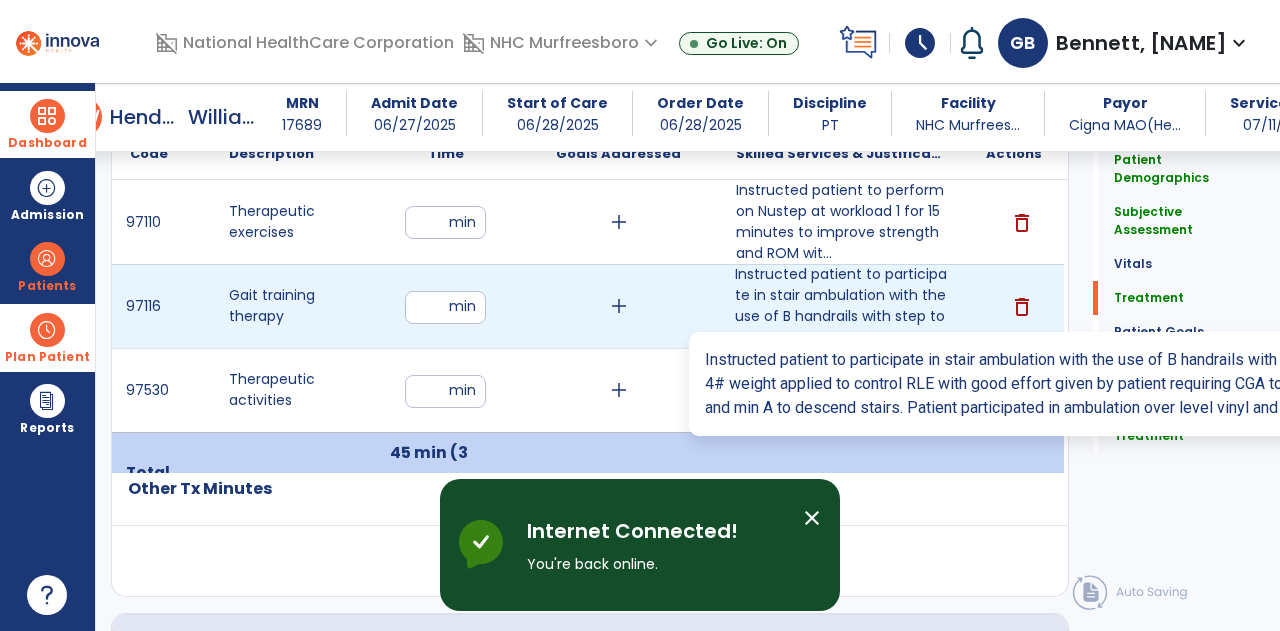 click on "Instructed patient to participate in stair ambulation with the use of B handrails with step to patte..." at bounding box center [841, 306] 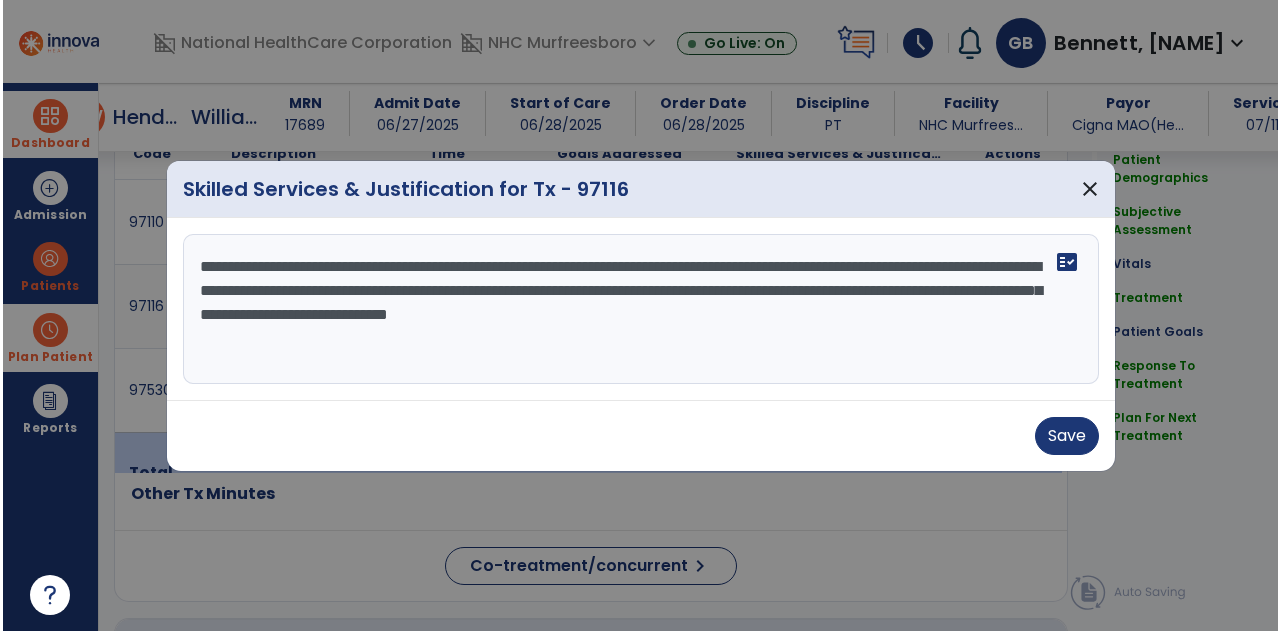 scroll, scrollTop: 1216, scrollLeft: 0, axis: vertical 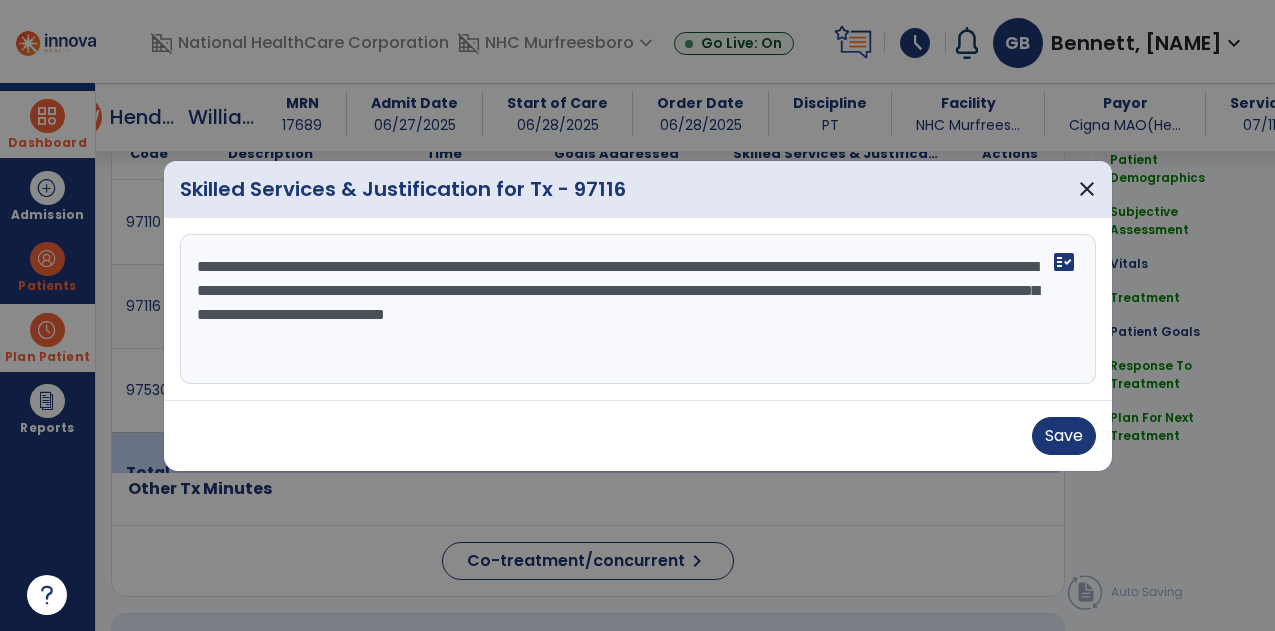 click on "**********" at bounding box center [638, 309] 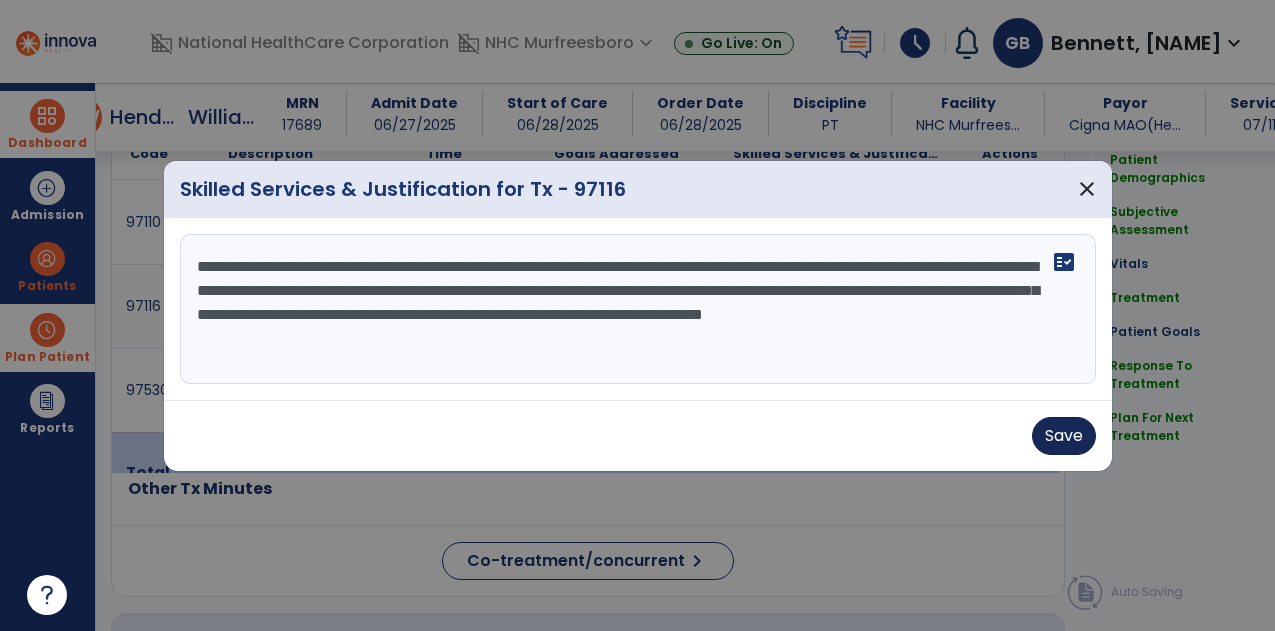 type on "**********" 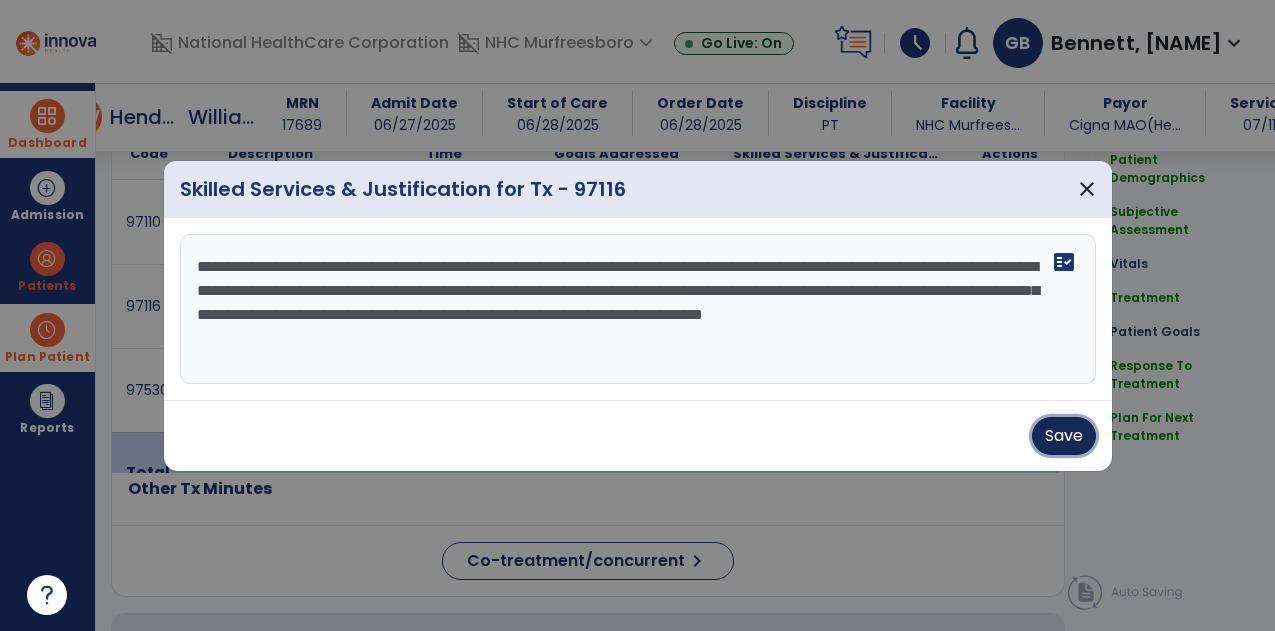 click on "Save" at bounding box center [1064, 436] 